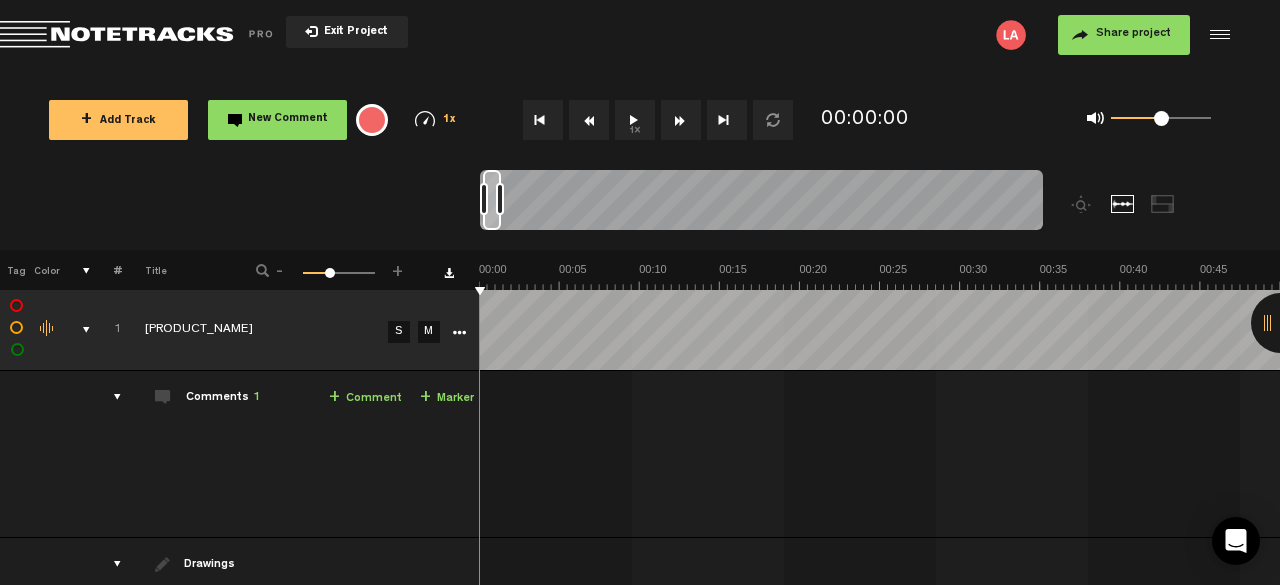 scroll, scrollTop: 0, scrollLeft: 0, axis: both 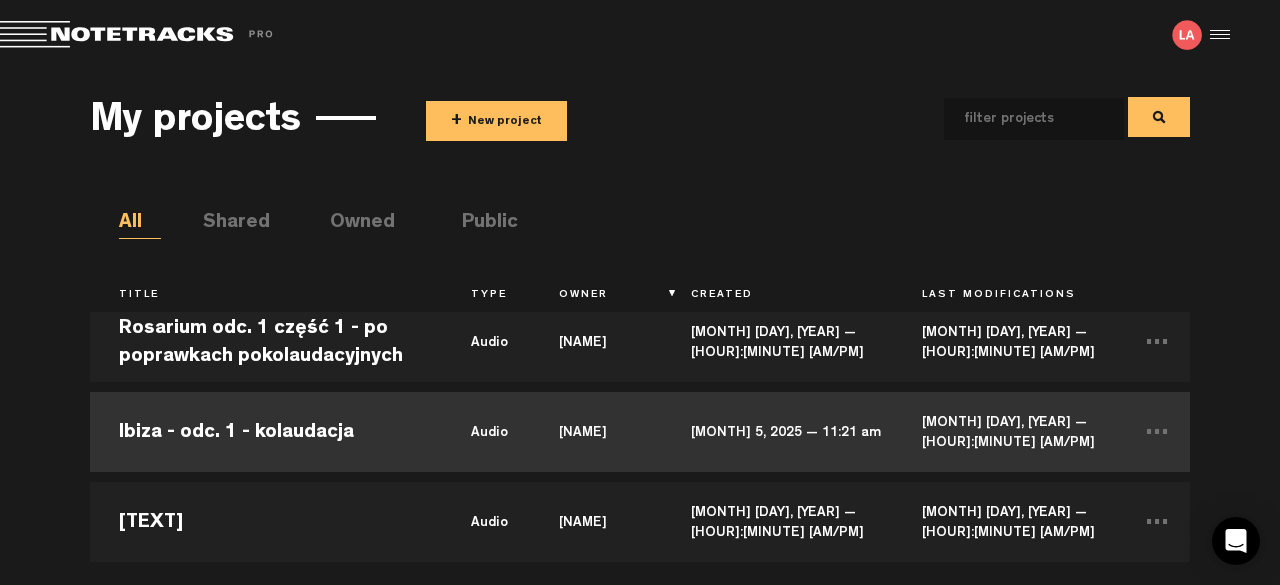 click on "Ibiza - odc. 1 - kolaudacja" at bounding box center [266, 432] 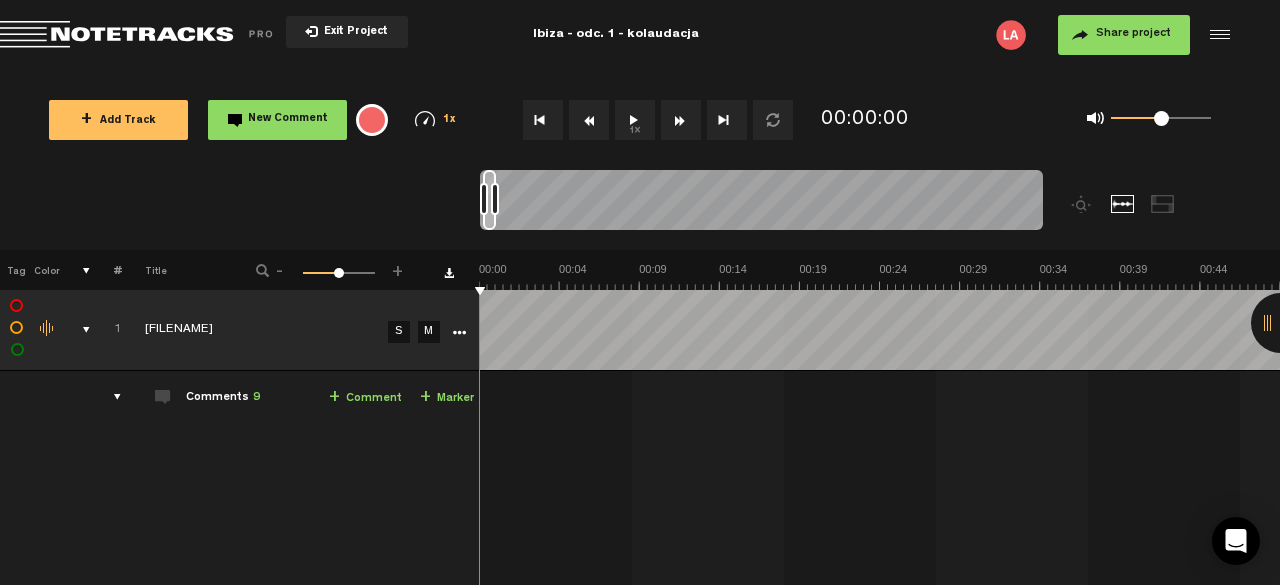 click at bounding box center [1281, 323] 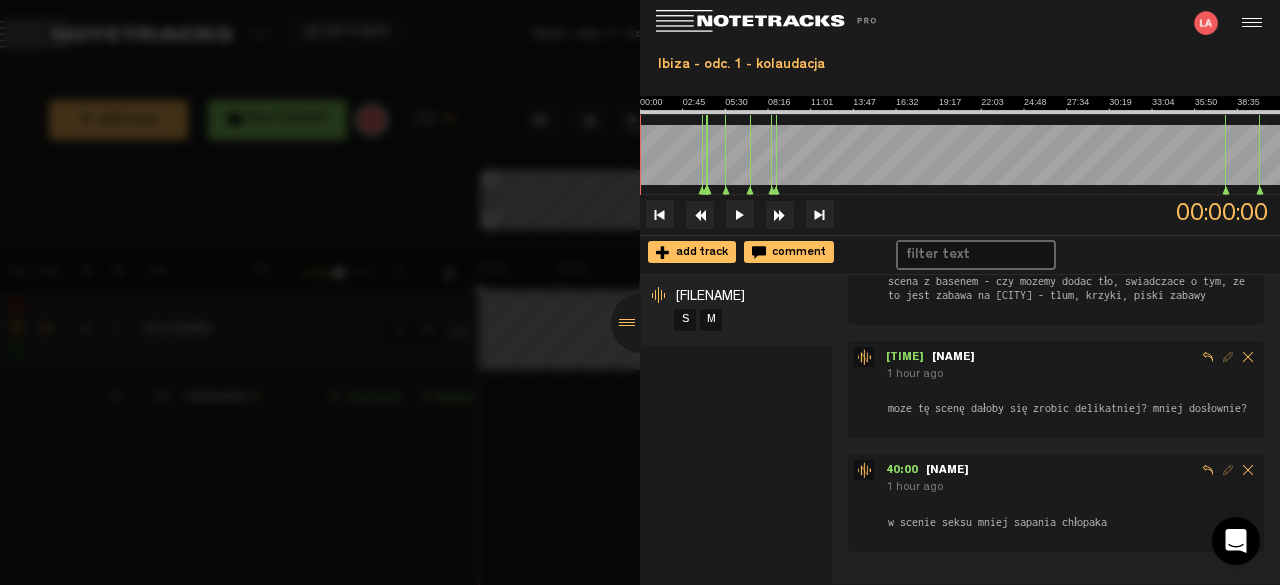 scroll, scrollTop: 796, scrollLeft: 0, axis: vertical 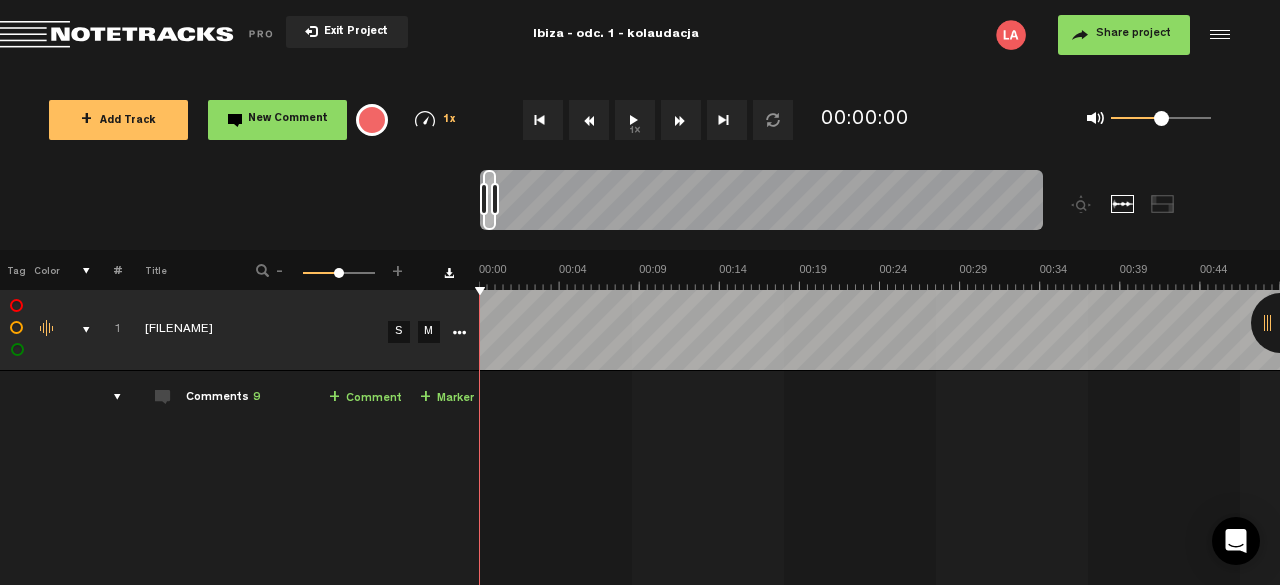 click on "1x" at bounding box center [635, 120] 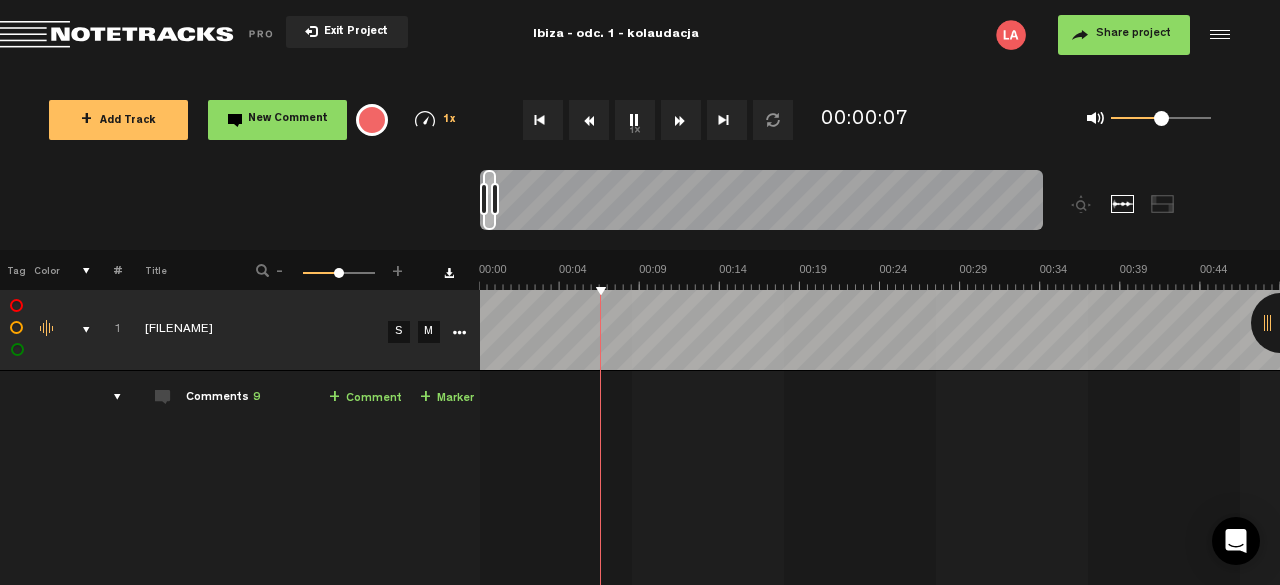 drag, startPoint x: 624, startPoint y: 89, endPoint x: 635, endPoint y: 120, distance: 32.89377 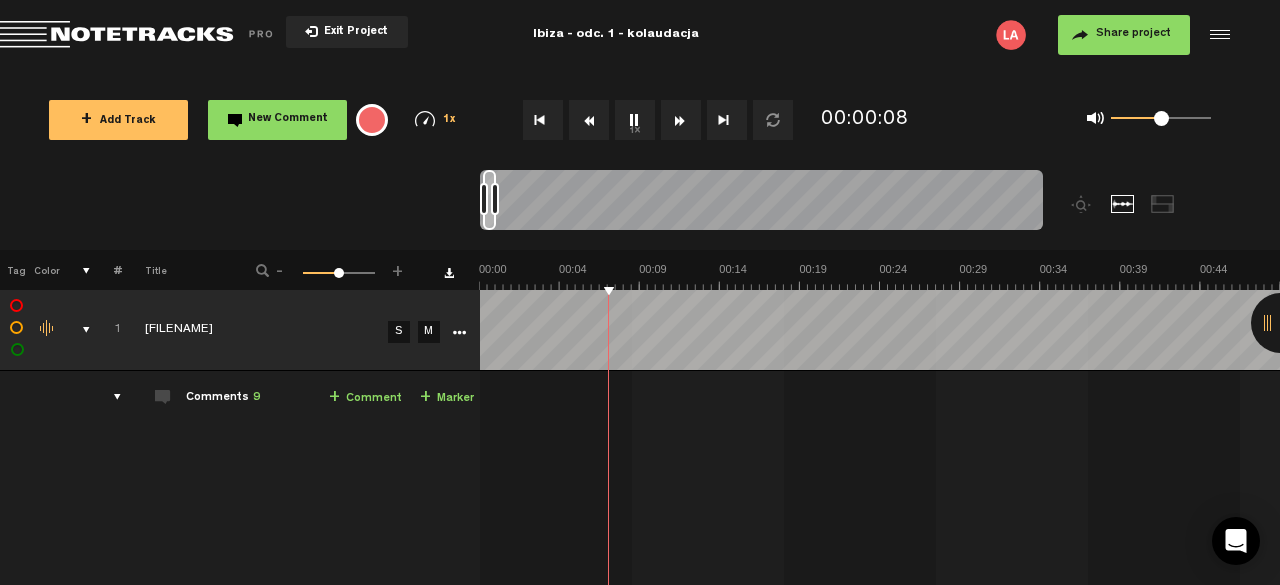 click on "1x" at bounding box center [635, 120] 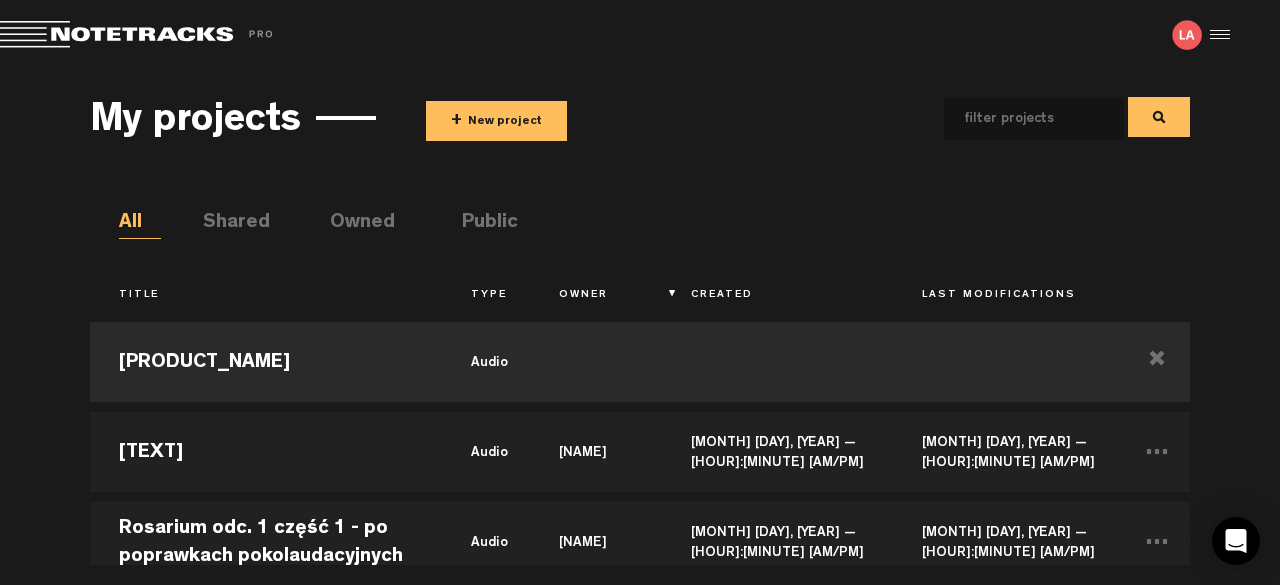 click on "+  New project" at bounding box center [496, 121] 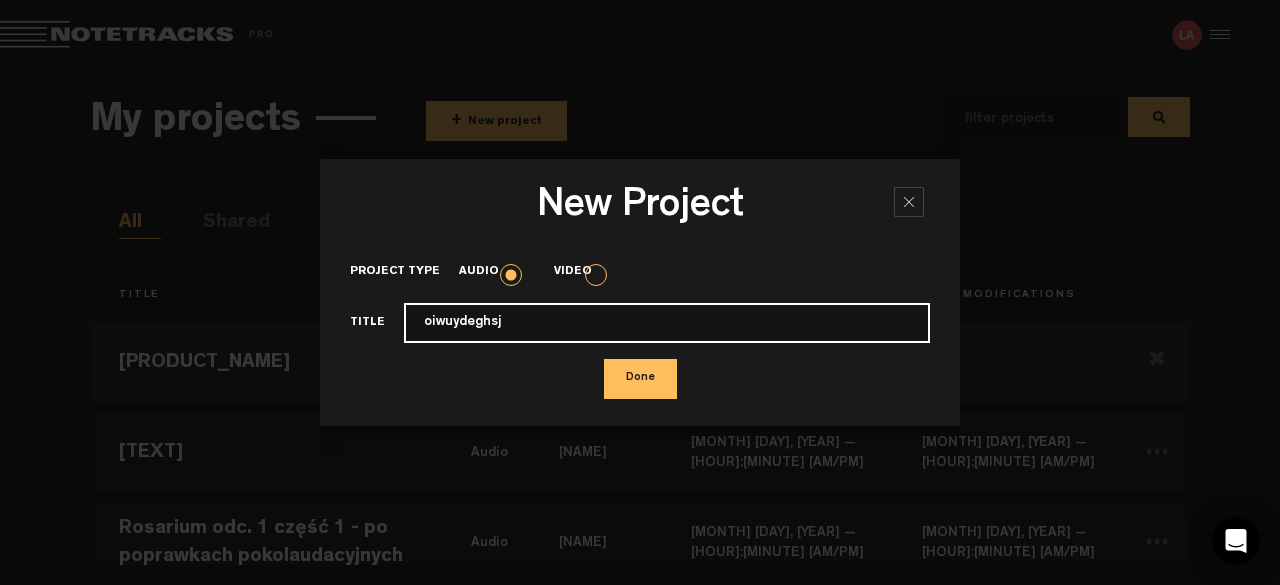 type on "oiwuydeghsj" 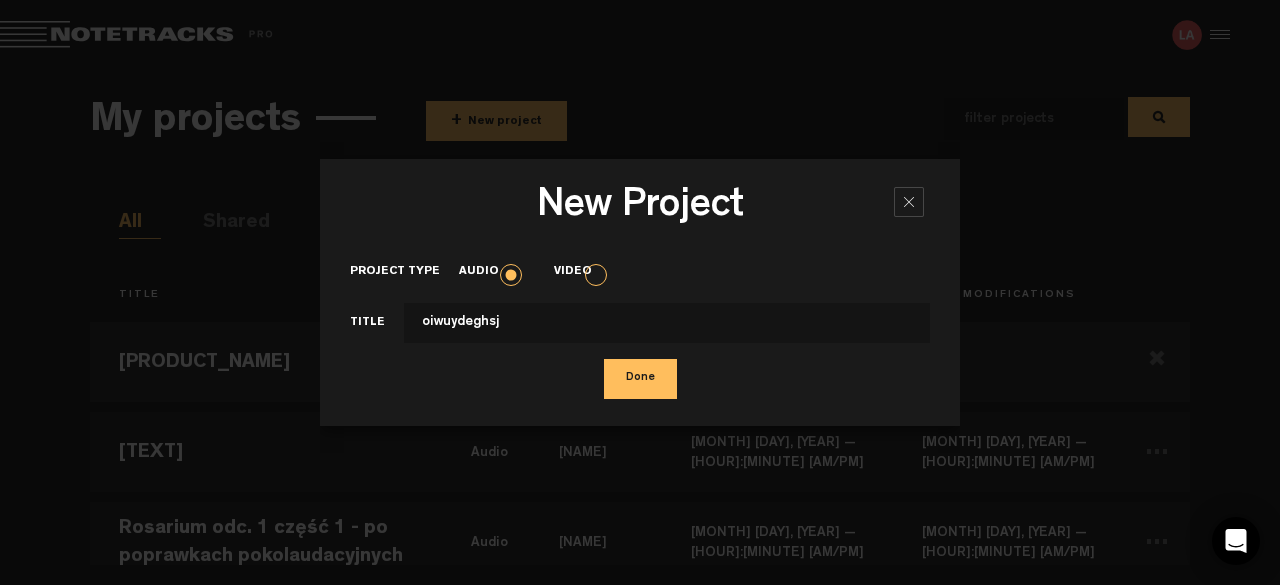 click on "Done" at bounding box center (640, 379) 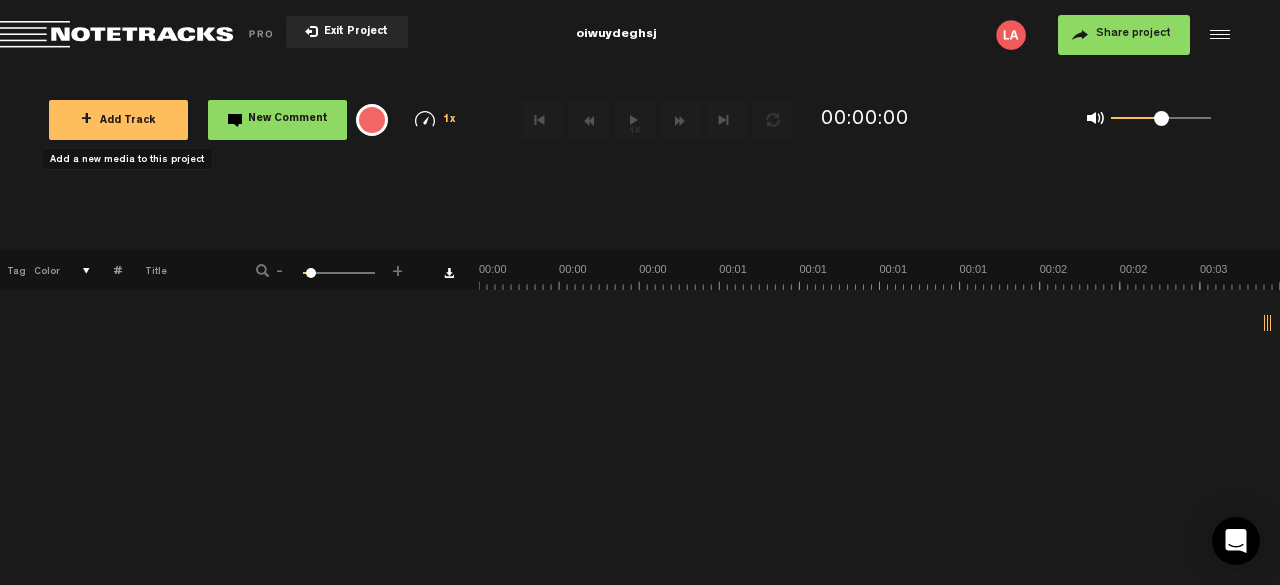 click on "+ Add Track" at bounding box center (118, 121) 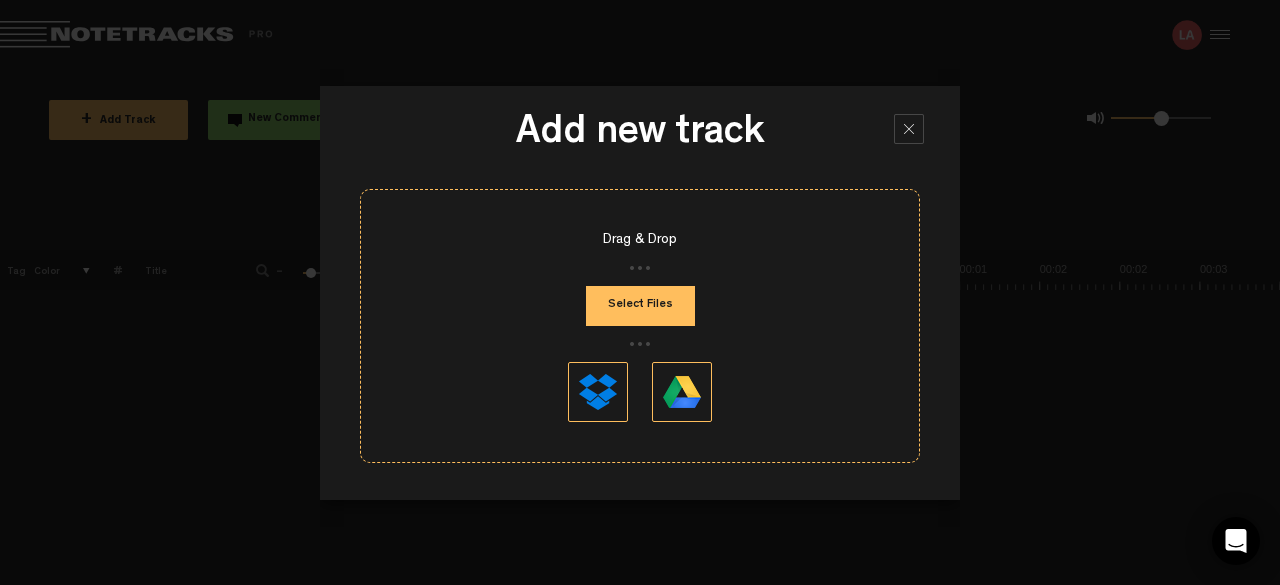 click on "Select Files" at bounding box center [640, 306] 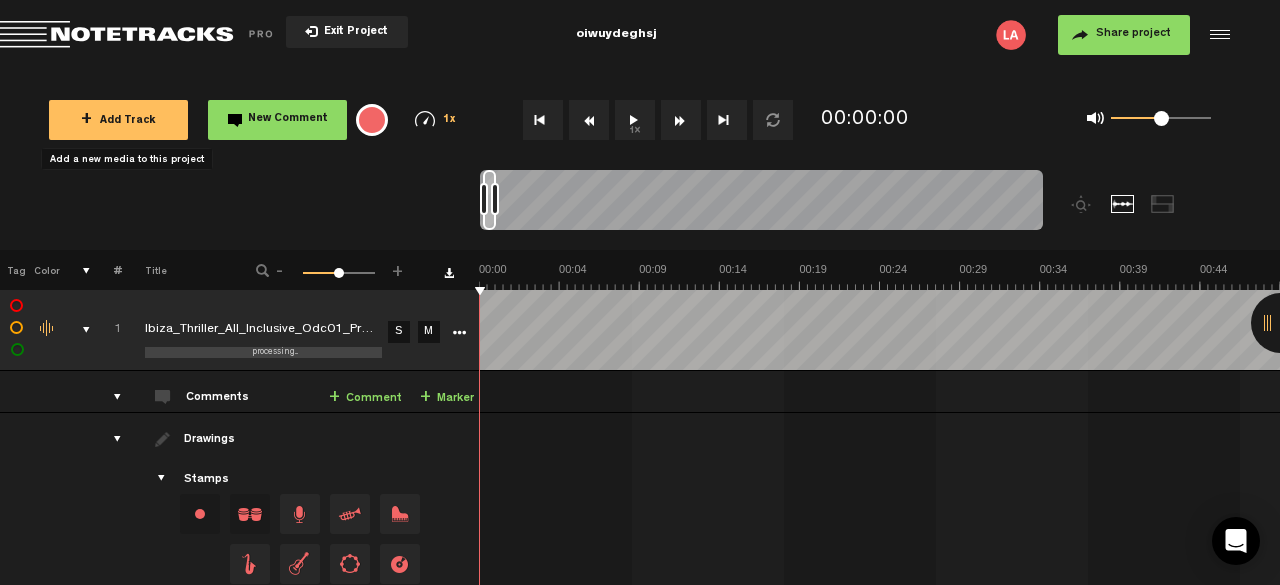click on "1x" at bounding box center [635, 120] 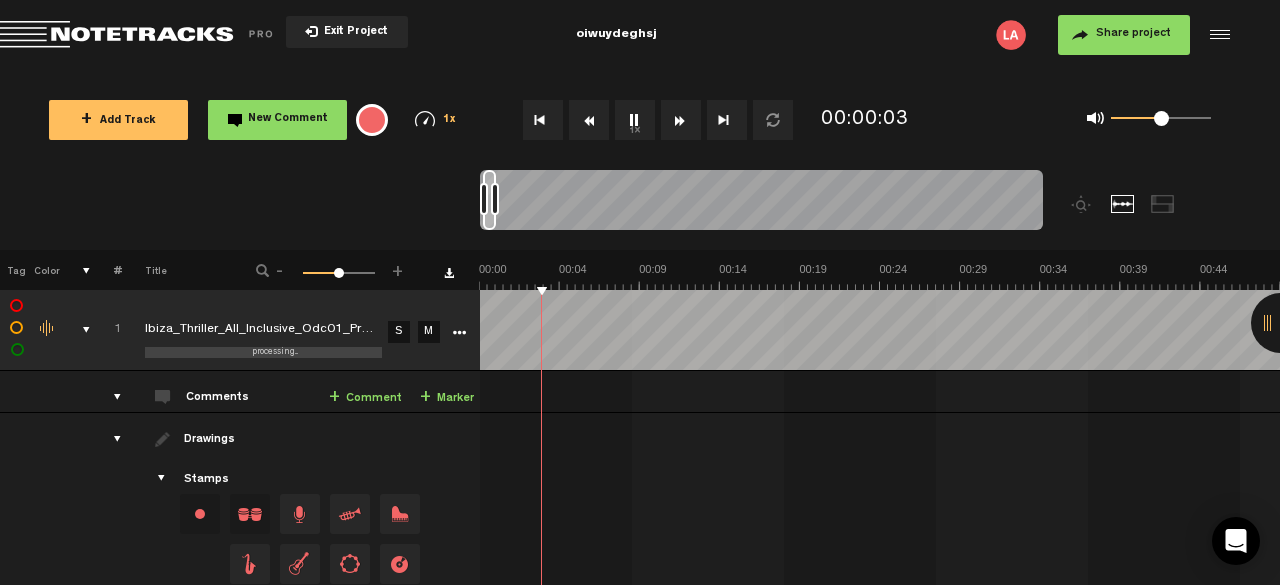 click on "1x" at bounding box center (635, 120) 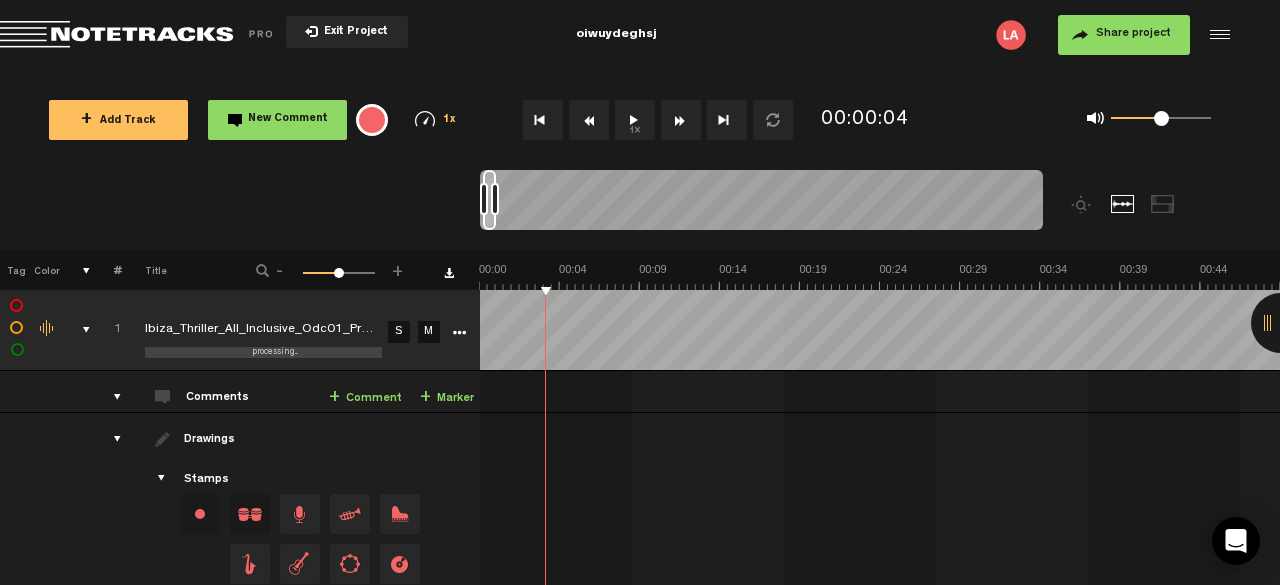 click on "1x" at bounding box center (635, 120) 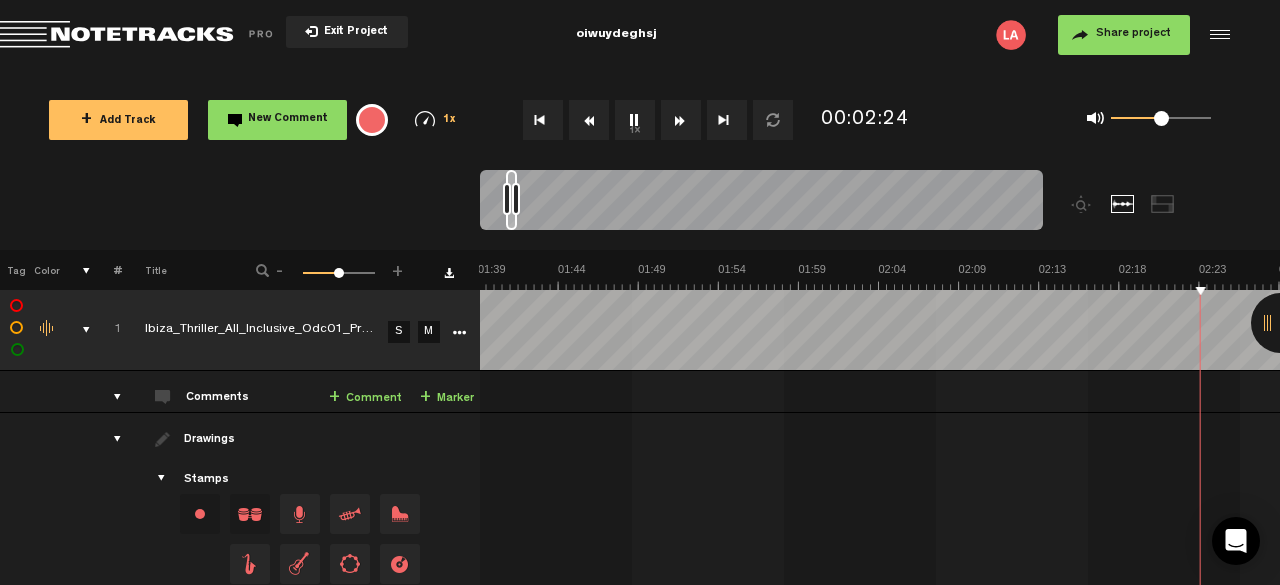 scroll, scrollTop: 0, scrollLeft: 1924, axis: horizontal 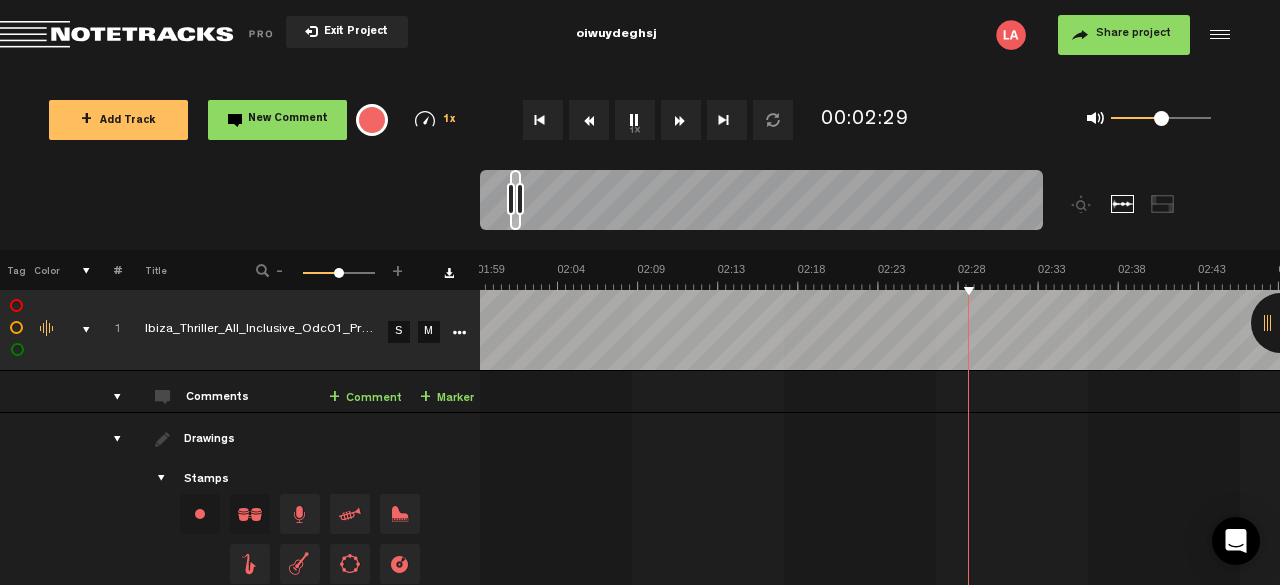 click on "1x" at bounding box center [635, 120] 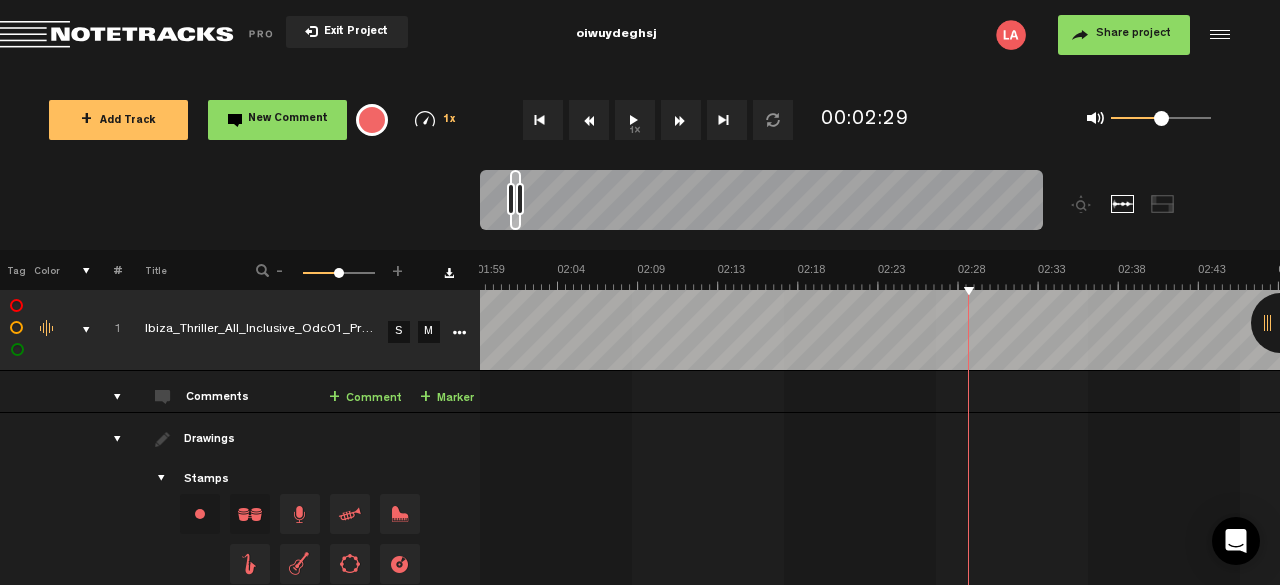 click on "+ Comment" at bounding box center (365, 398) 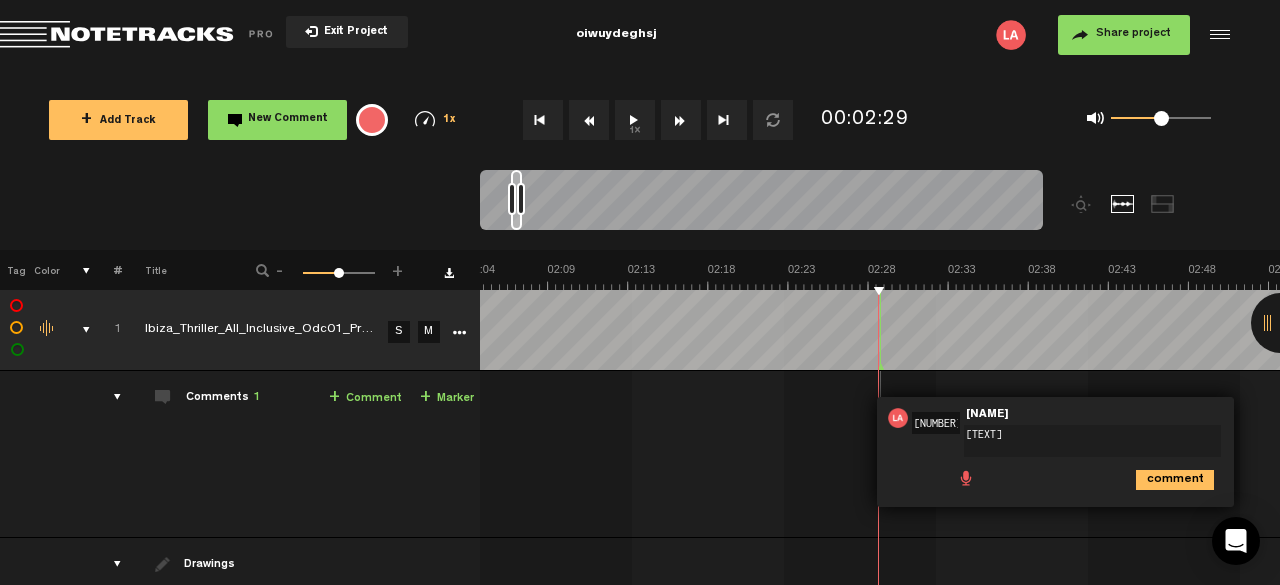 type on "[TEXT]" 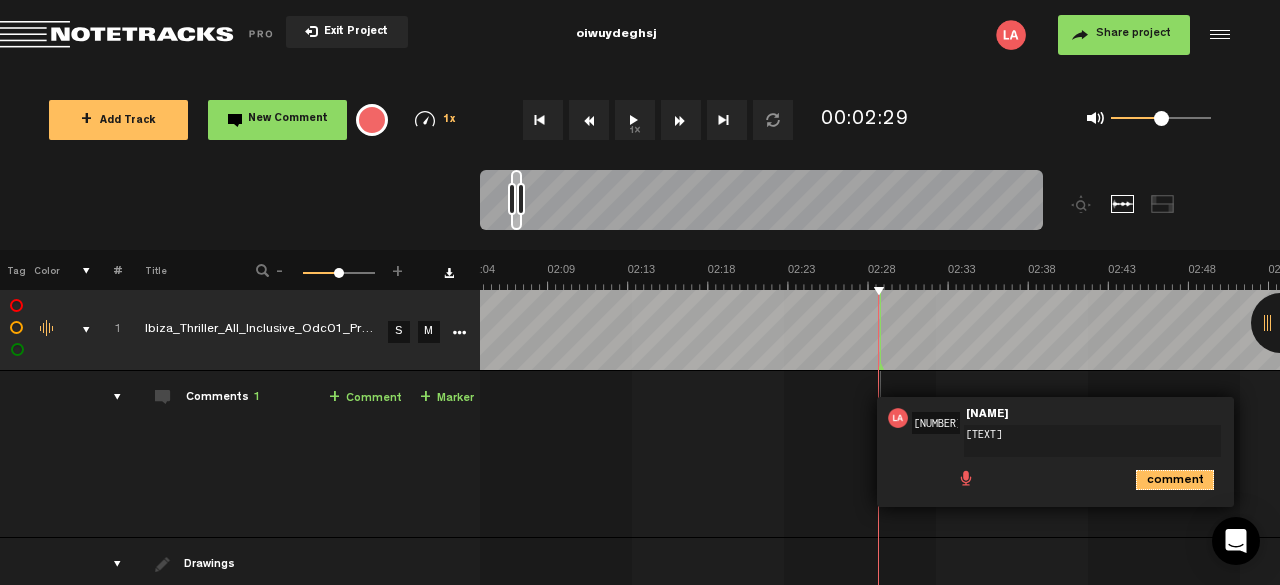 click on "comment" at bounding box center (1175, 480) 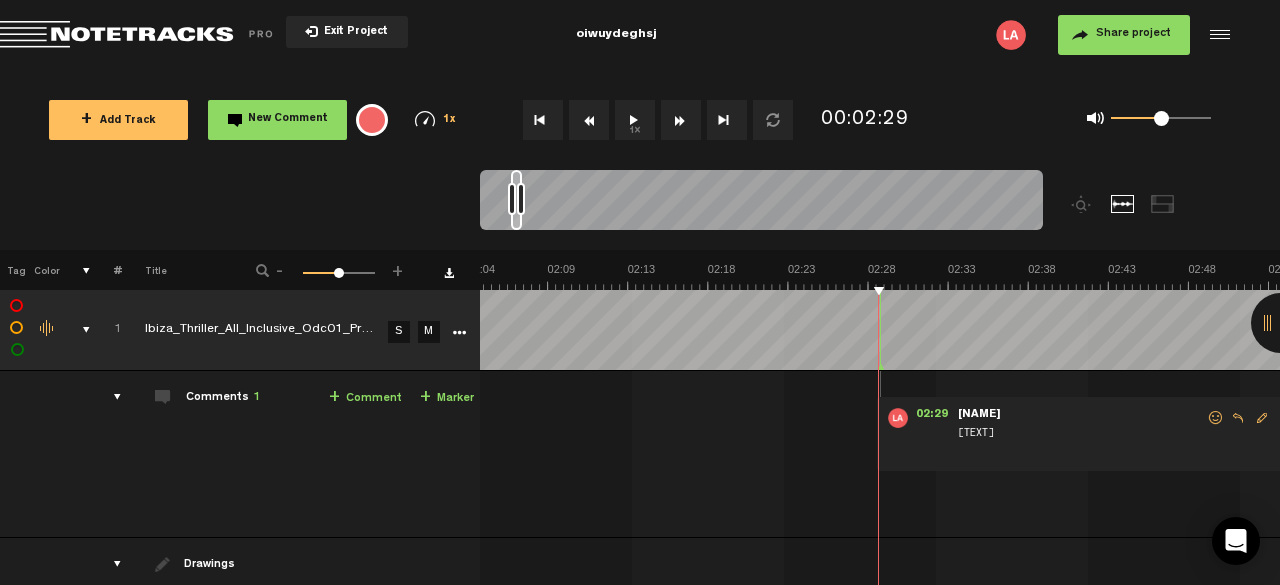 click on "1x" at bounding box center [635, 120] 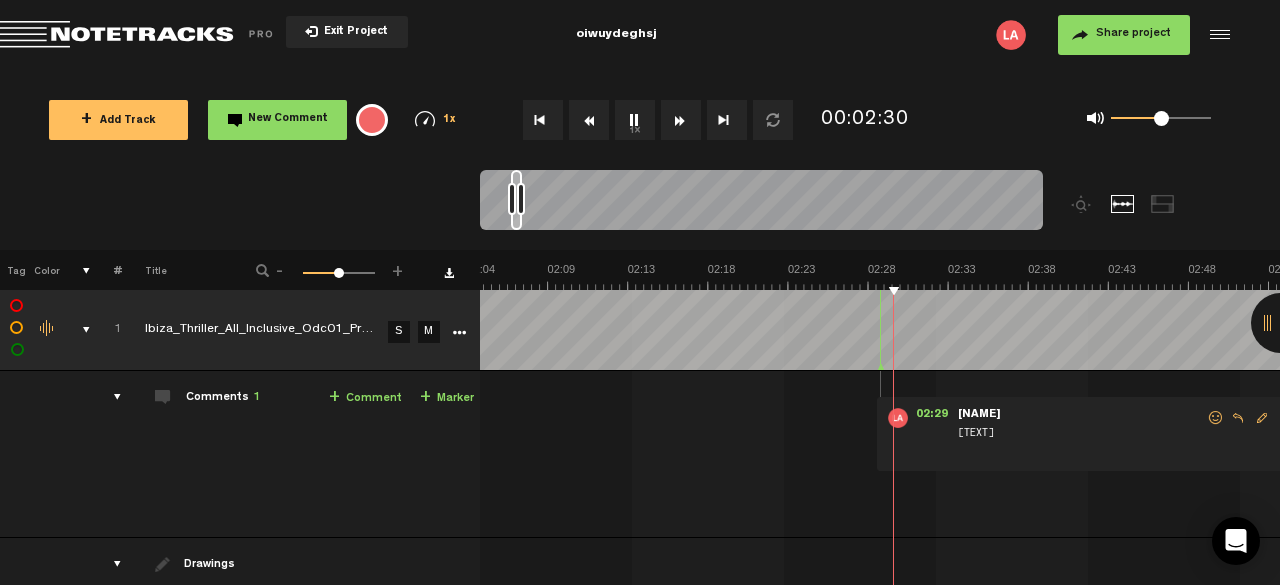 click on "1x" at bounding box center (635, 120) 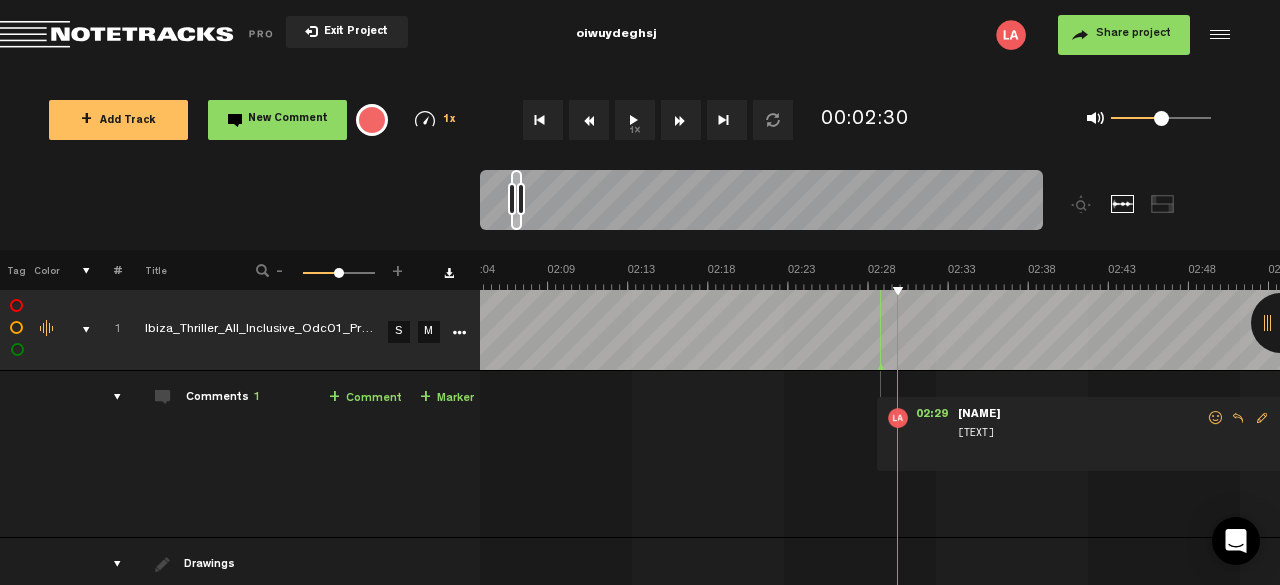 click on "1x" at bounding box center (635, 120) 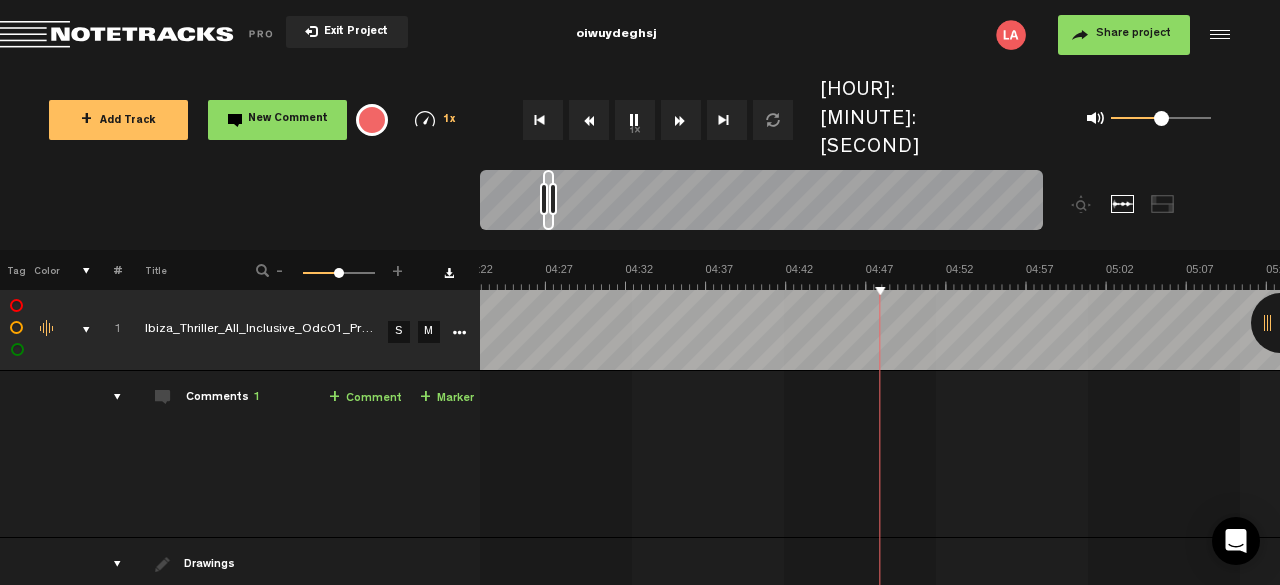 scroll, scrollTop: 0, scrollLeft: 4258, axis: horizontal 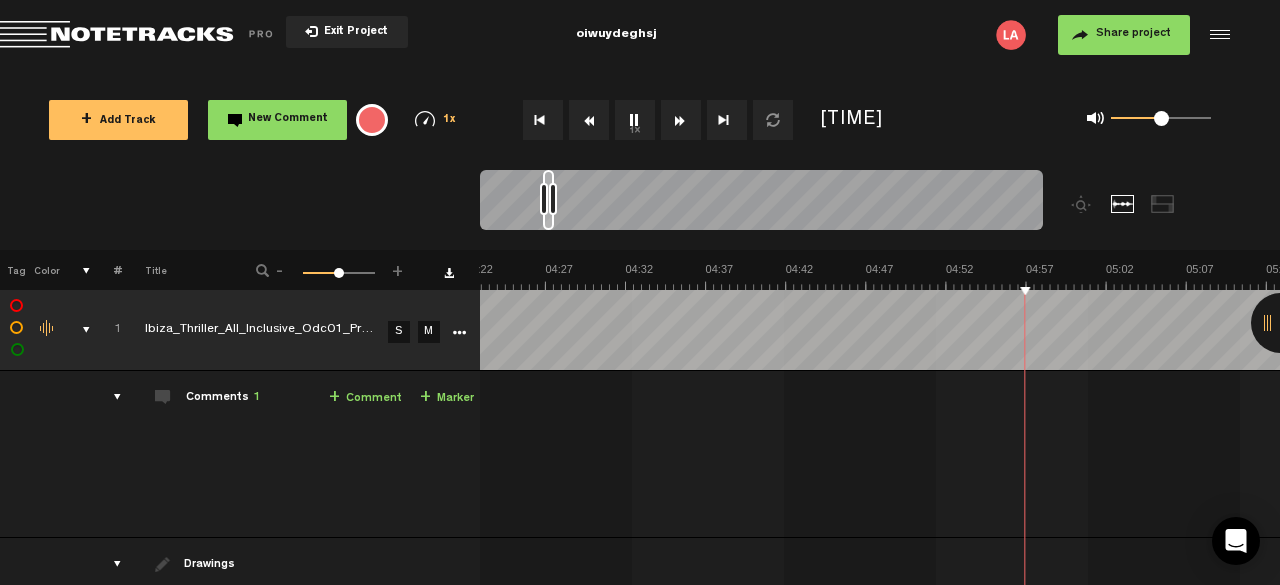 click on "1x" at bounding box center [635, 120] 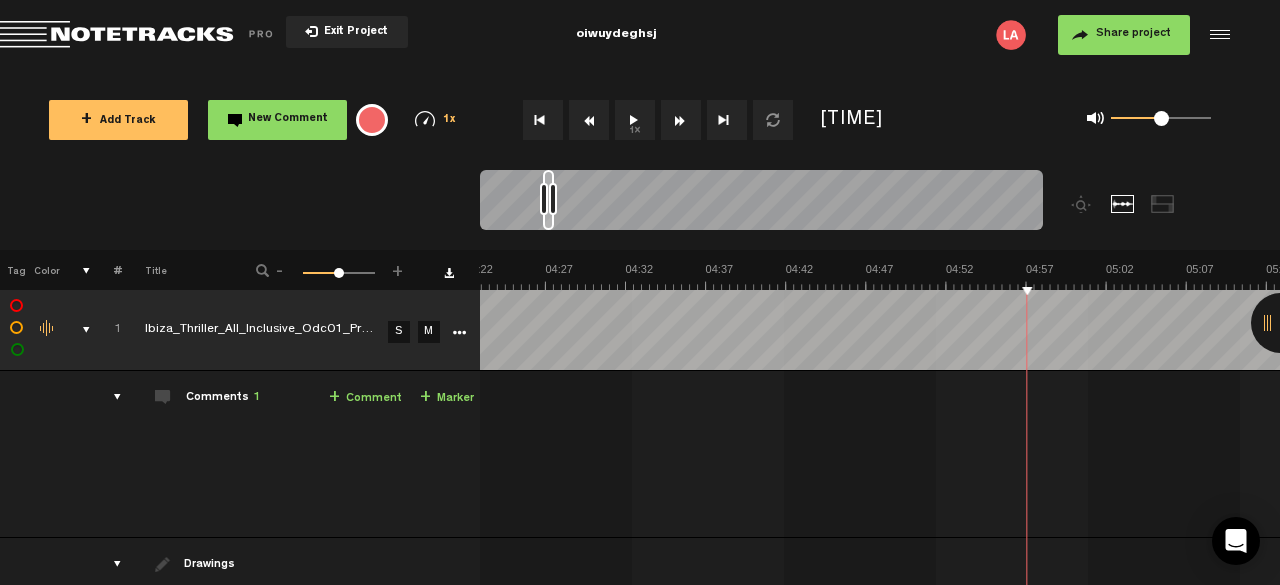 click on "1x" at bounding box center (635, 120) 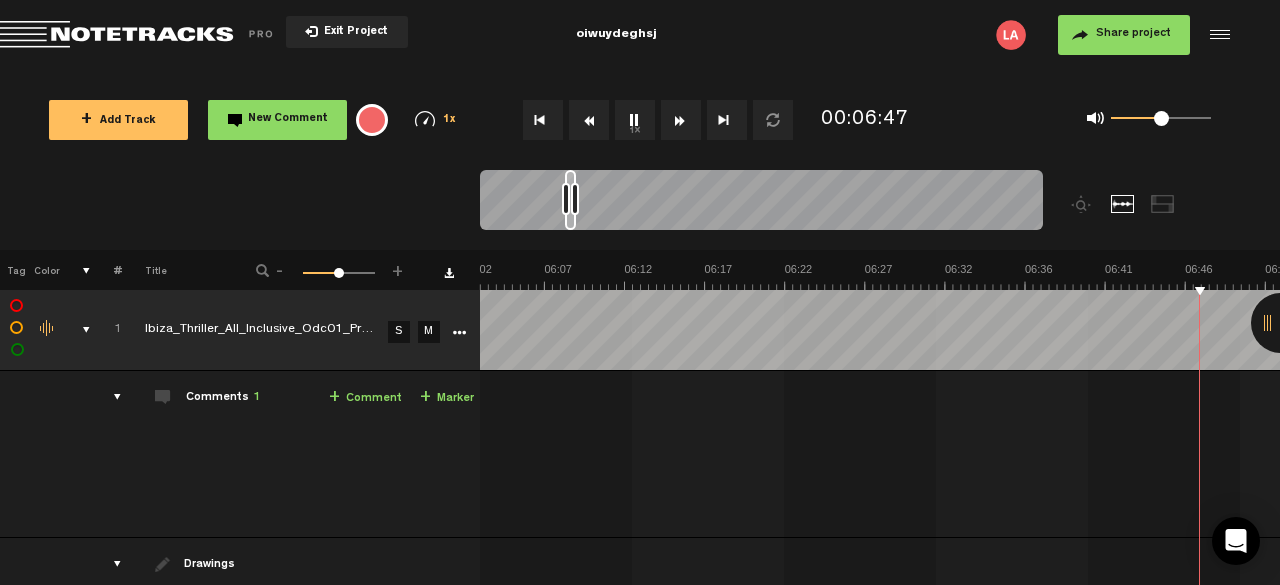 scroll, scrollTop: 0, scrollLeft: 6182, axis: horizontal 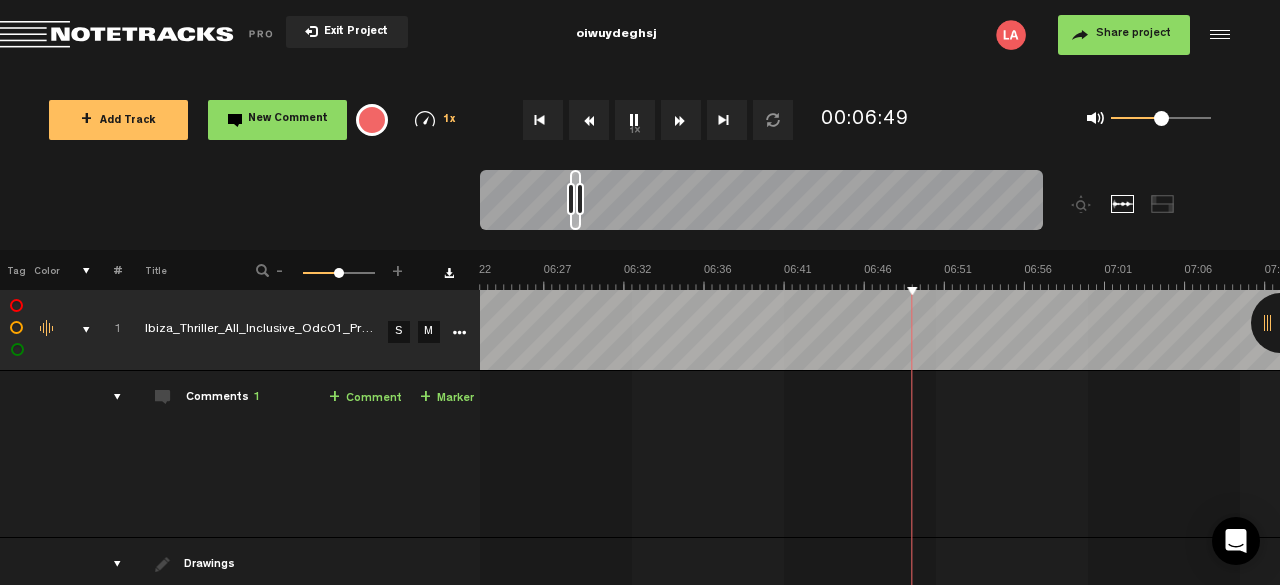 click on "1x" at bounding box center [635, 120] 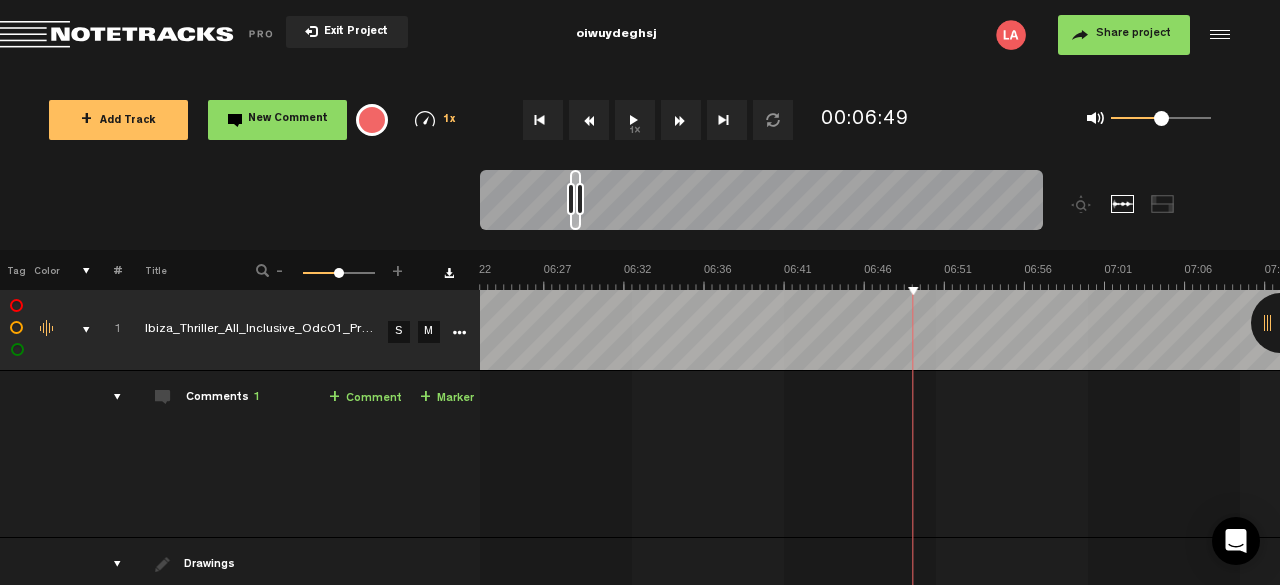 click on "1x" at bounding box center [635, 120] 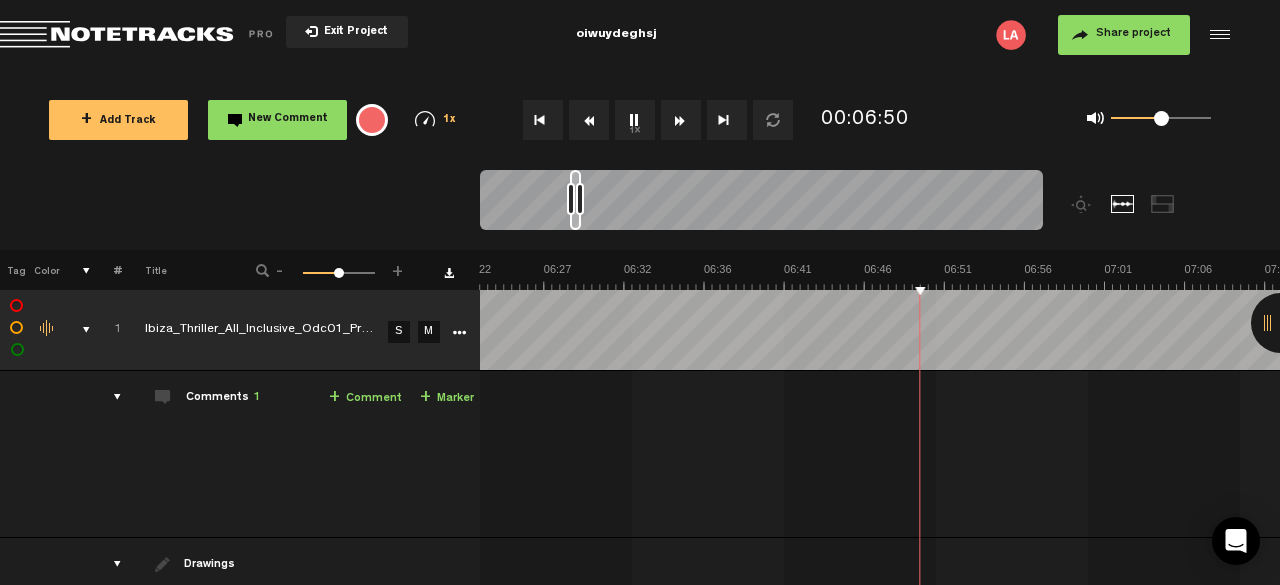 click on "1x" at bounding box center (635, 120) 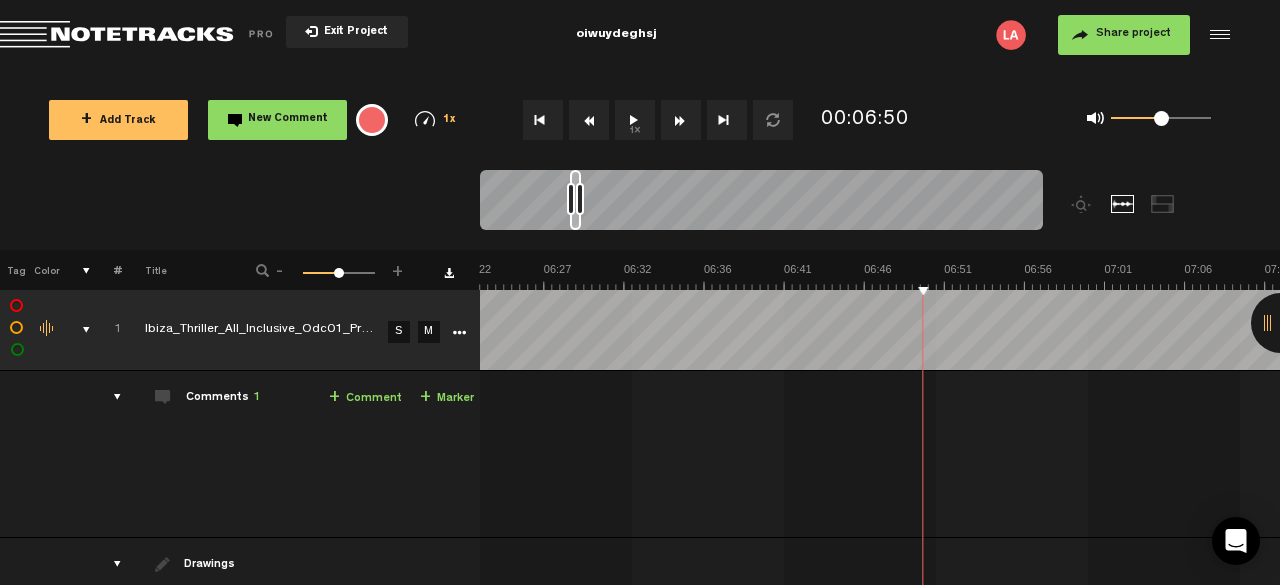 click on "1x" at bounding box center [635, 120] 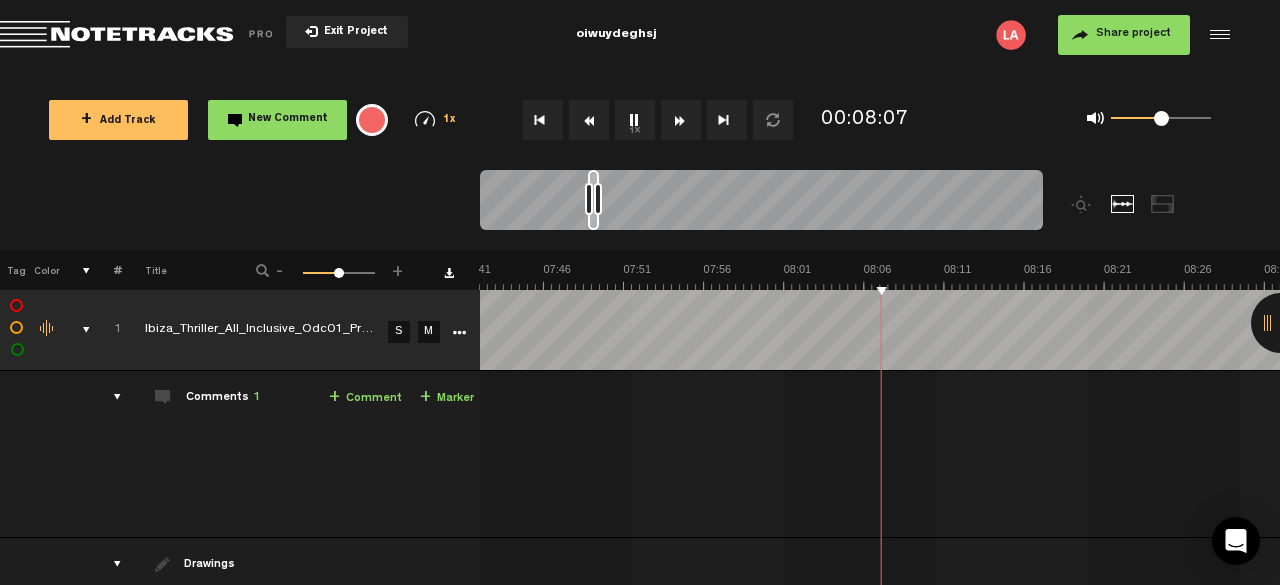 scroll, scrollTop: 0, scrollLeft: 7465, axis: horizontal 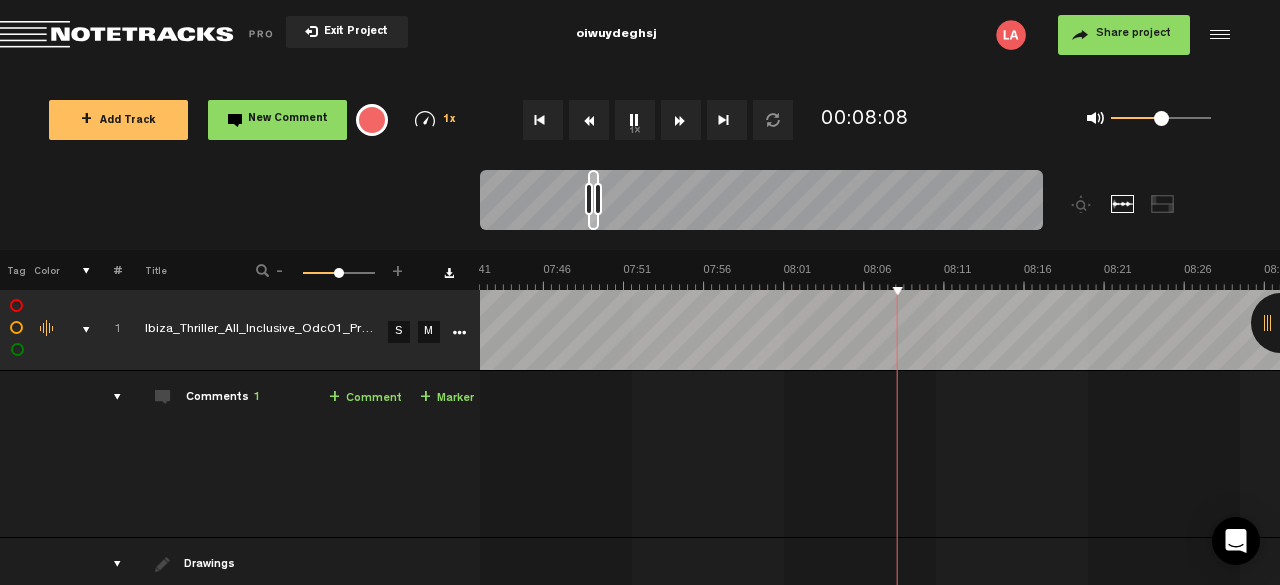 click on "1x" at bounding box center [635, 120] 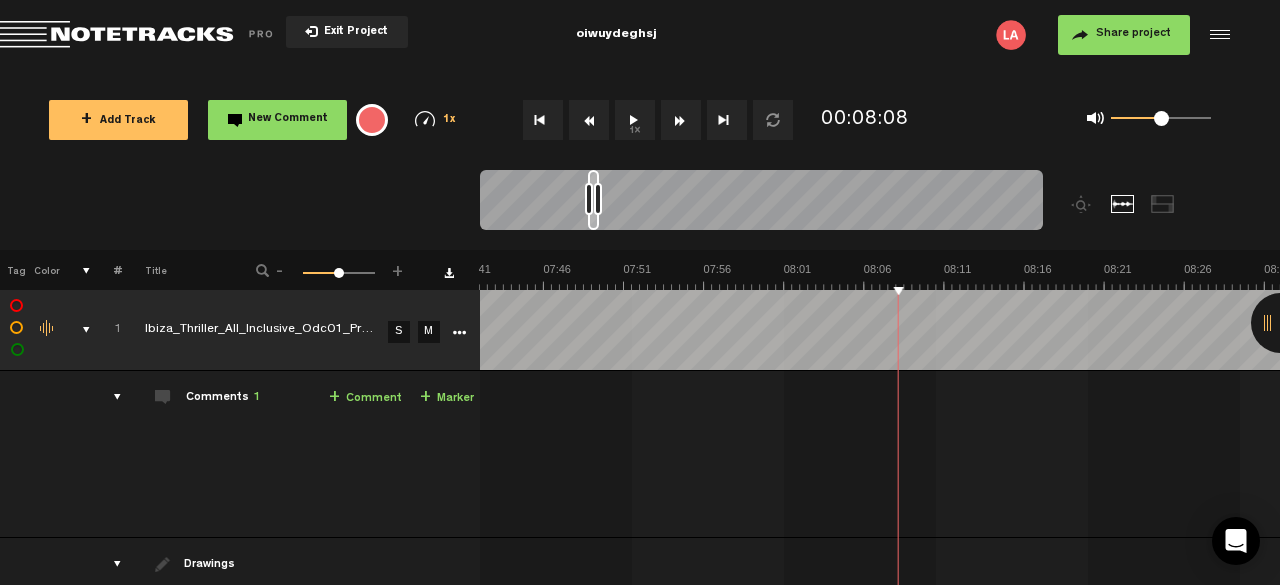 click on "1x" at bounding box center [635, 120] 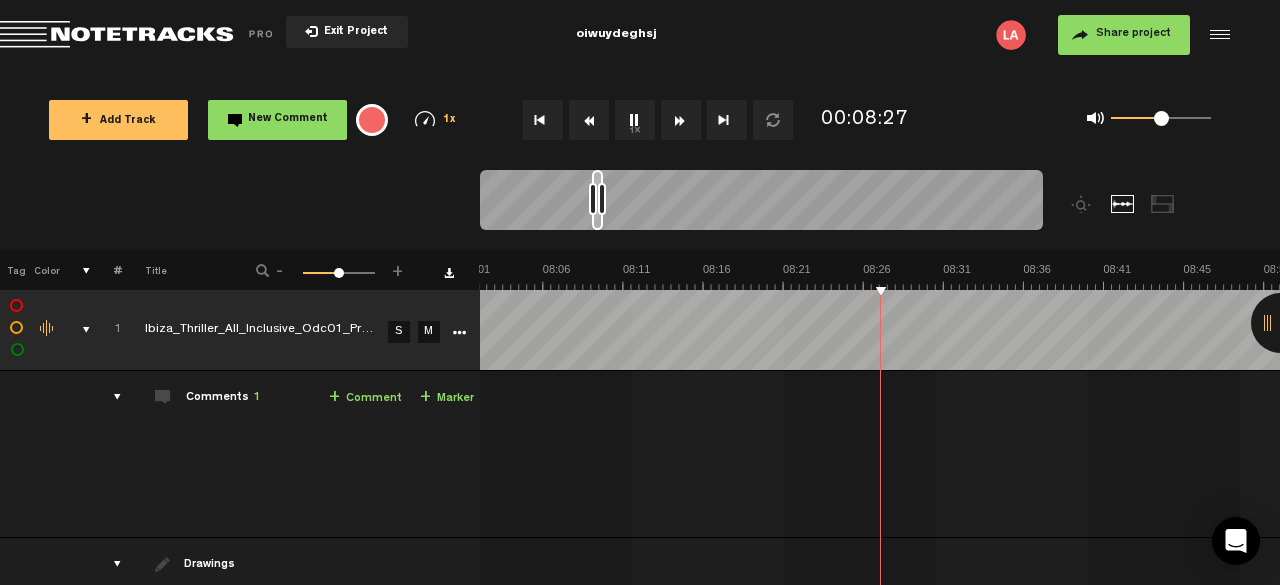 scroll, scrollTop: 0, scrollLeft: 7786, axis: horizontal 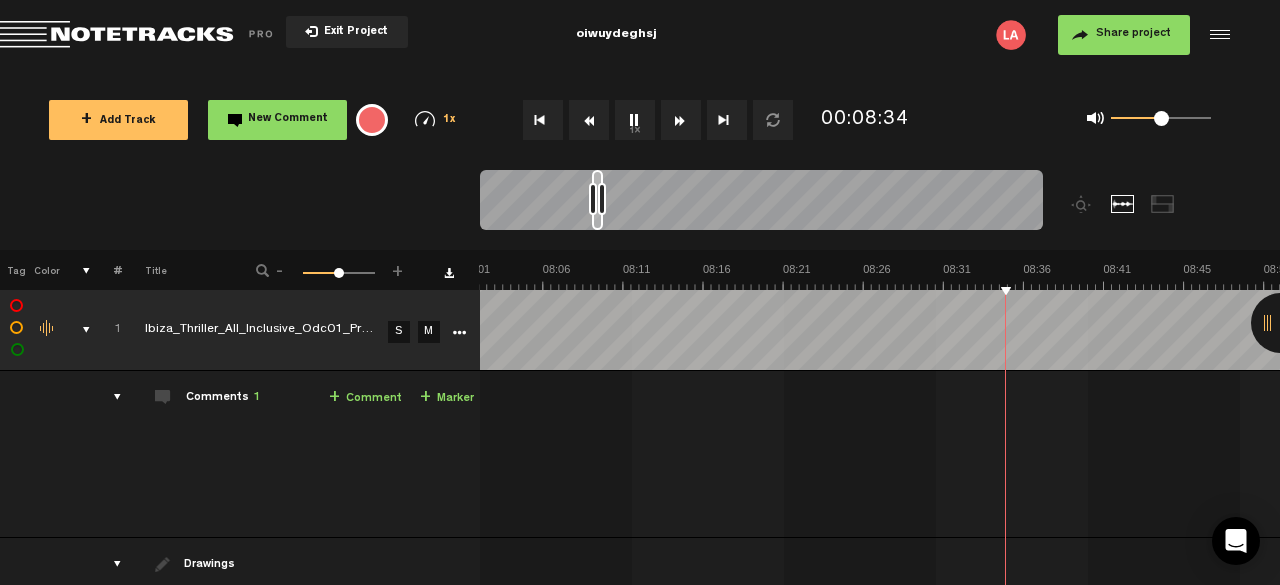 click on "1x" at bounding box center [635, 120] 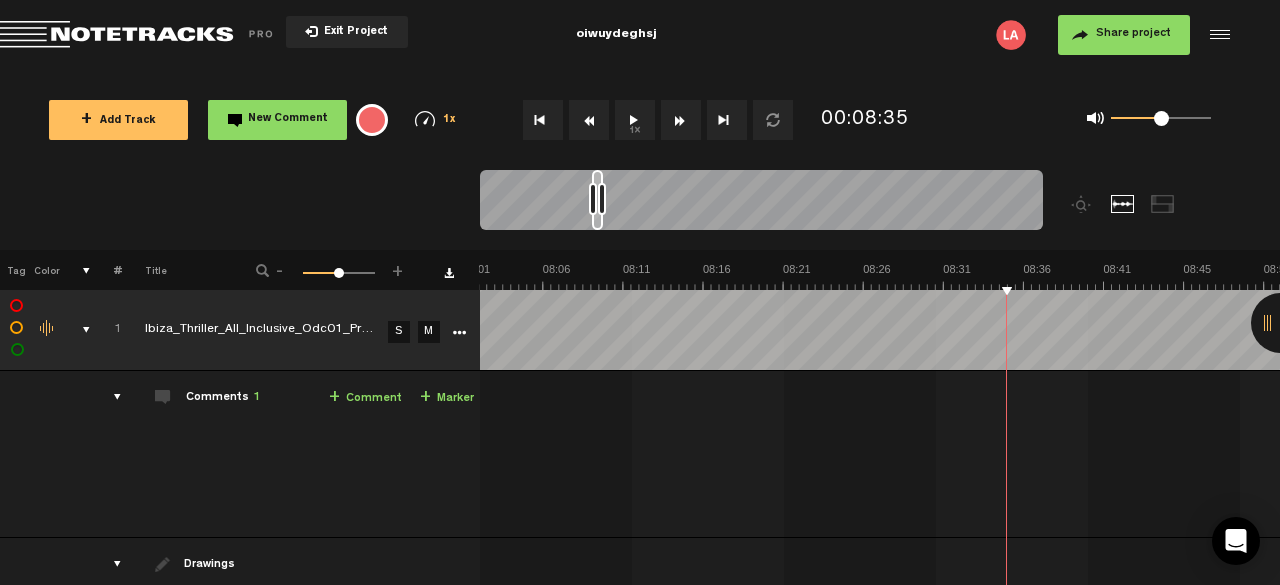 click at bounding box center (589, 120) 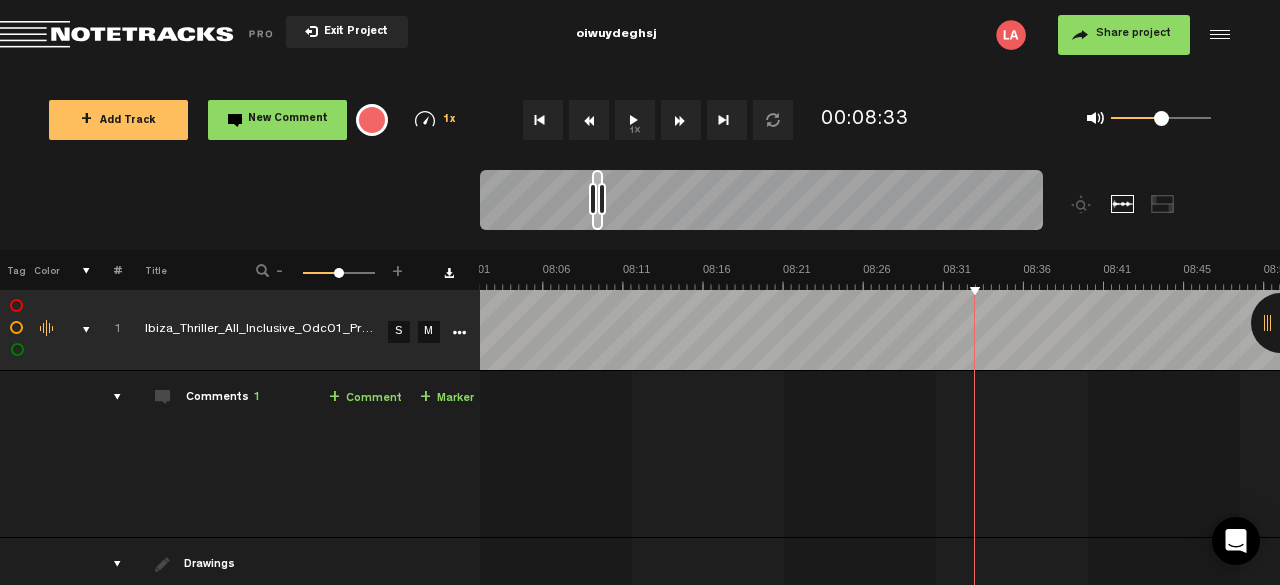 click on "1x" at bounding box center [635, 120] 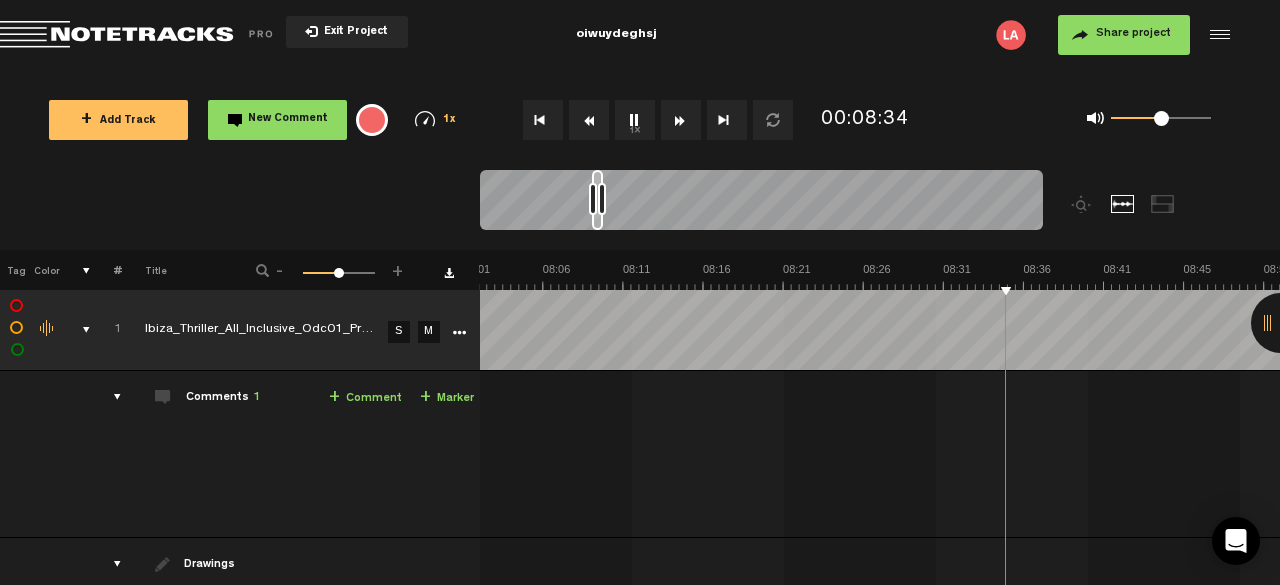 click on "1x" at bounding box center [635, 120] 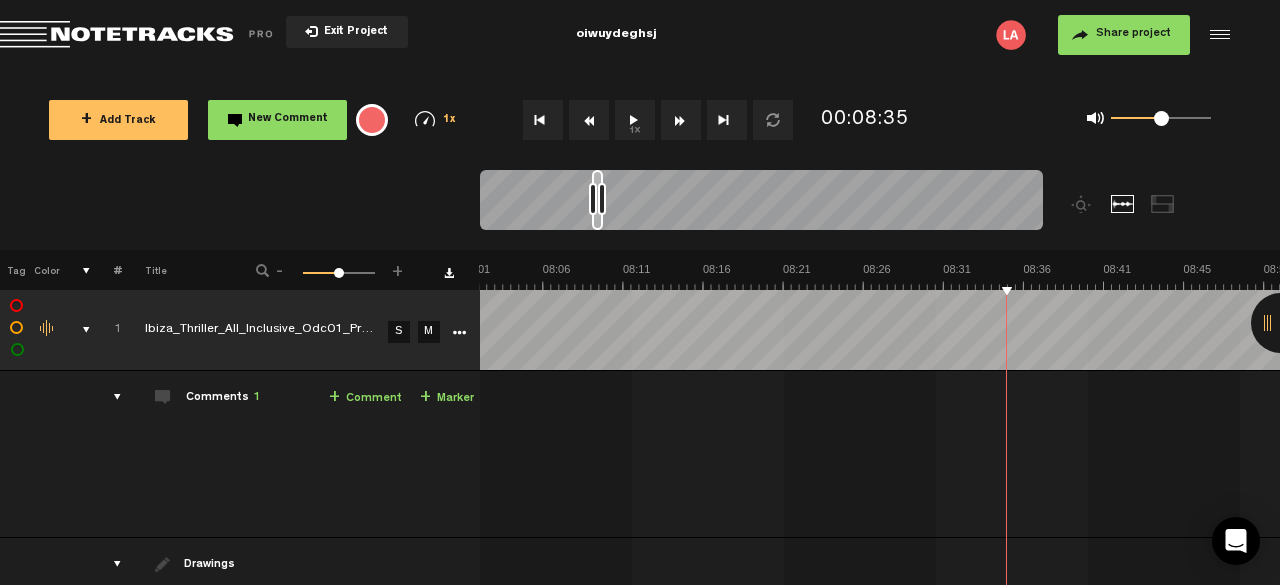 click at bounding box center (589, 120) 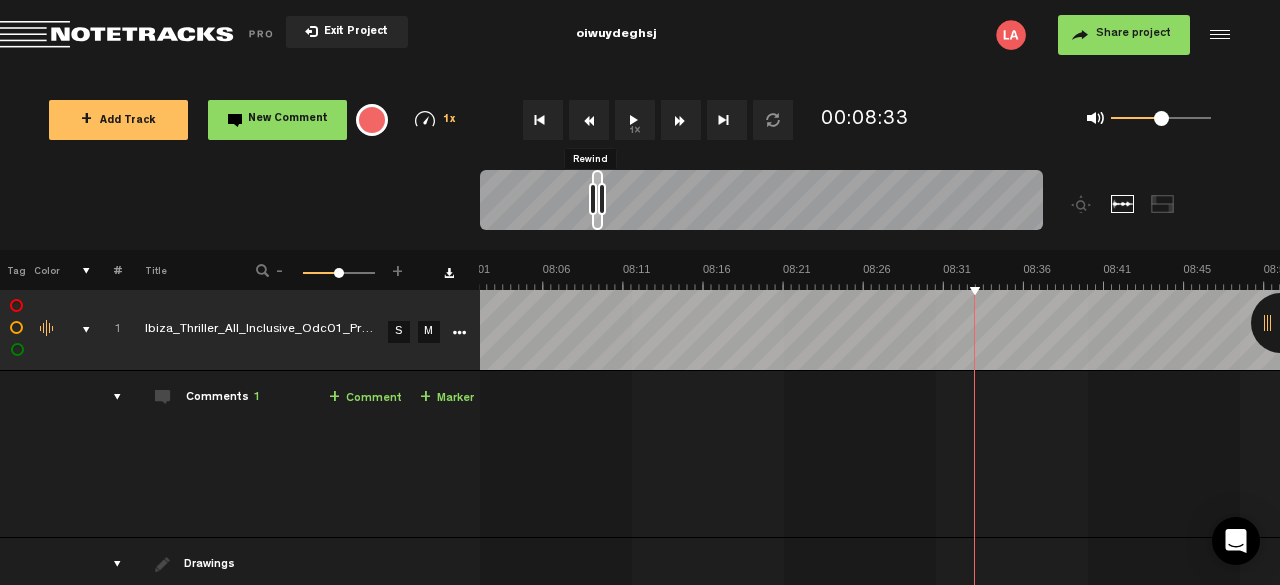click at bounding box center [589, 120] 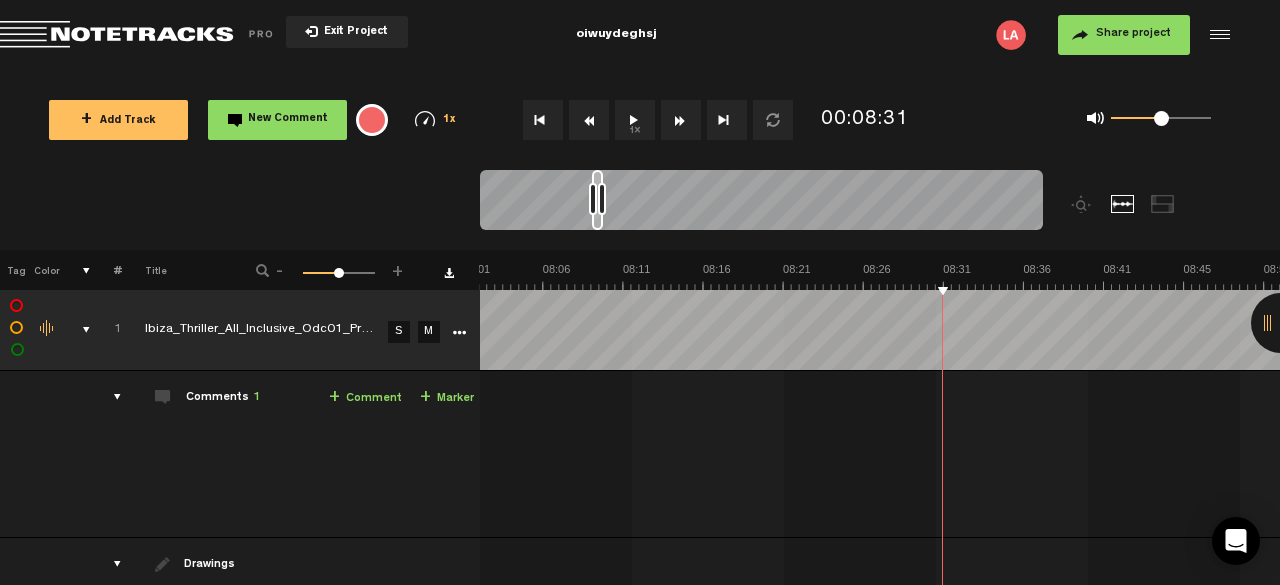 click at bounding box center (589, 120) 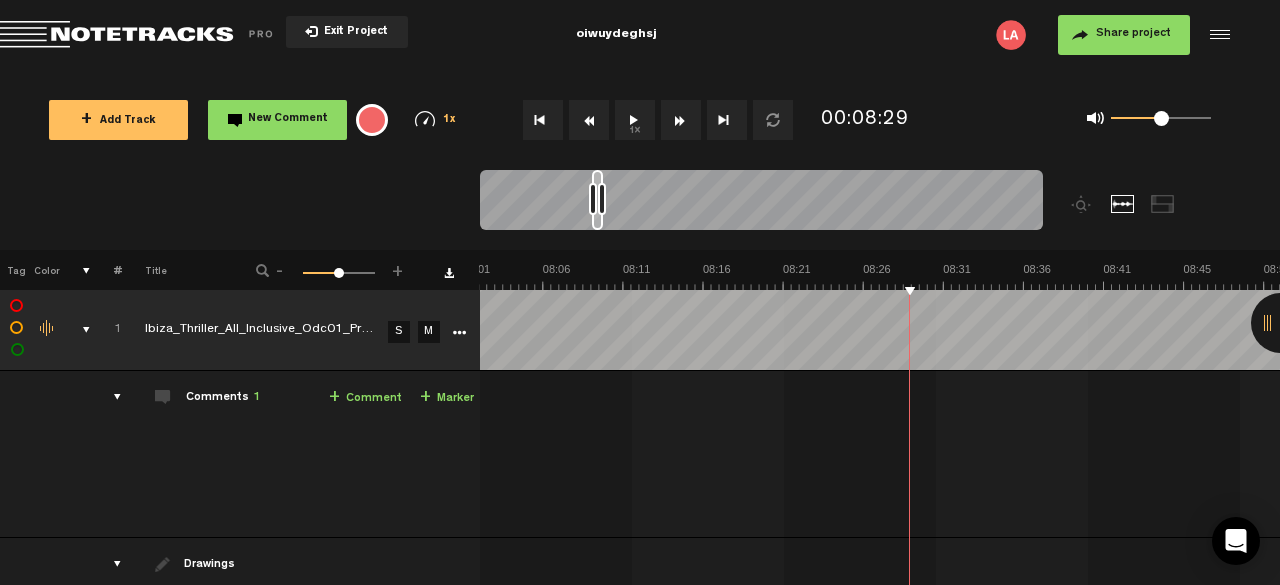 click at bounding box center [589, 120] 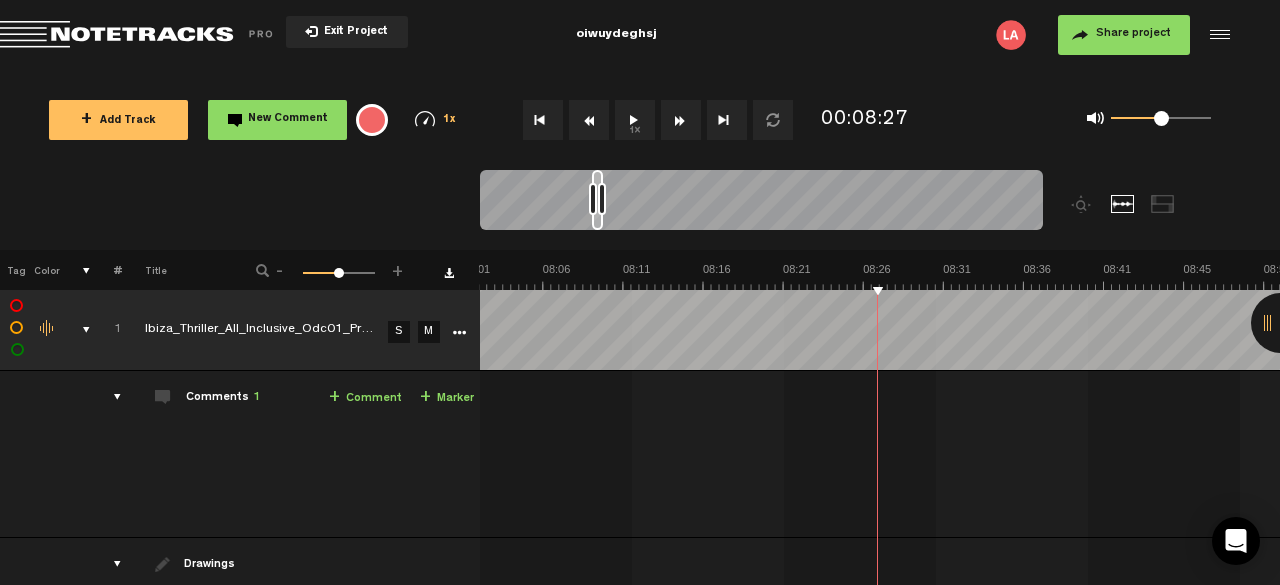 click at bounding box center (589, 120) 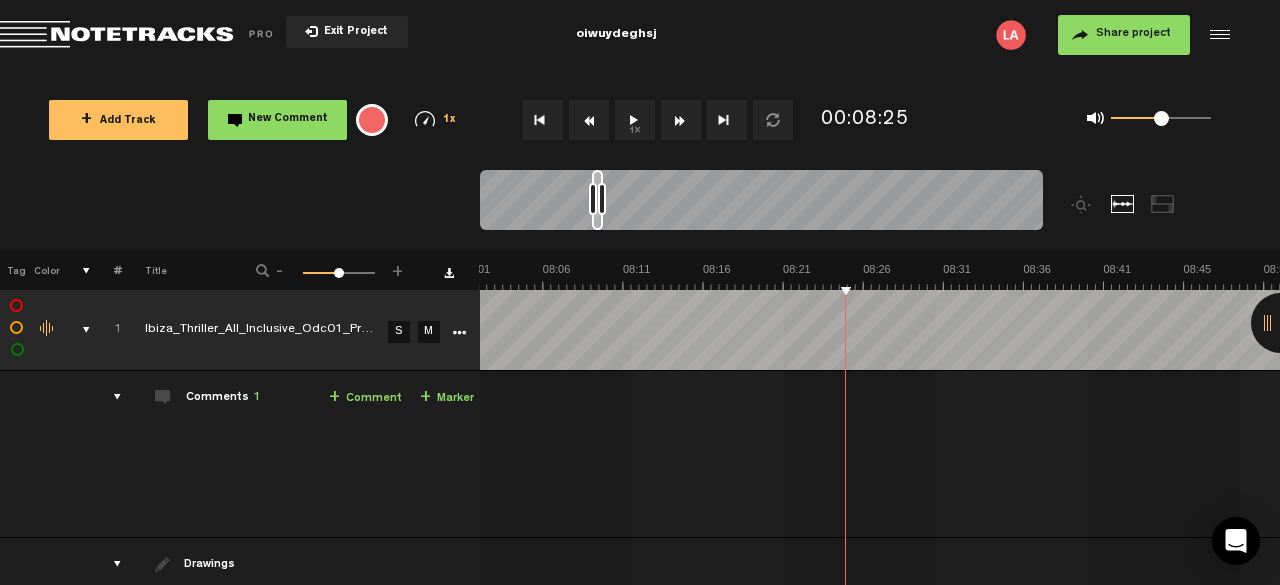 click at bounding box center [589, 120] 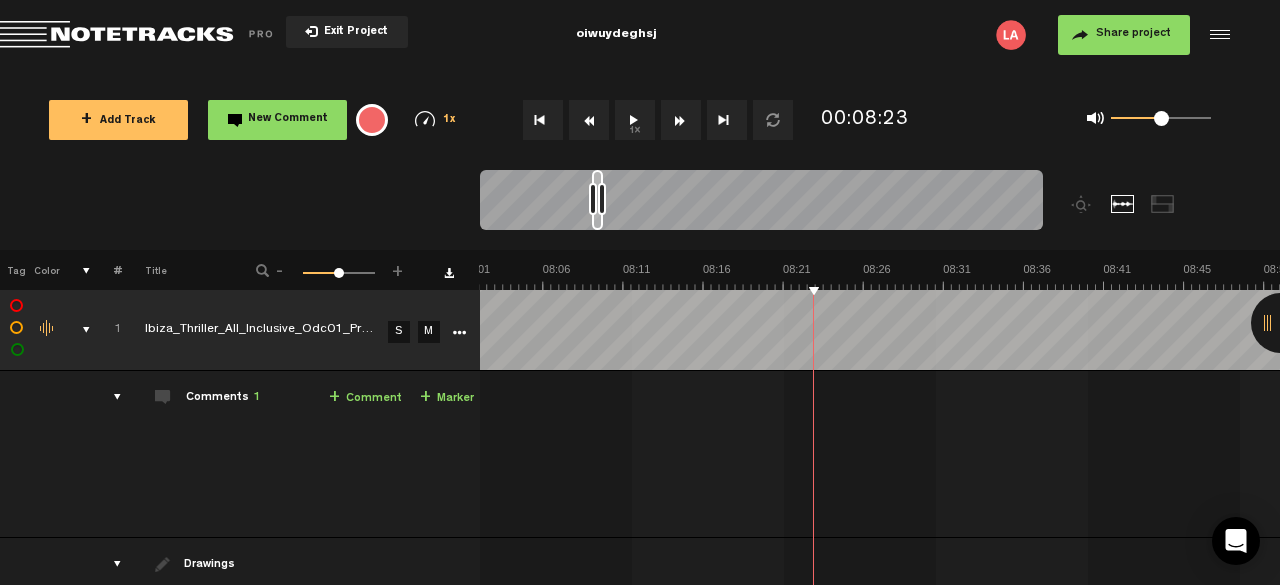 click on "1x" at bounding box center [635, 120] 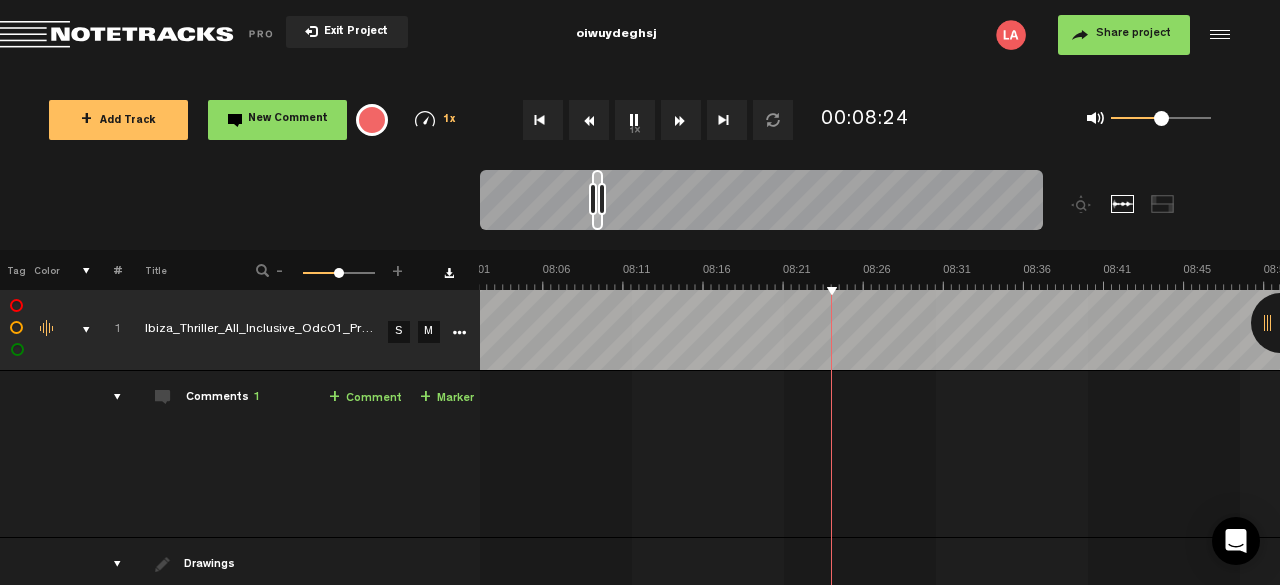 click on "1x" at bounding box center [635, 120] 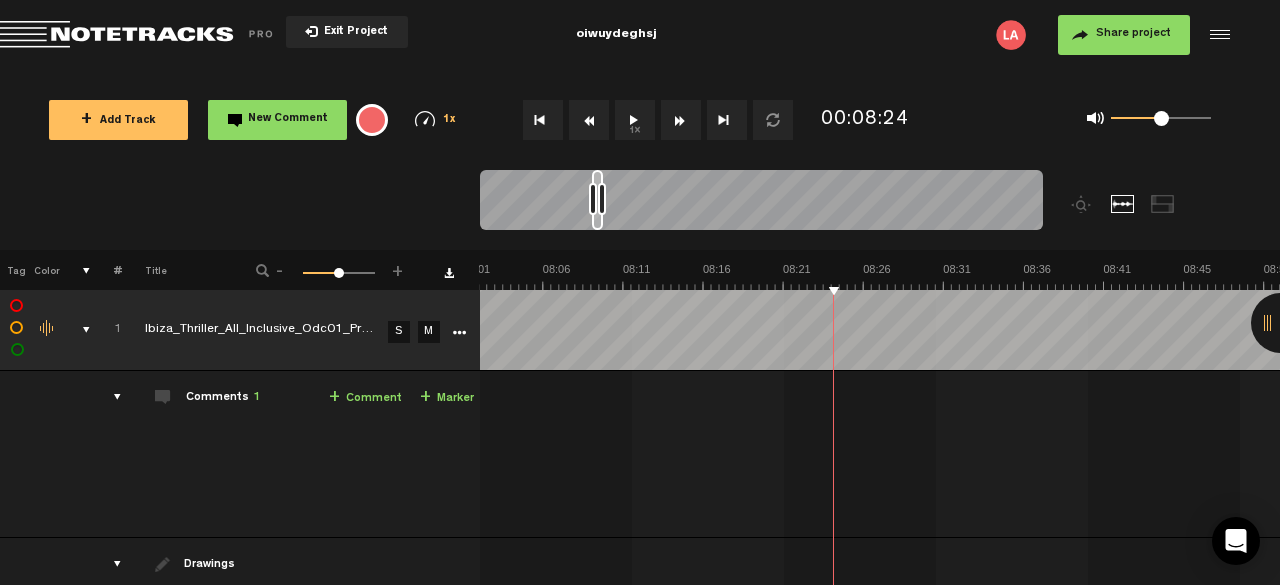click on "1x" at bounding box center [635, 120] 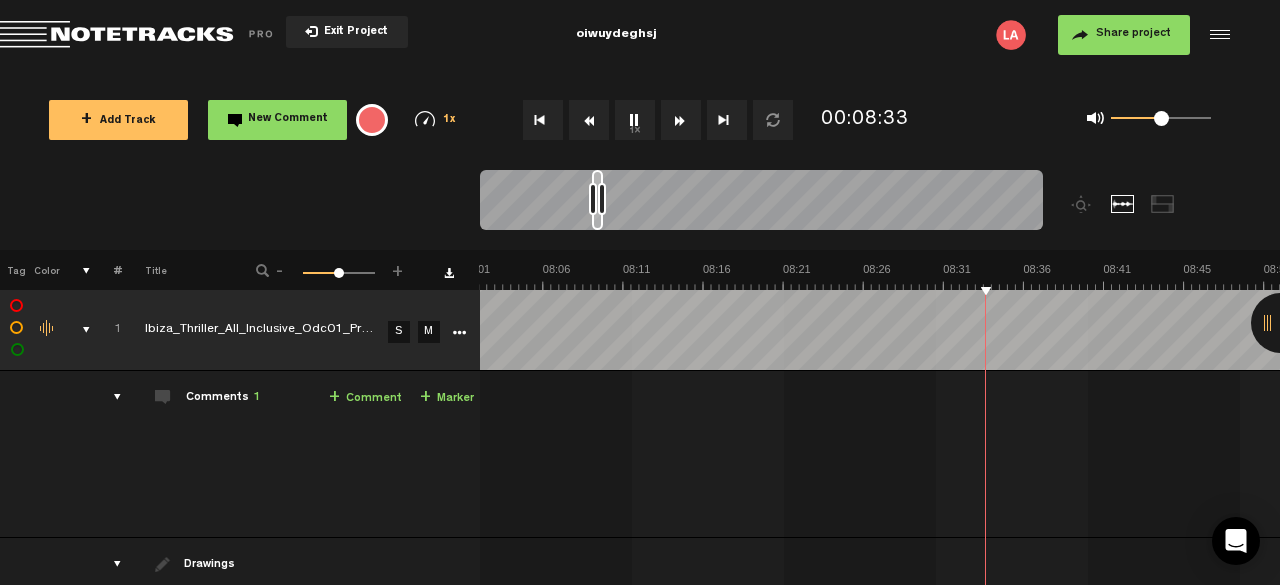 click on "+ Comment" at bounding box center (365, 398) 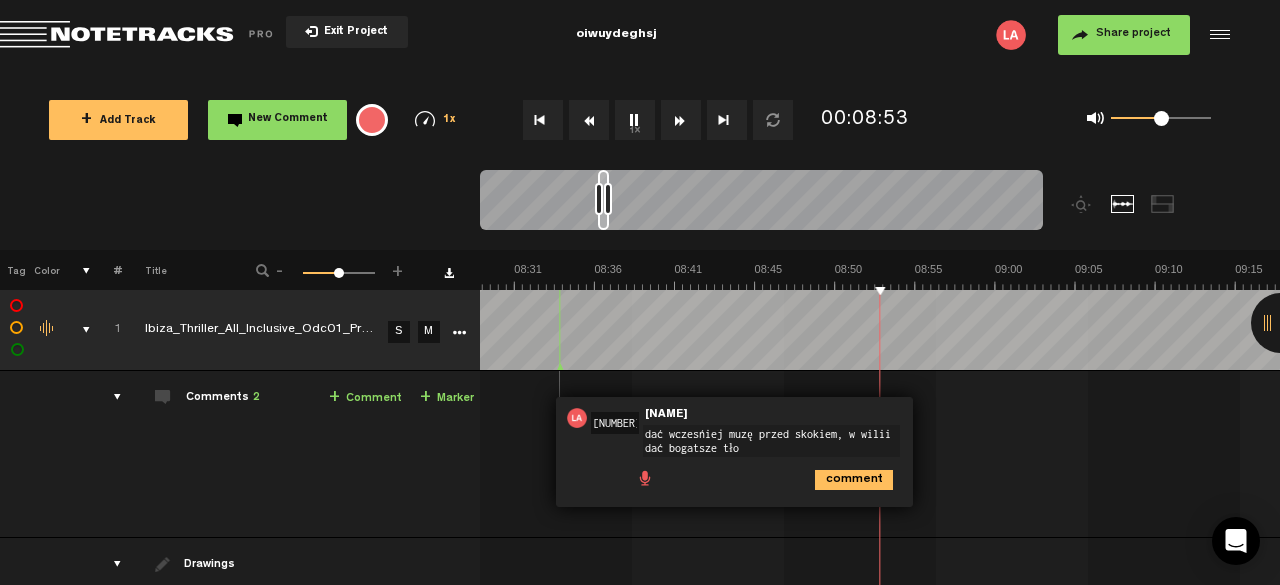 scroll, scrollTop: 0, scrollLeft: 8214, axis: horizontal 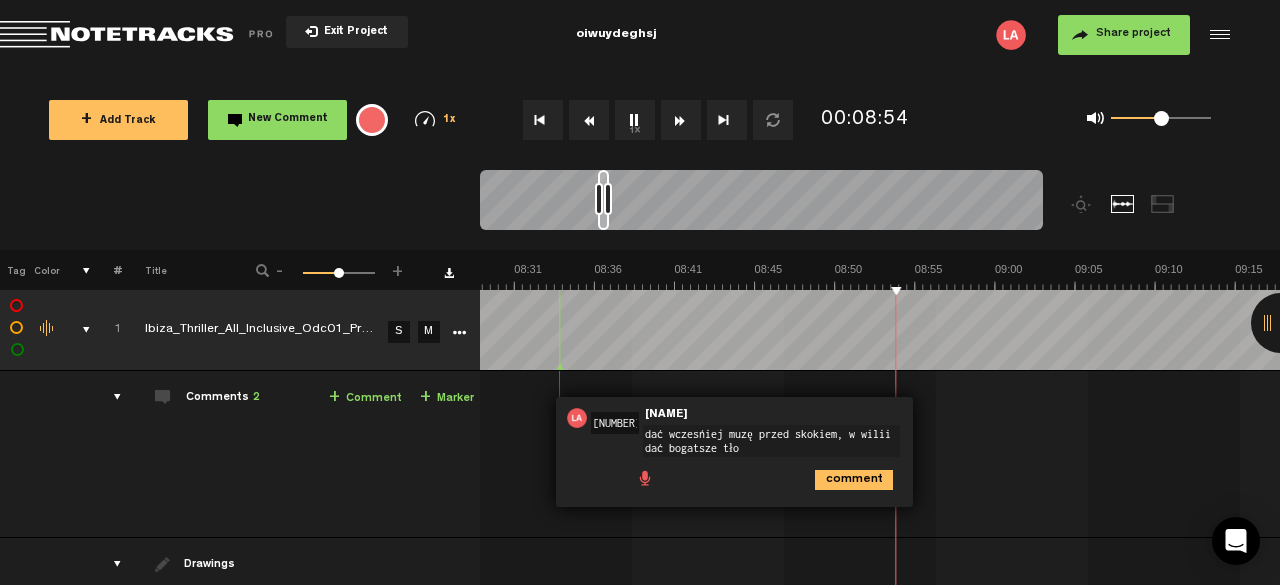 type on "dać wcześniej muzę przed skokiem, w wilii dać bogatsze tło" 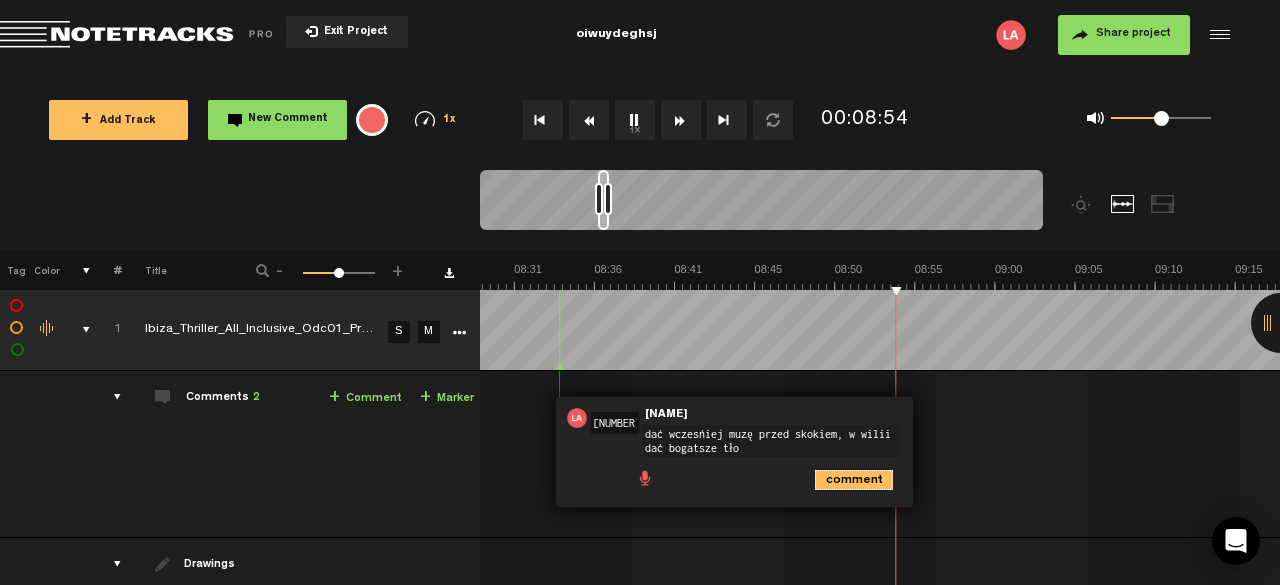 click on "comment" at bounding box center [854, 480] 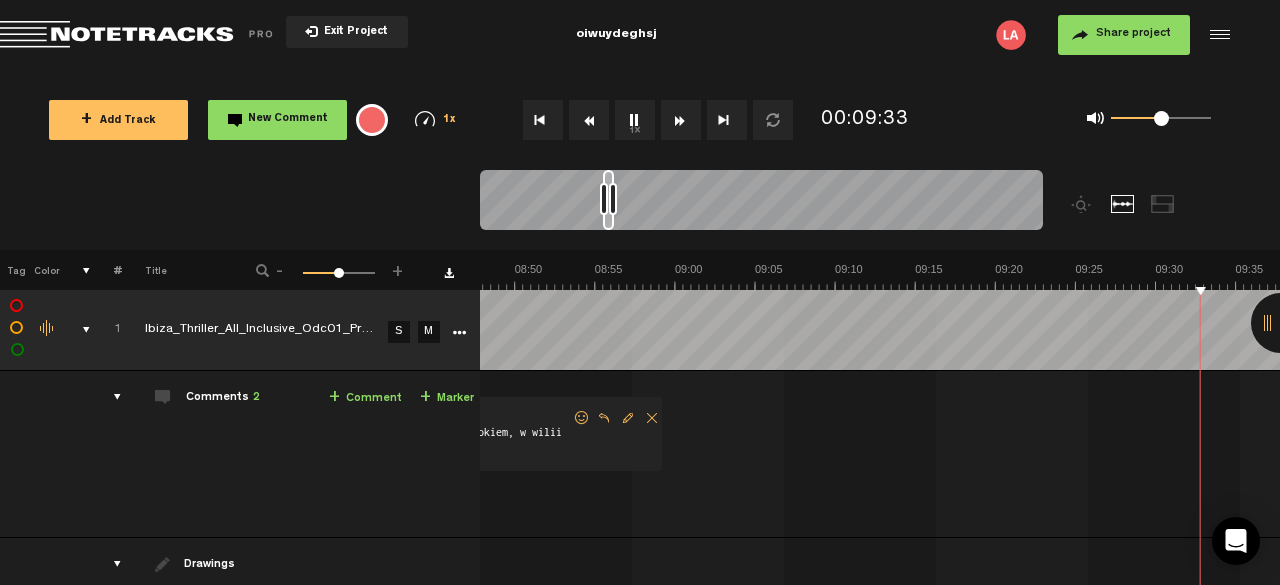 scroll, scrollTop: 0, scrollLeft: 8856, axis: horizontal 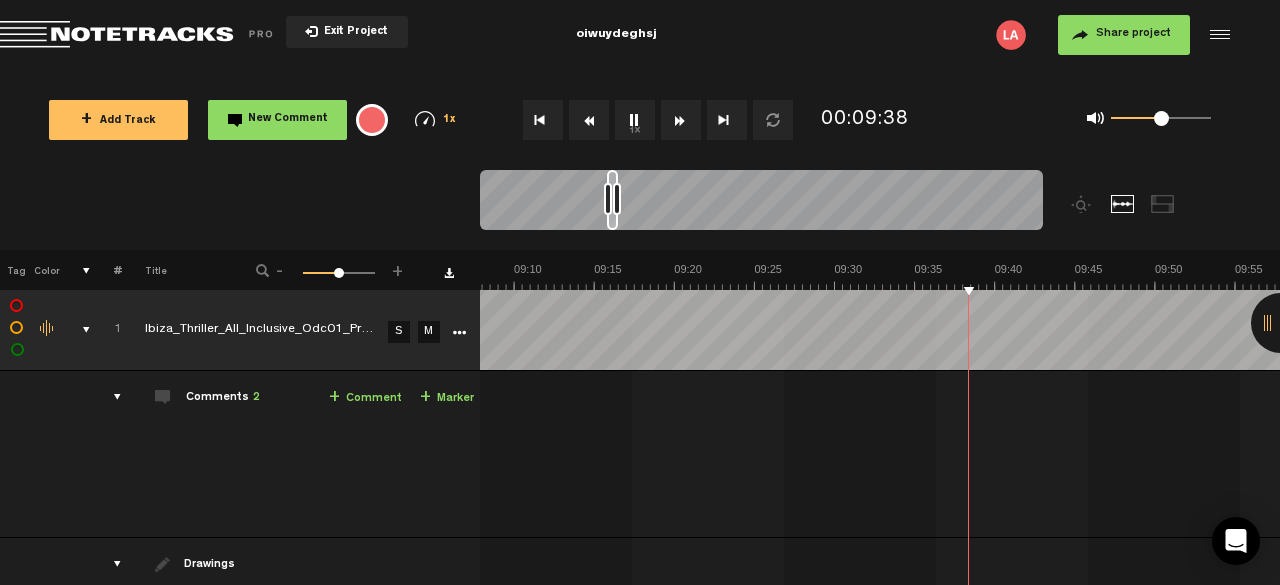 click on "1x" at bounding box center (635, 120) 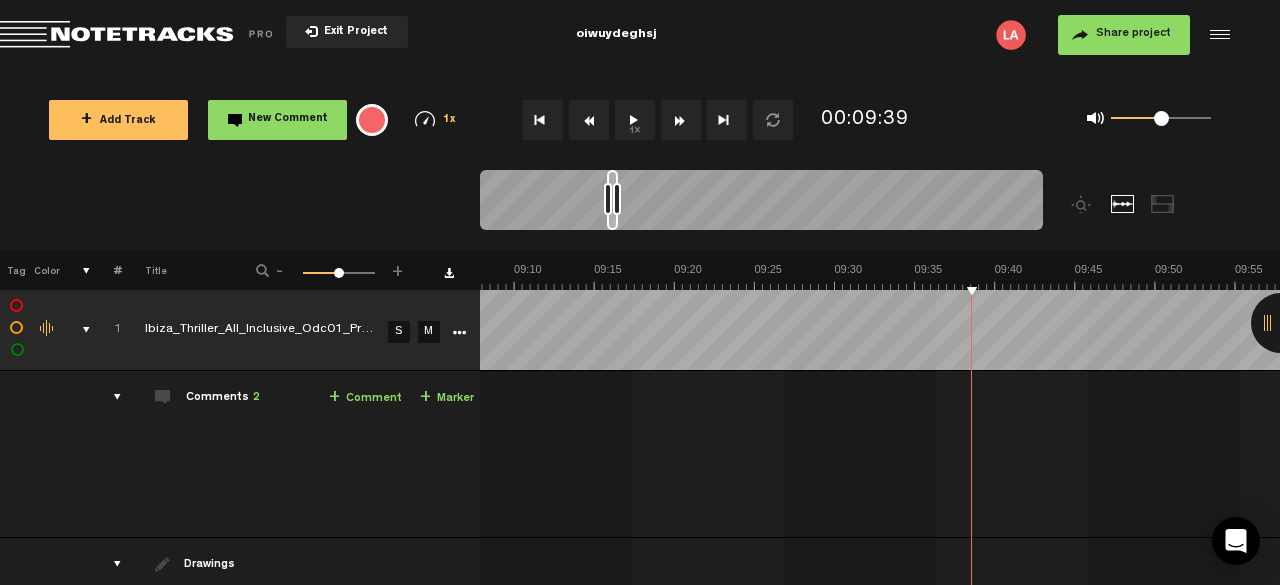 click on "+ Comment" at bounding box center [365, 398] 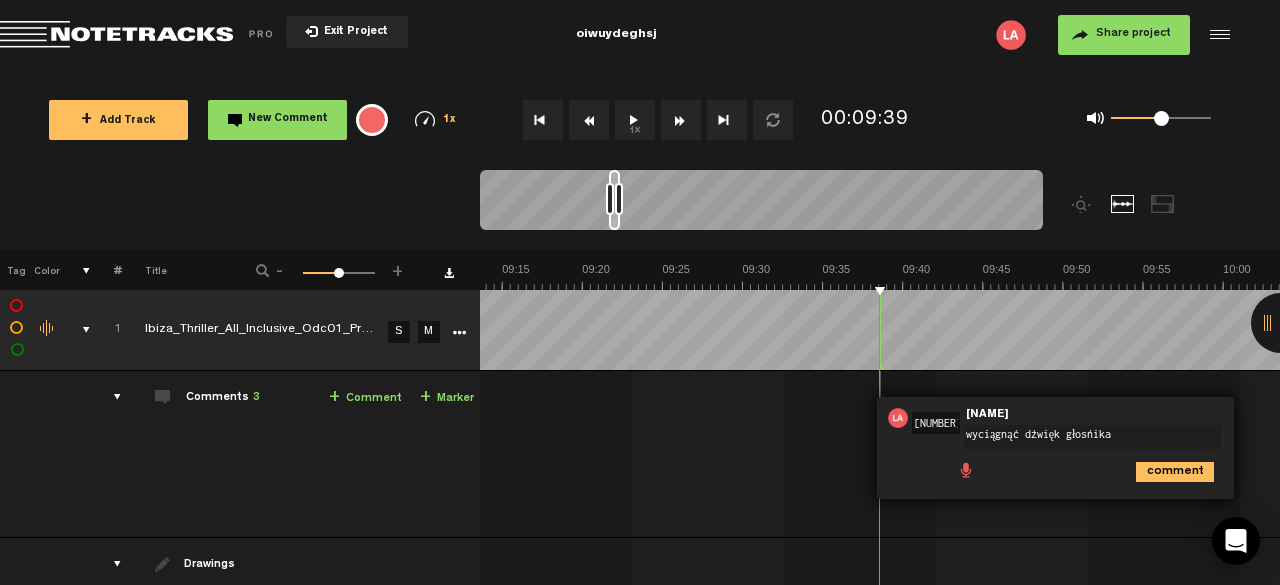 type on "wyciągnąć dźwięk głośnika" 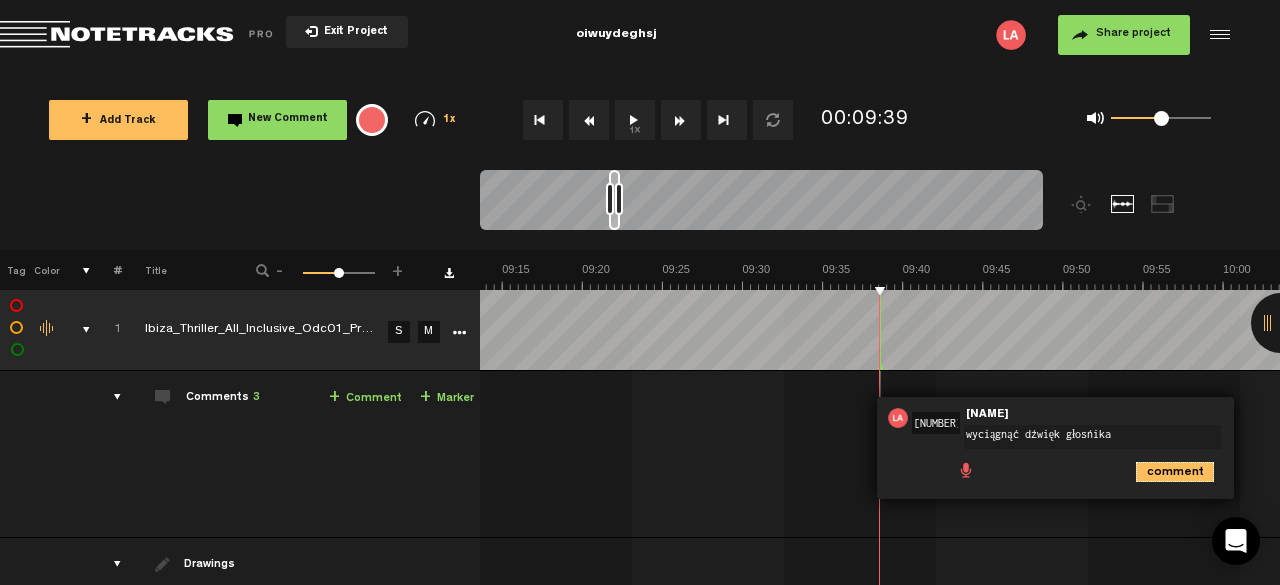 click on "comment" at bounding box center (1175, 472) 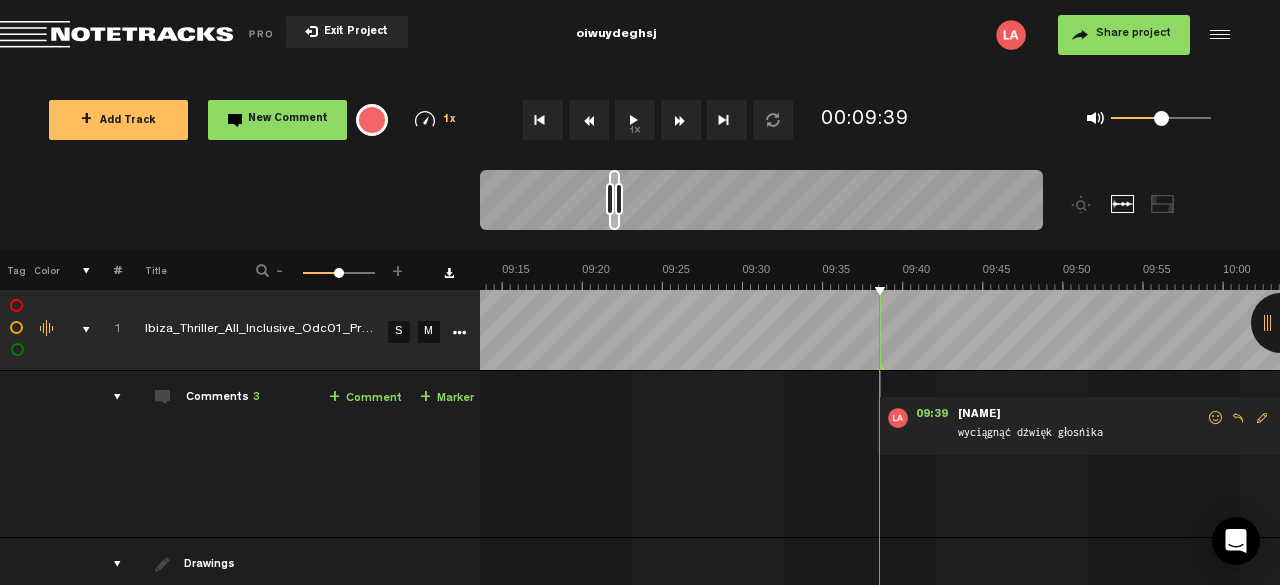 click on "1x" at bounding box center (635, 120) 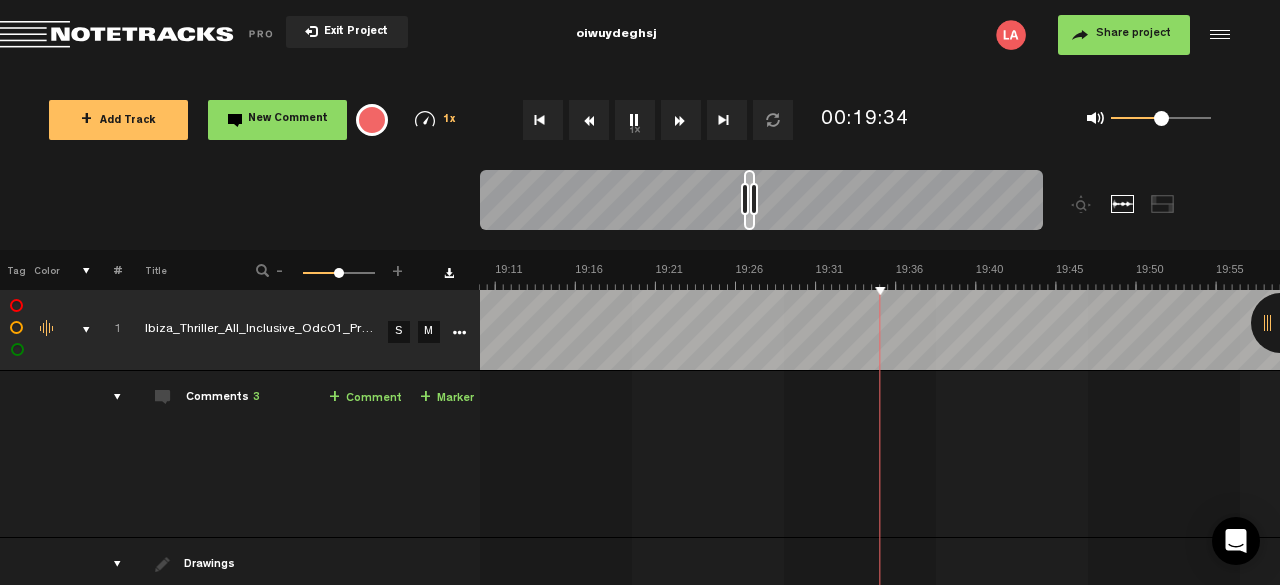 scroll, scrollTop: 0, scrollLeft: 18566, axis: horizontal 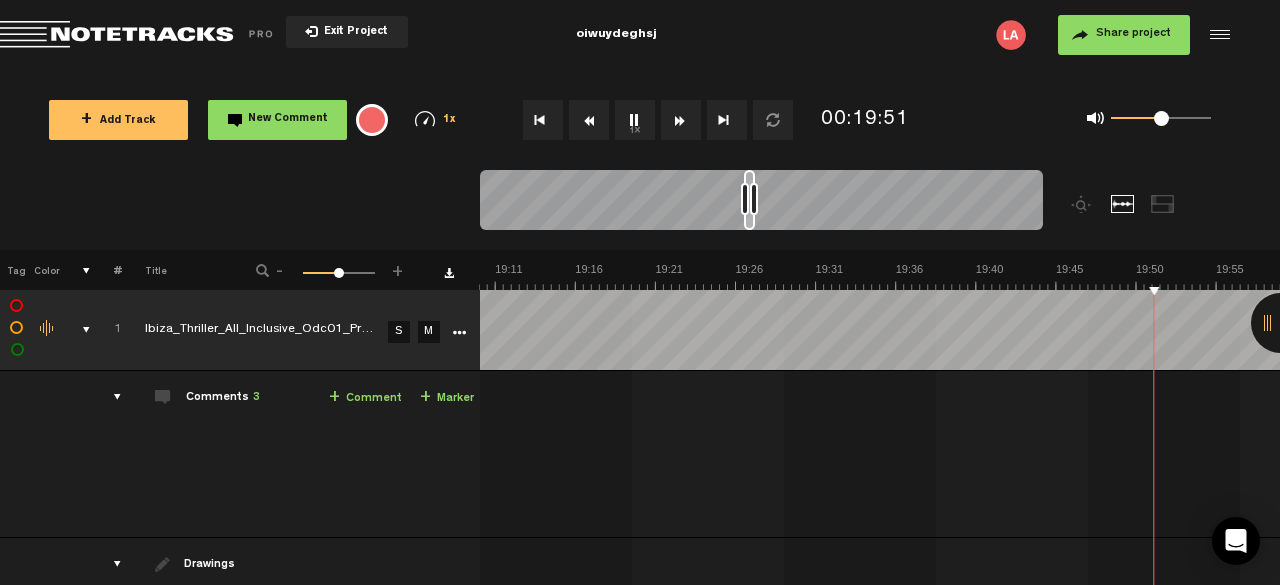 click on "1x" at bounding box center (635, 120) 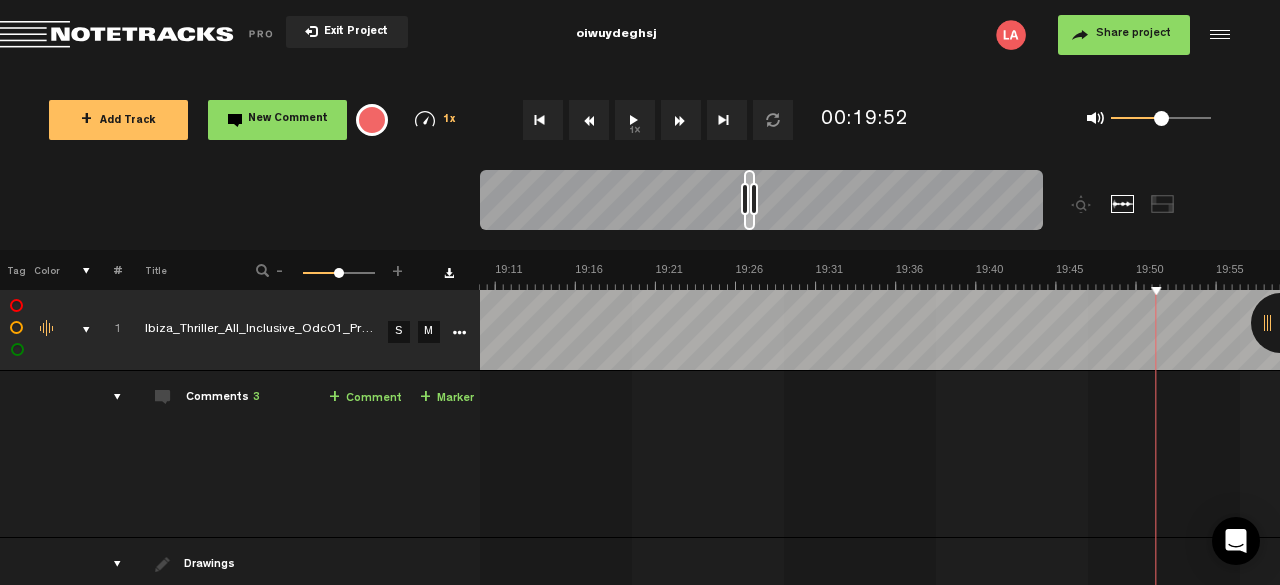 click on "+ Comment" at bounding box center (365, 398) 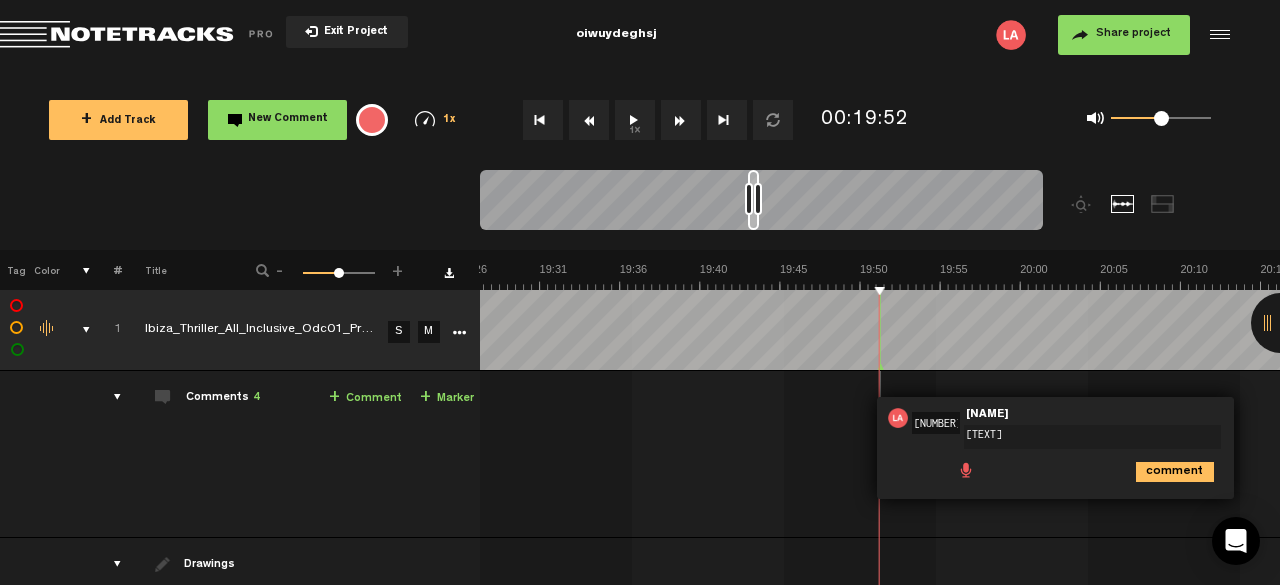 type on "trochę dłużej muza, trochę głośniej" 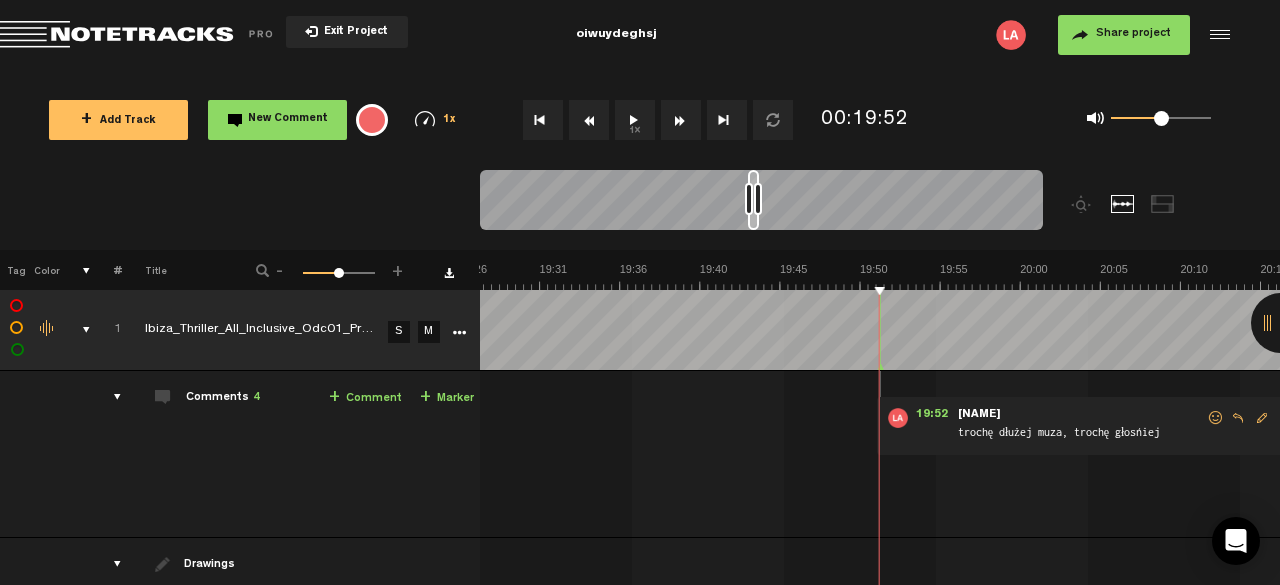 click on "1x" at bounding box center [635, 120] 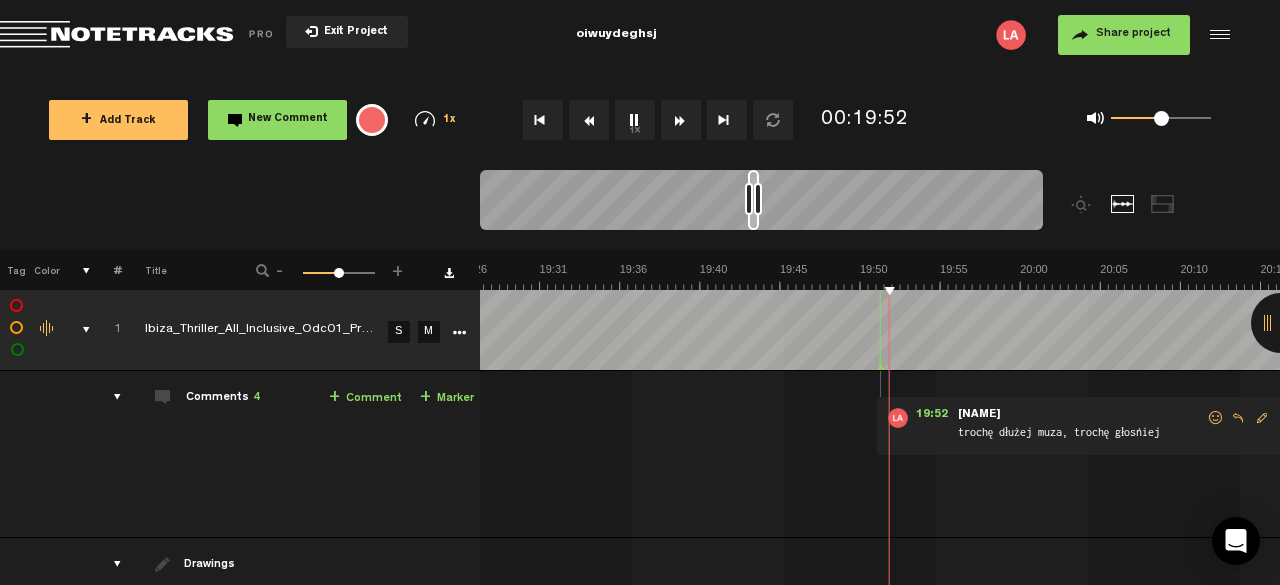 click on "1x" at bounding box center [635, 120] 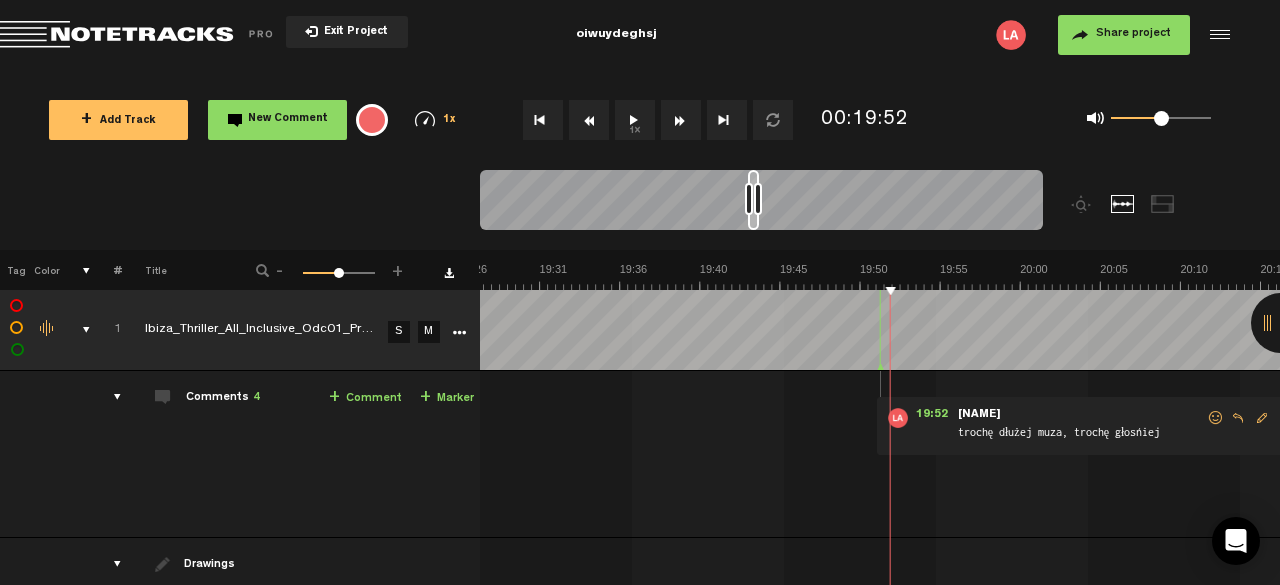 click on "1x" at bounding box center [635, 120] 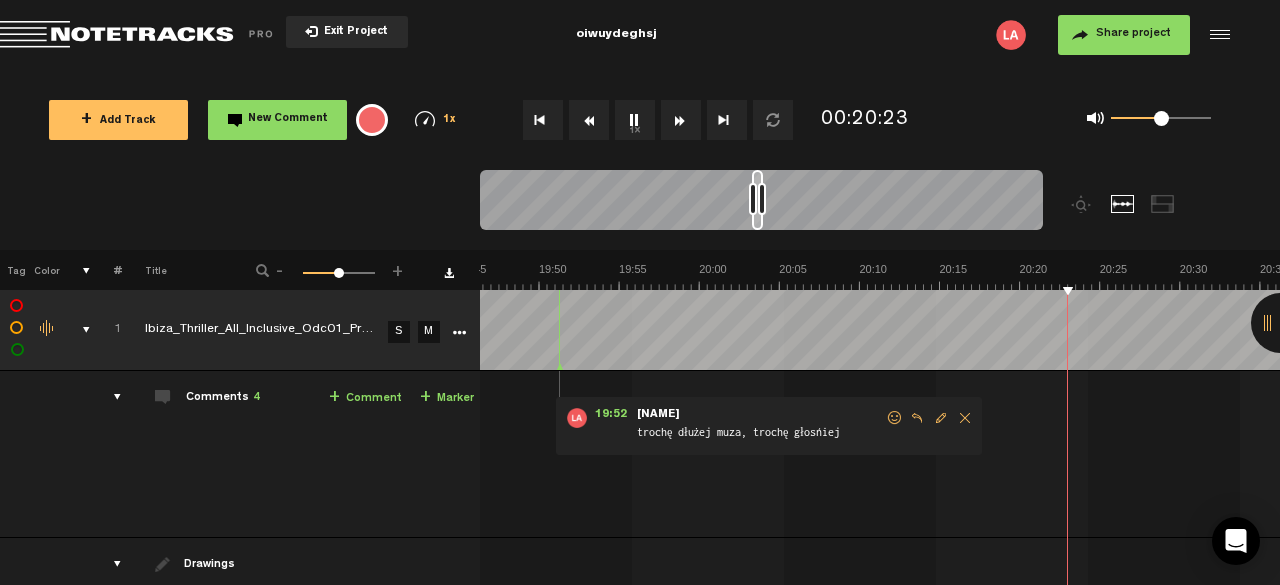 scroll, scrollTop: 0, scrollLeft: 19164, axis: horizontal 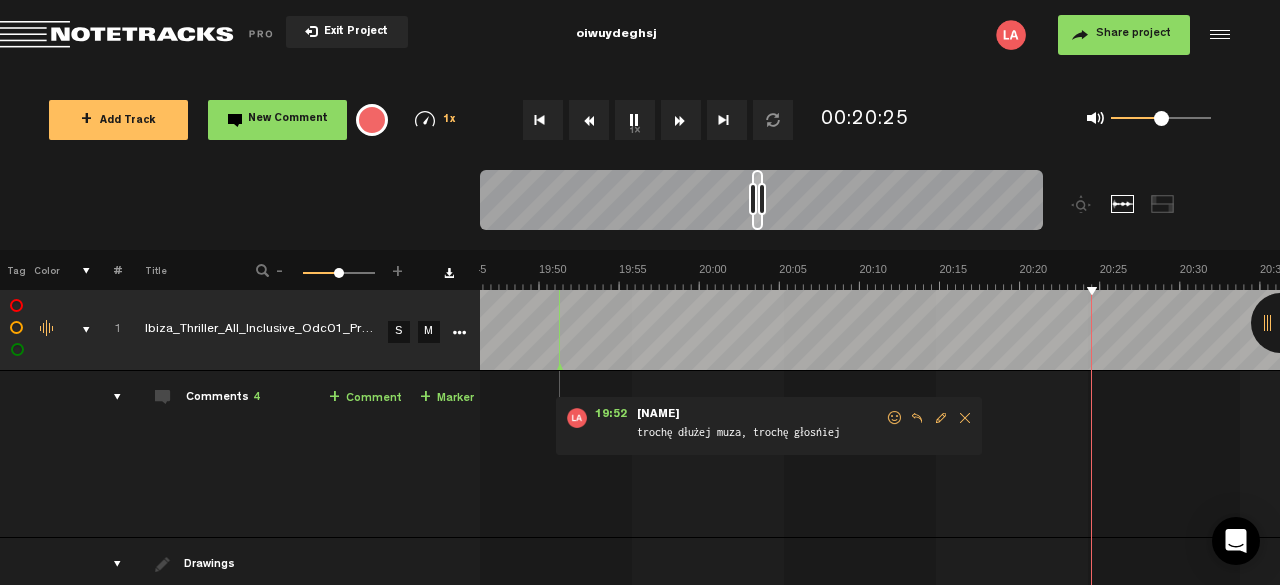 click on "1x" at bounding box center [635, 120] 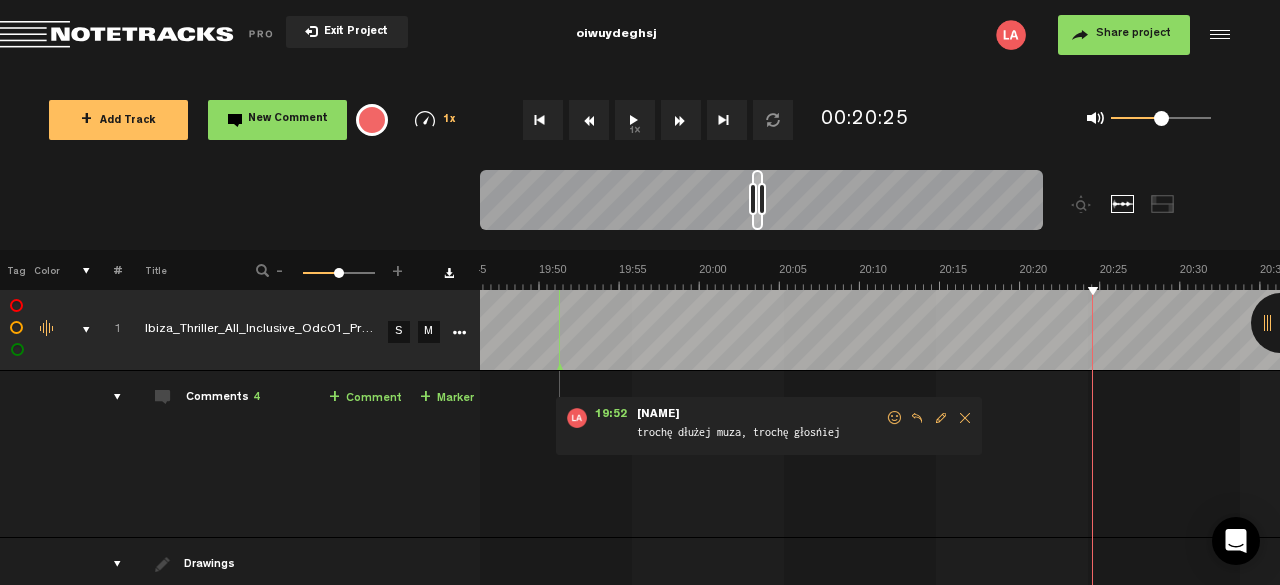 click on "1x" at bounding box center (635, 120) 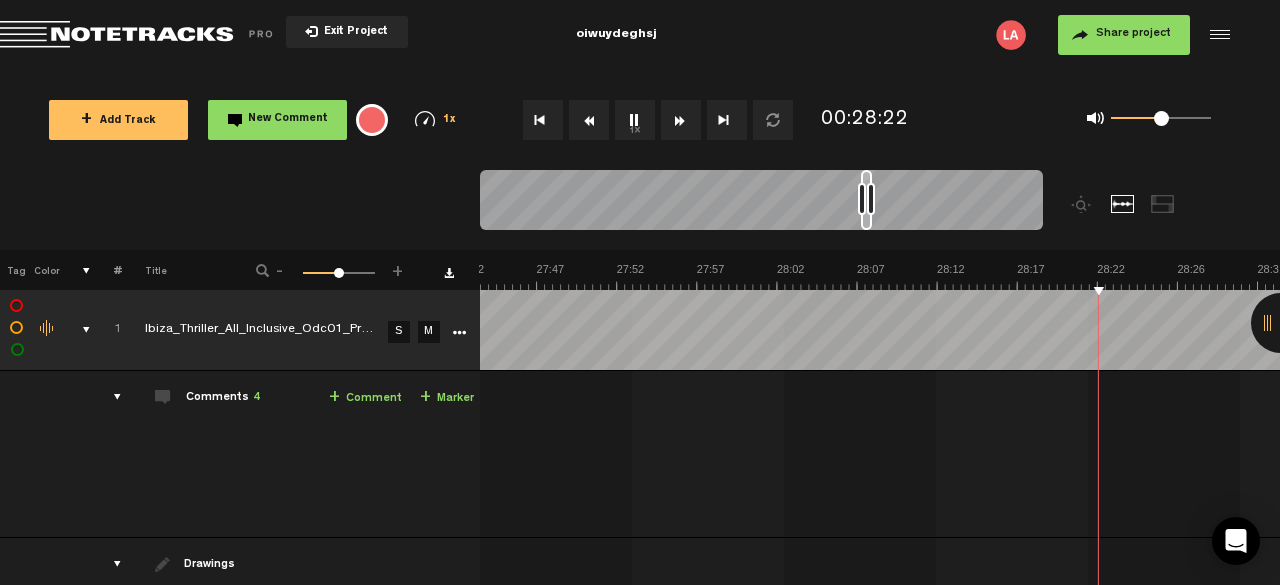 scroll, scrollTop: 0, scrollLeft: 26856, axis: horizontal 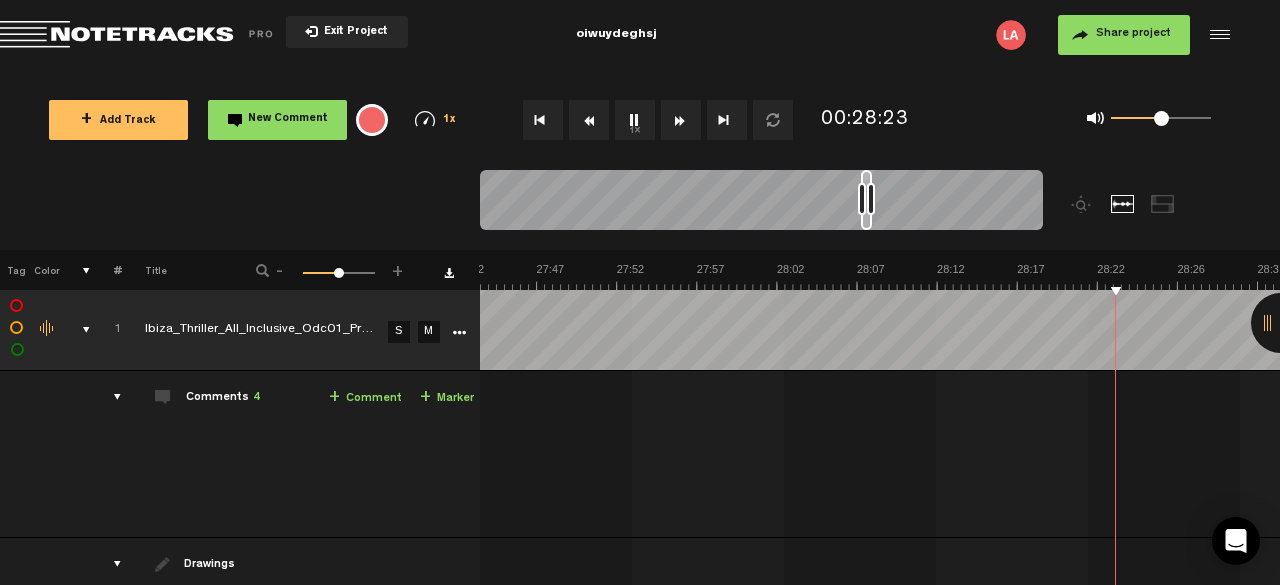 click on "1x" at bounding box center [635, 120] 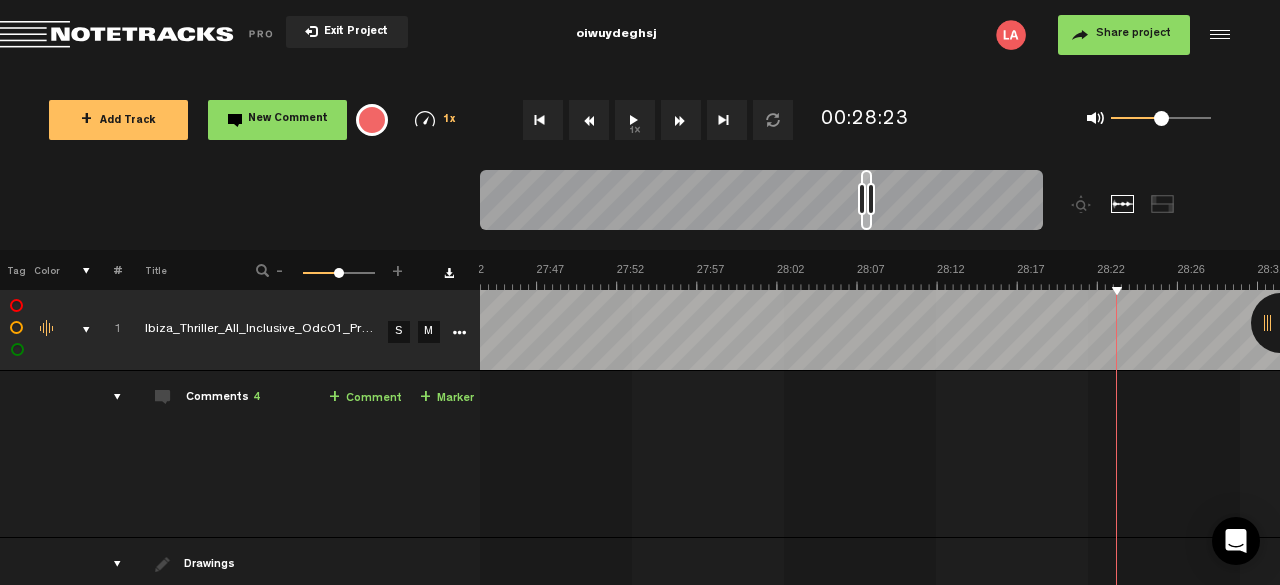 click on "+ Comment" at bounding box center [365, 398] 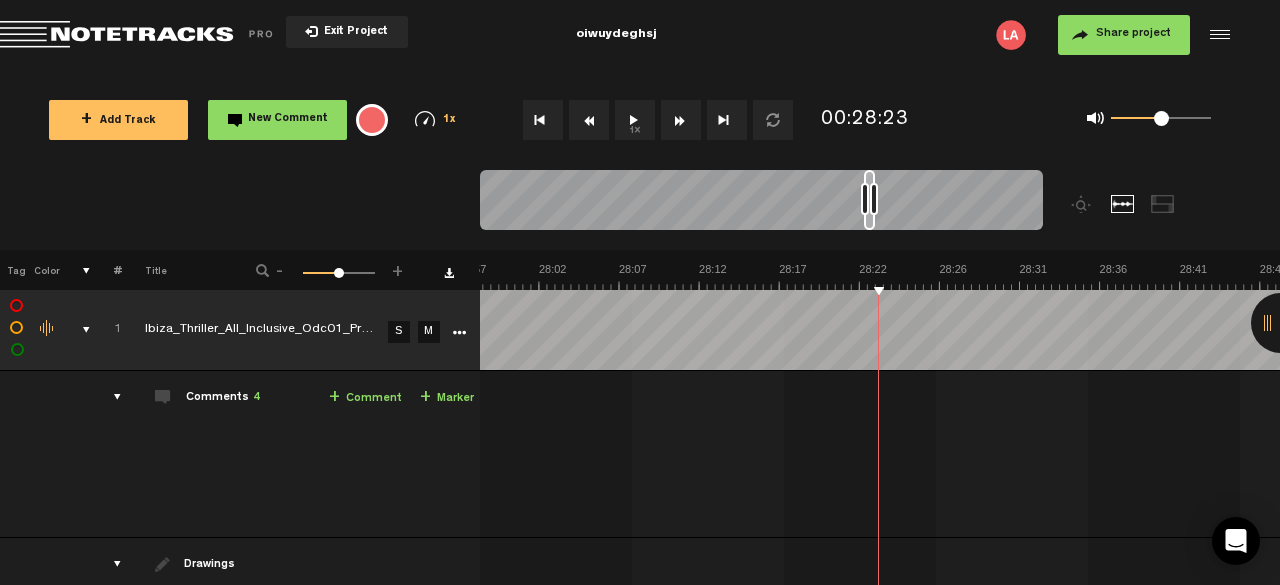 scroll, scrollTop: 0, scrollLeft: 27094, axis: horizontal 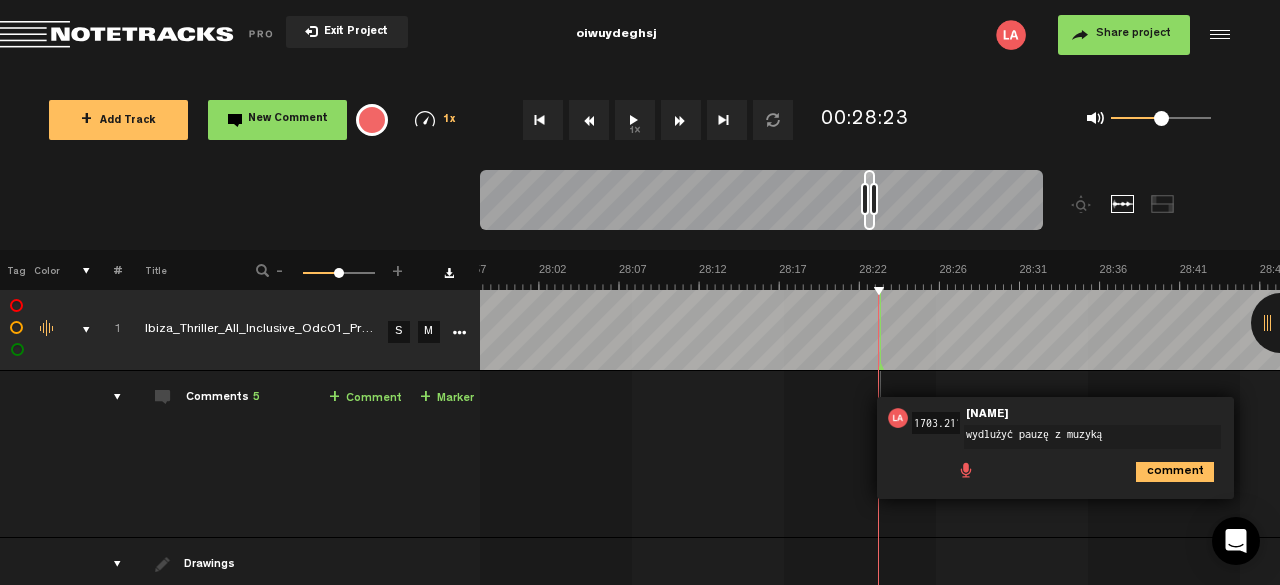 type on "wydlużyć pauzę z muzyką" 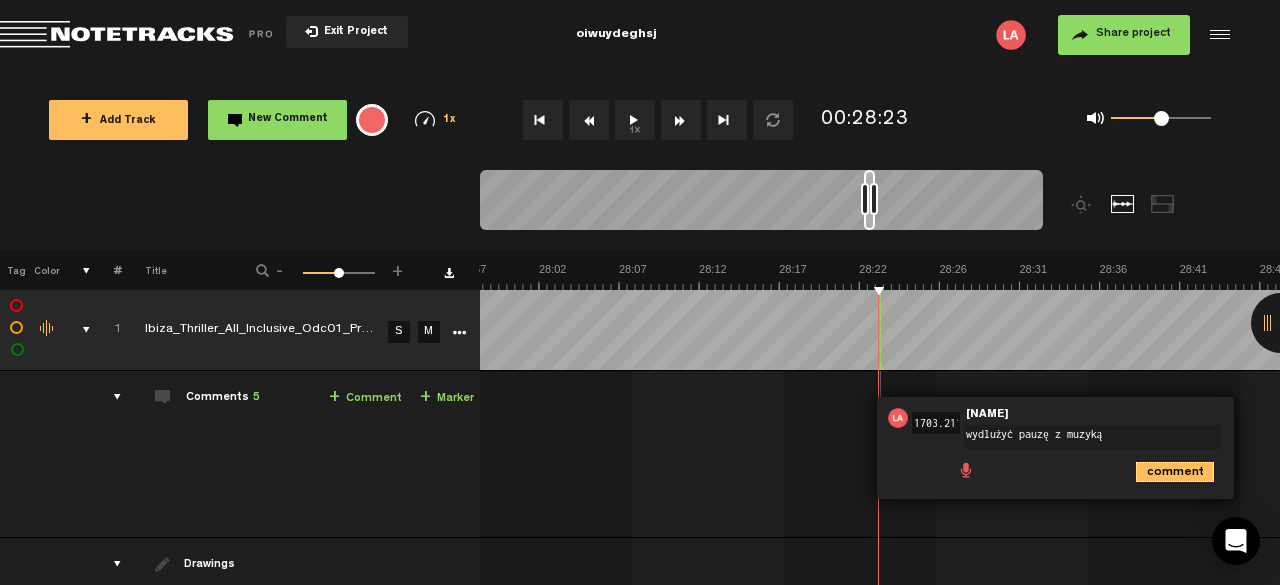 click on "comment" at bounding box center [1175, 472] 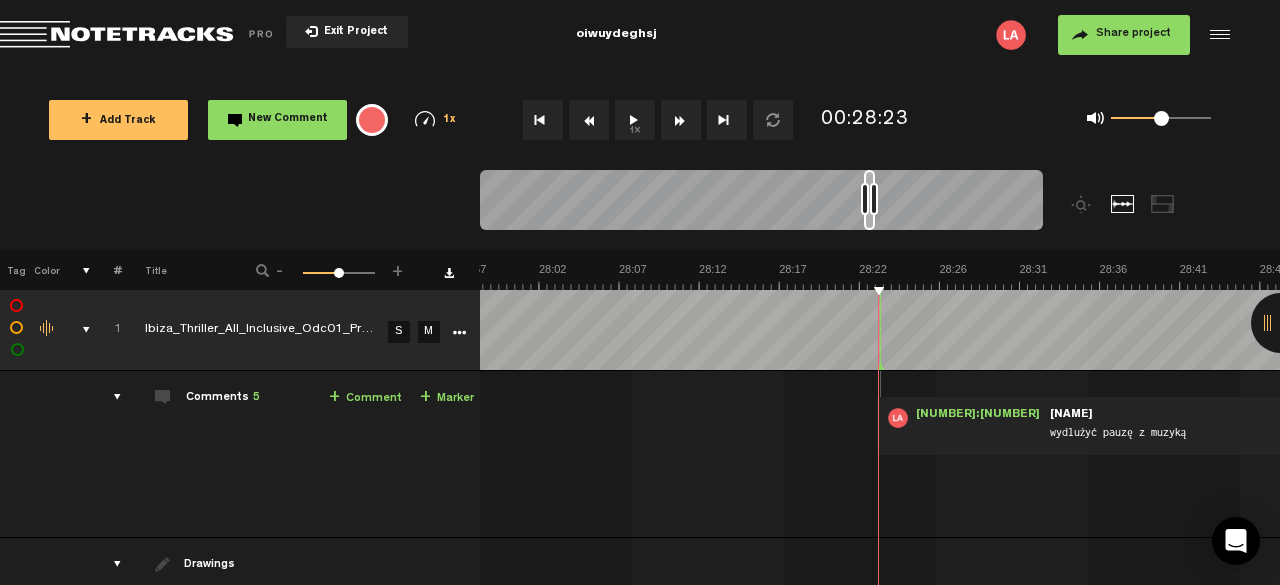 click on "1x" at bounding box center [635, 120] 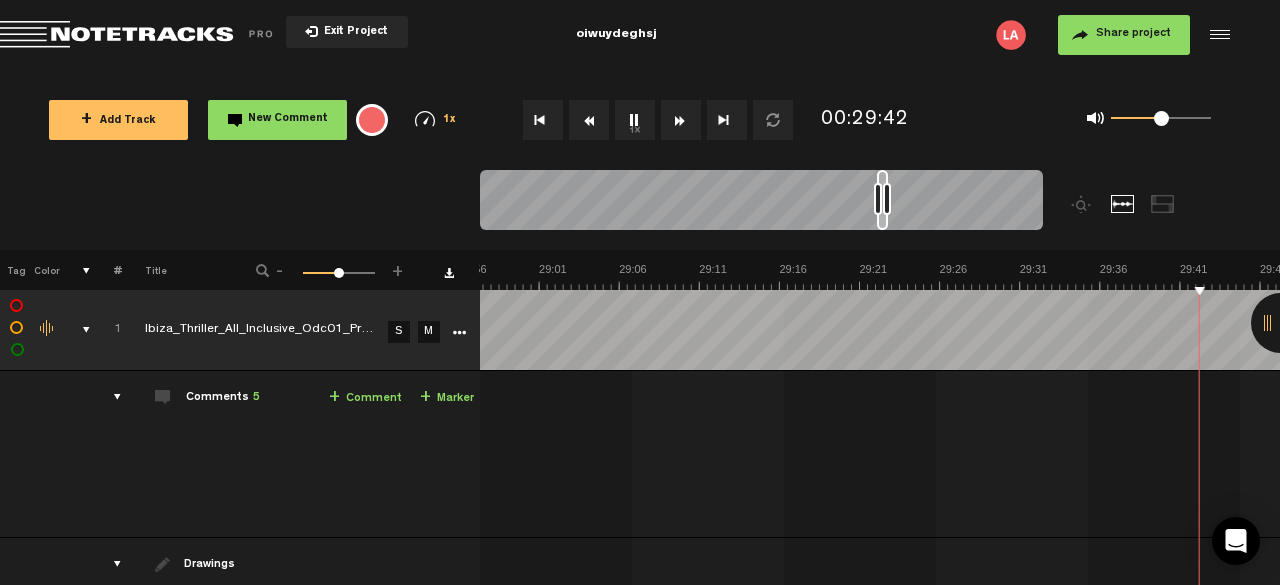 scroll, scrollTop: 0, scrollLeft: 28376, axis: horizontal 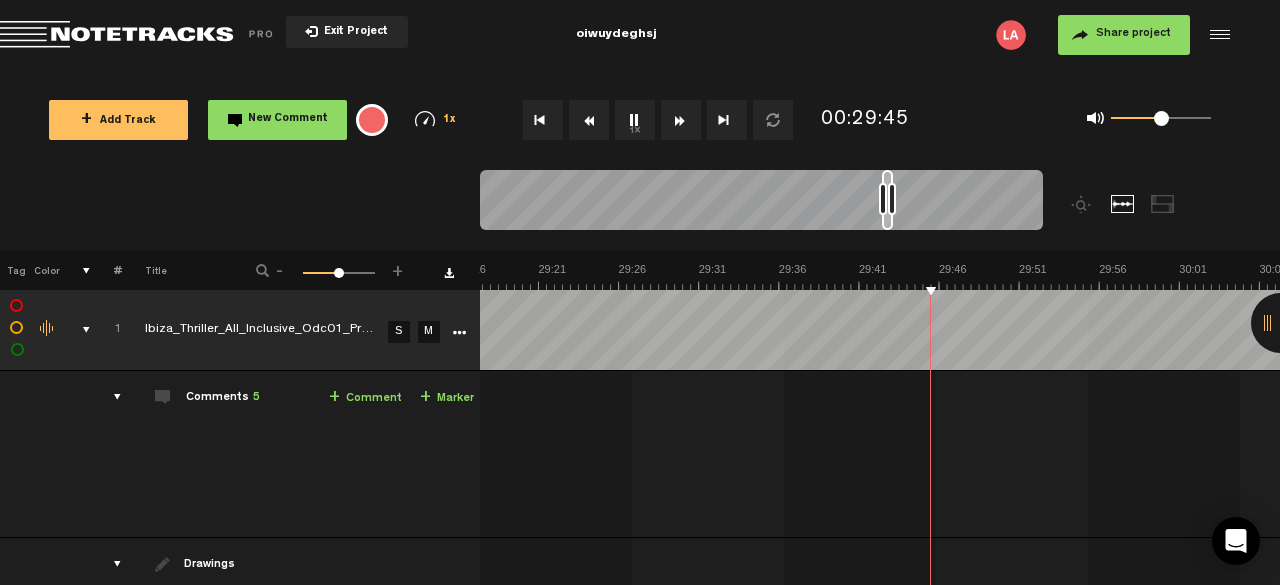 click on "1x" at bounding box center (635, 120) 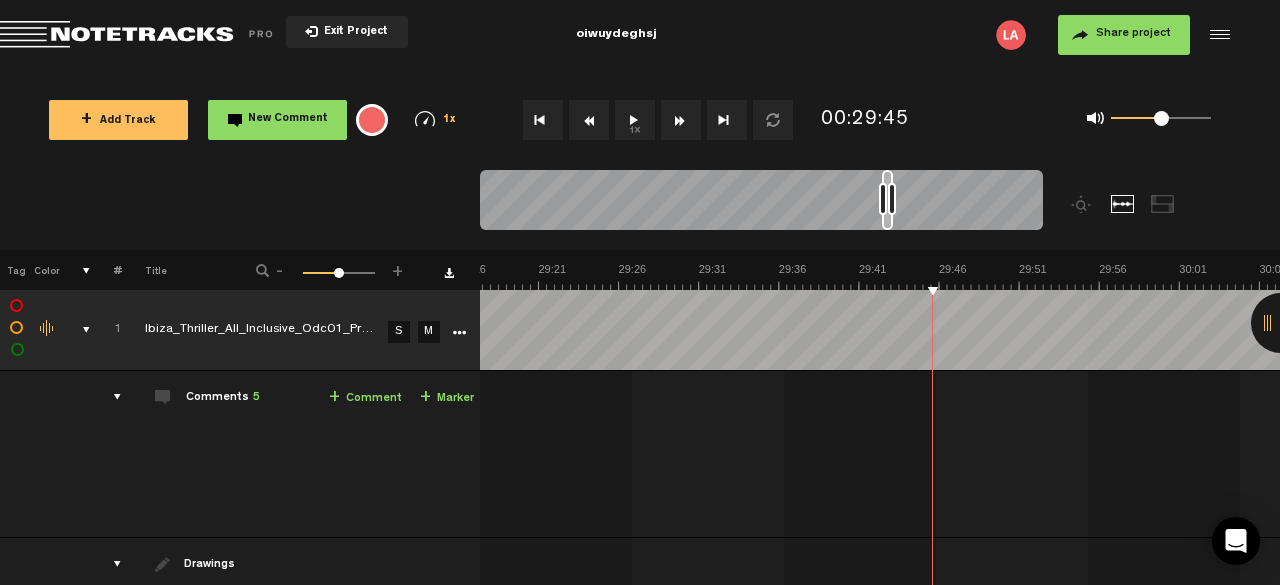 click on "1x" at bounding box center [635, 120] 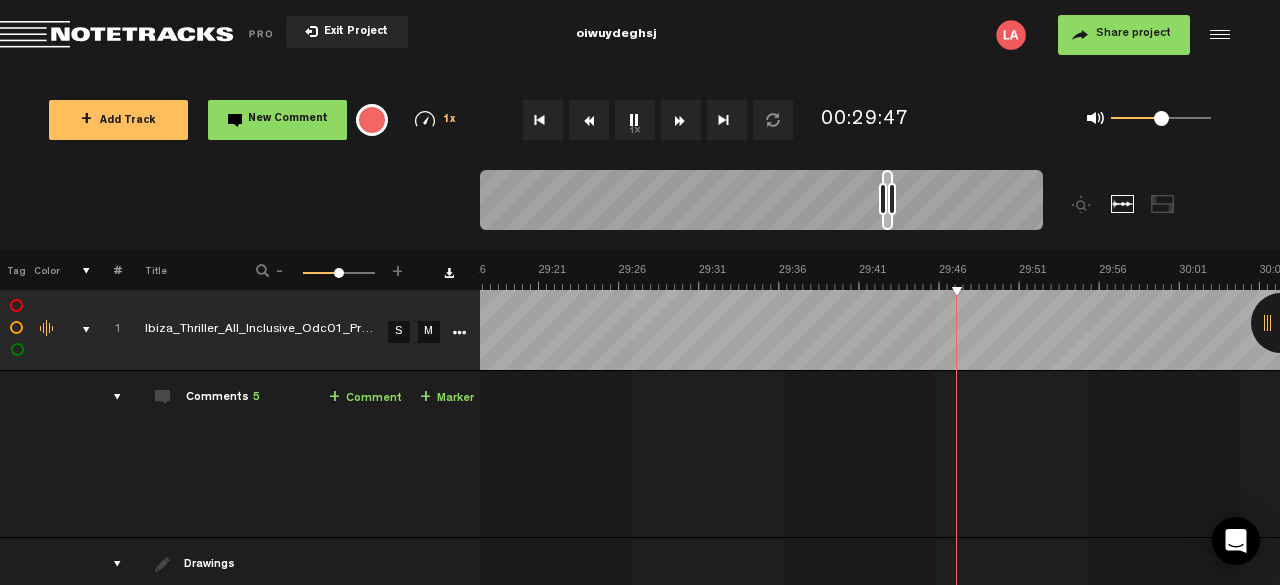 click on "1x" at bounding box center (635, 120) 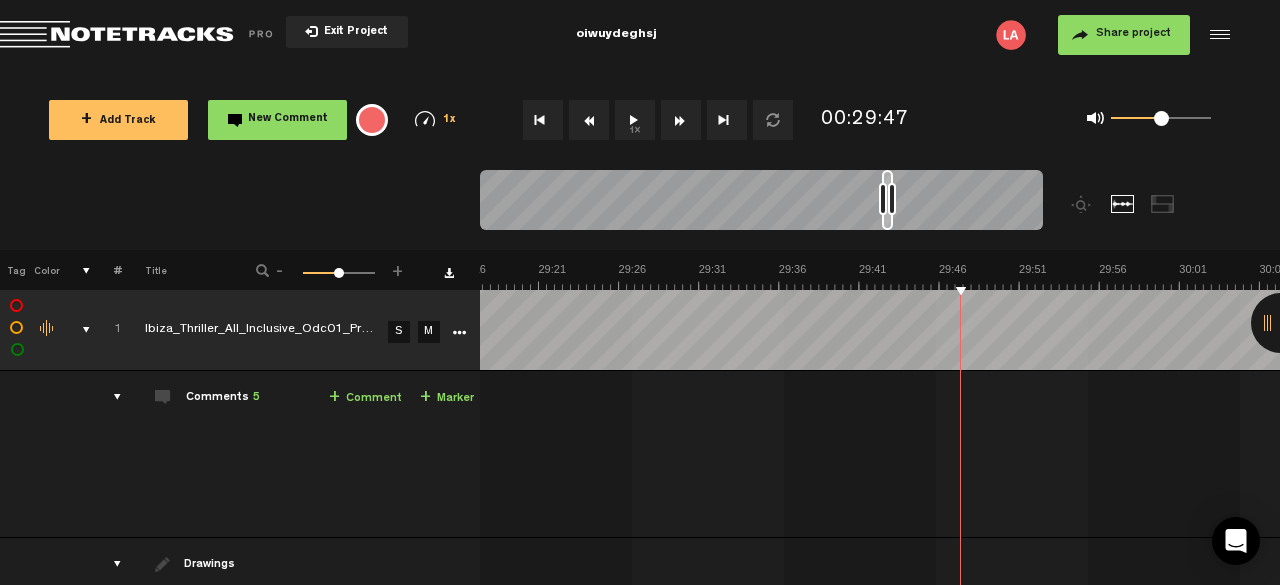 click on "1x" at bounding box center [635, 120] 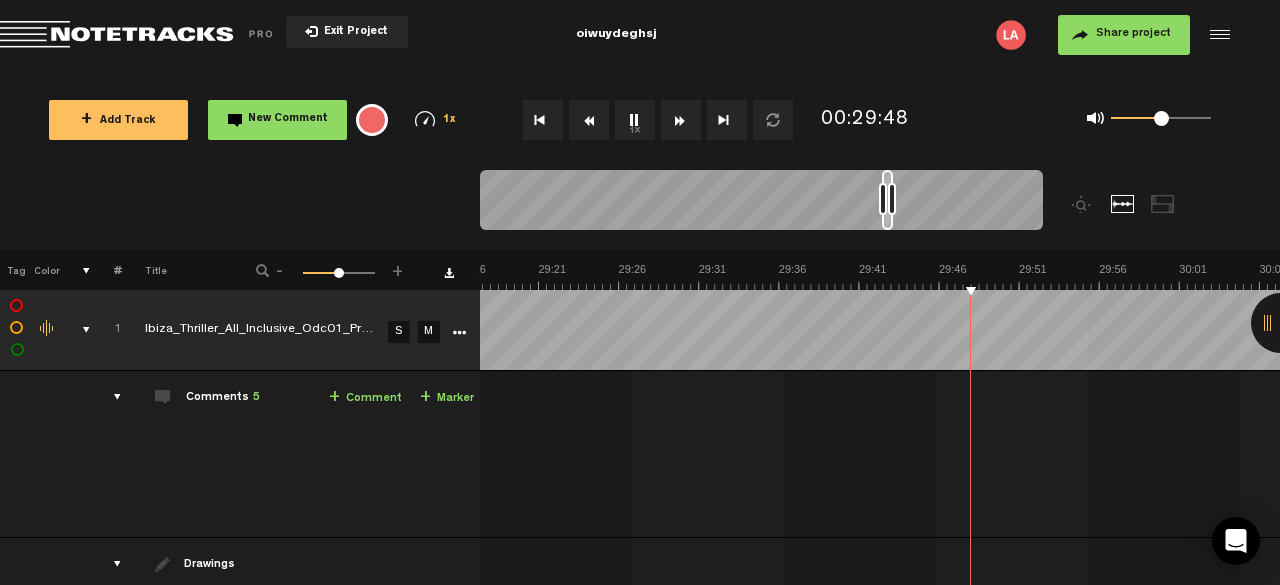 click on "1x" at bounding box center (635, 120) 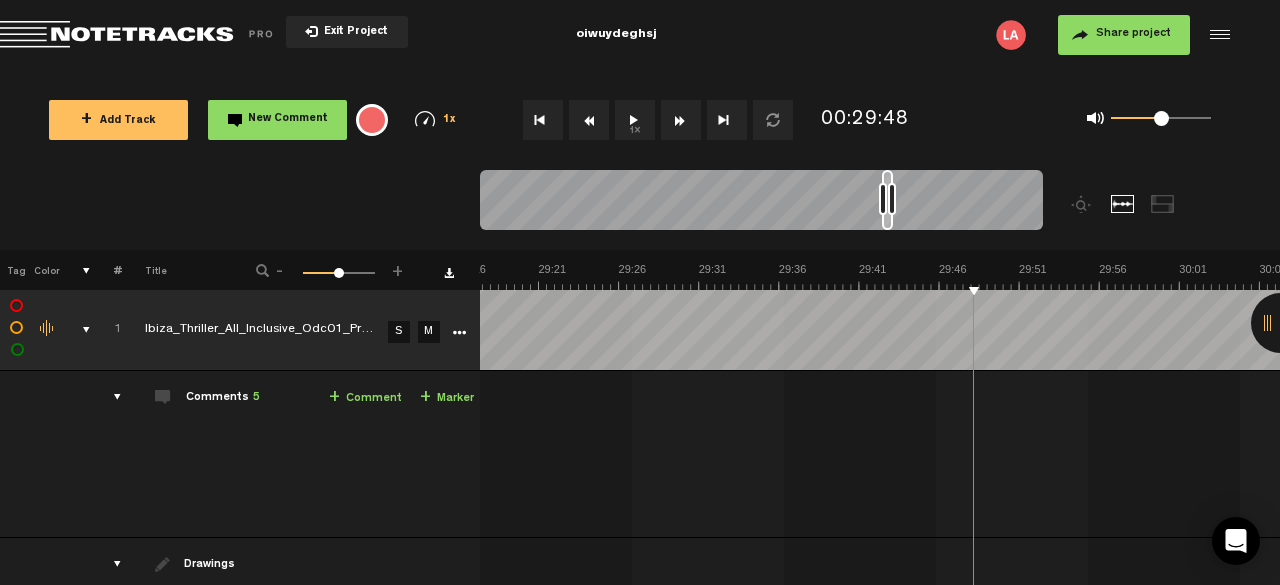 click on "1x" at bounding box center (635, 120) 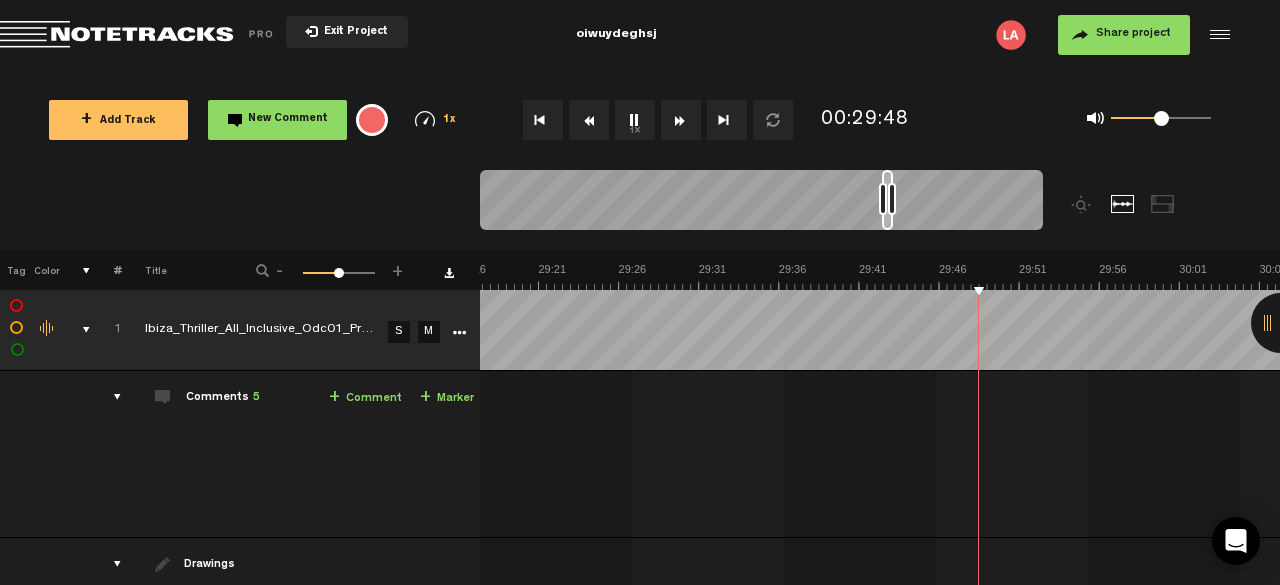 click on "1x" at bounding box center (635, 120) 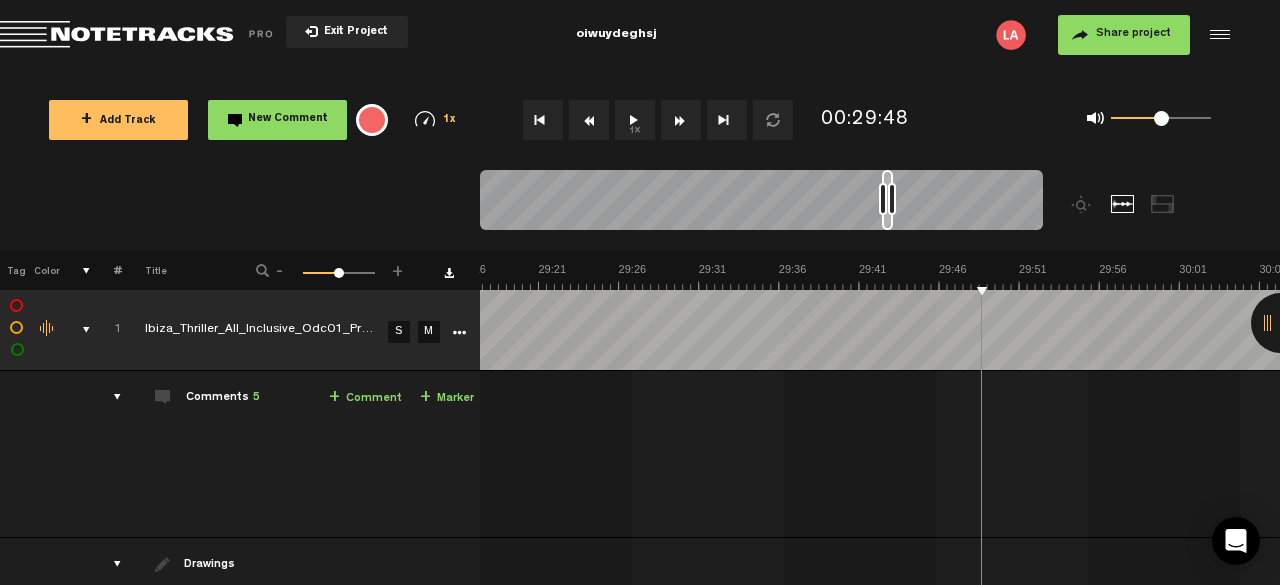 click on "1x" at bounding box center (635, 120) 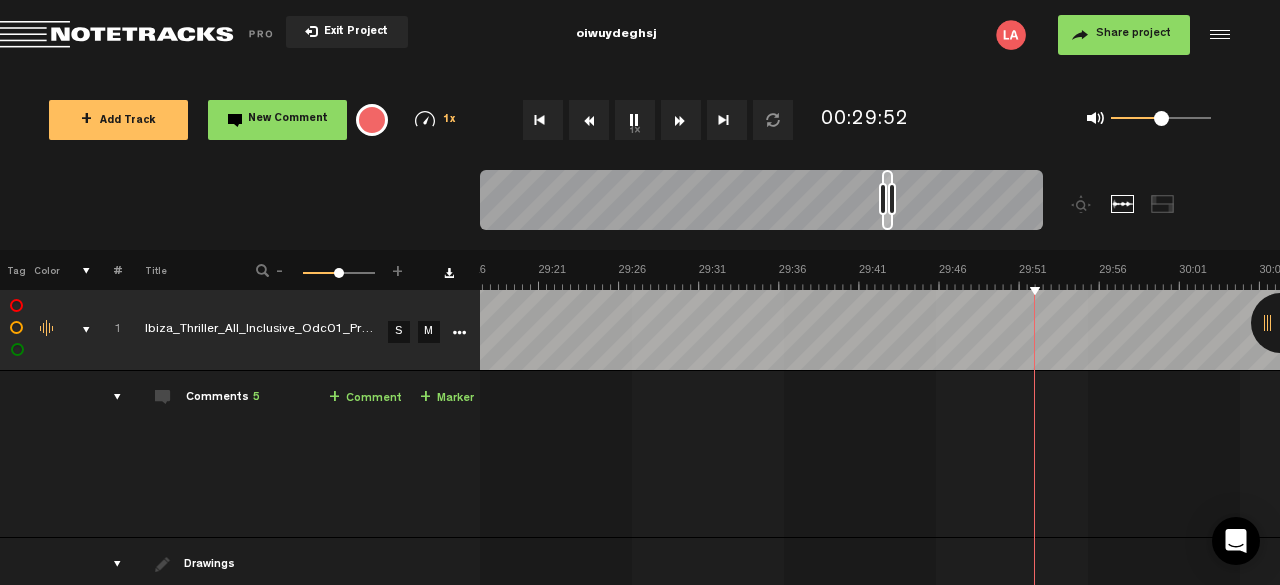 click on "1x" at bounding box center [635, 120] 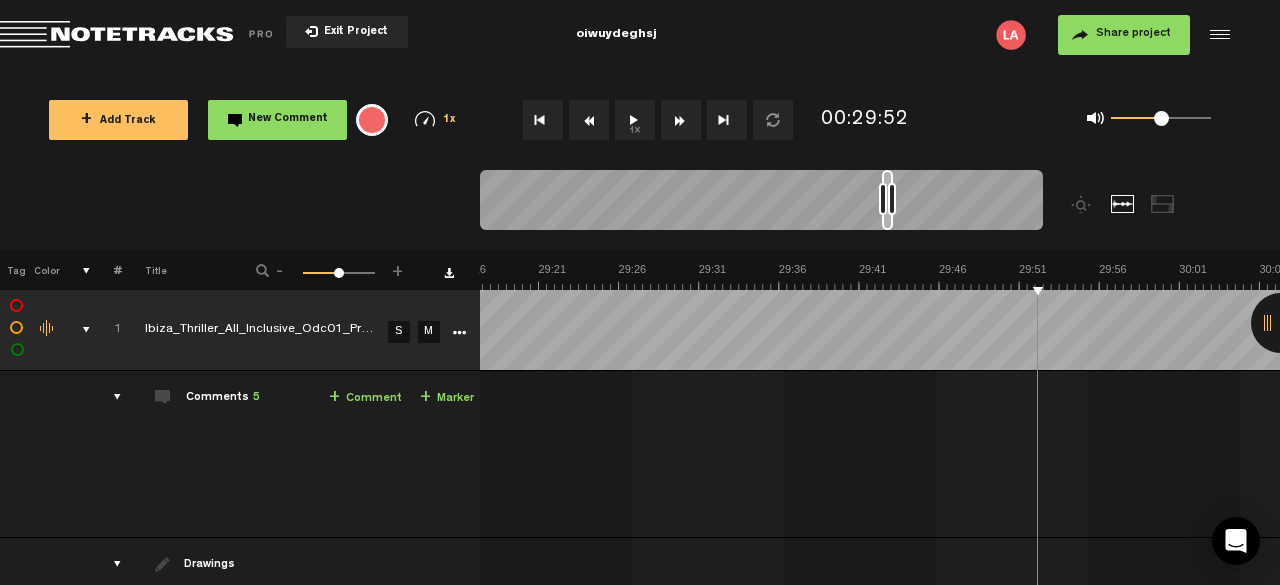 click on "1x" at bounding box center [635, 120] 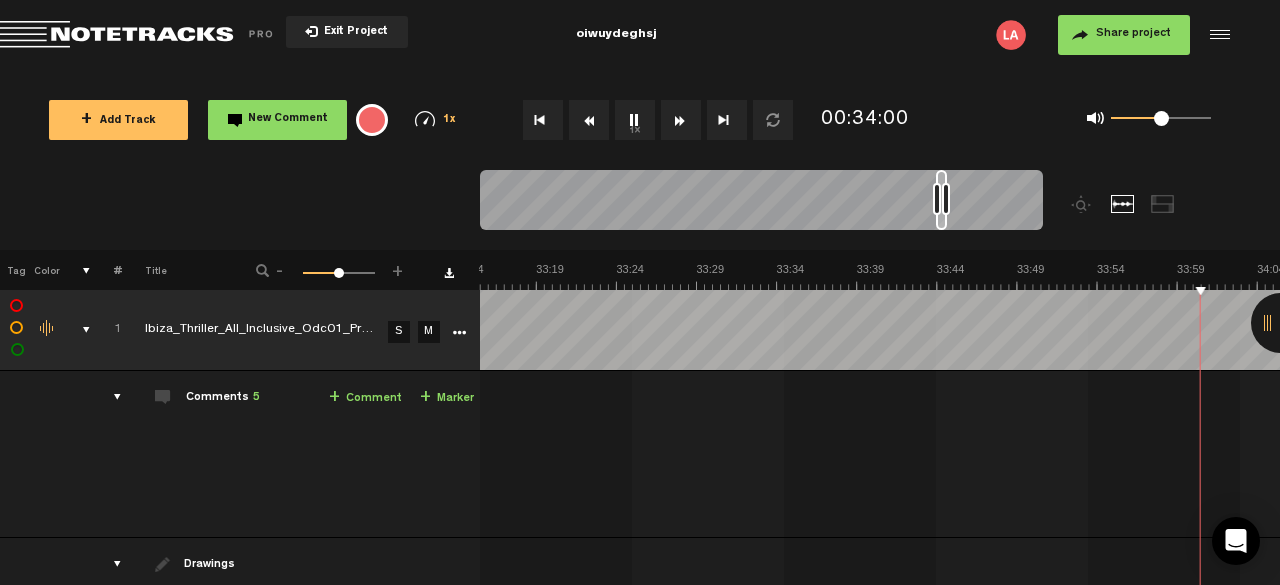 scroll, scrollTop: 0, scrollLeft: 32544, axis: horizontal 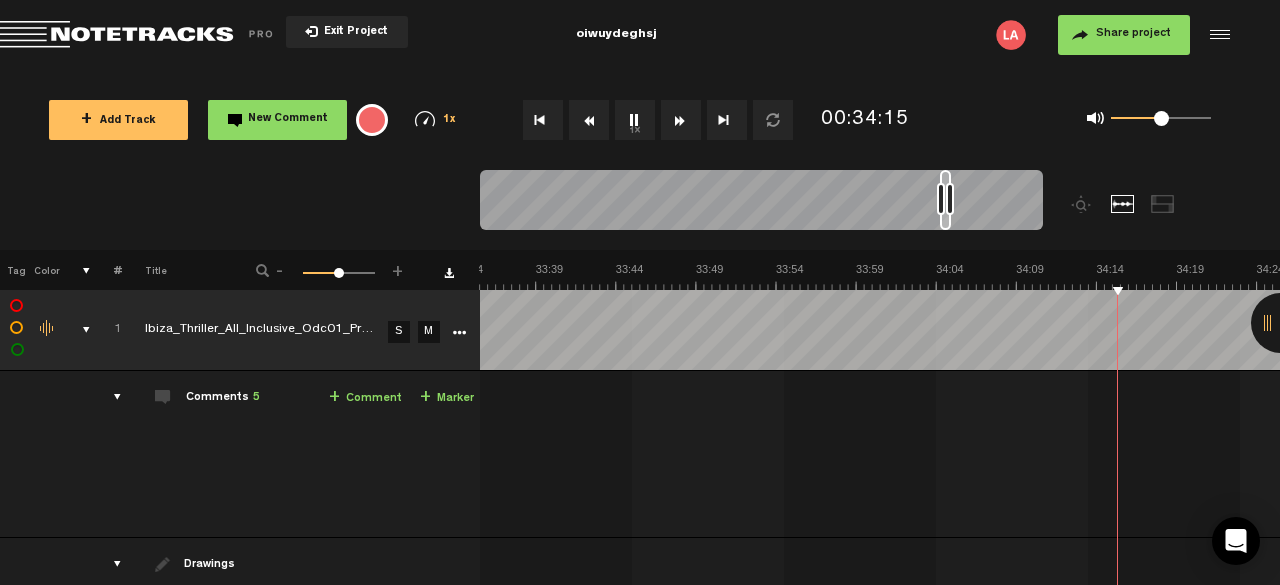 click on "1x" at bounding box center [635, 120] 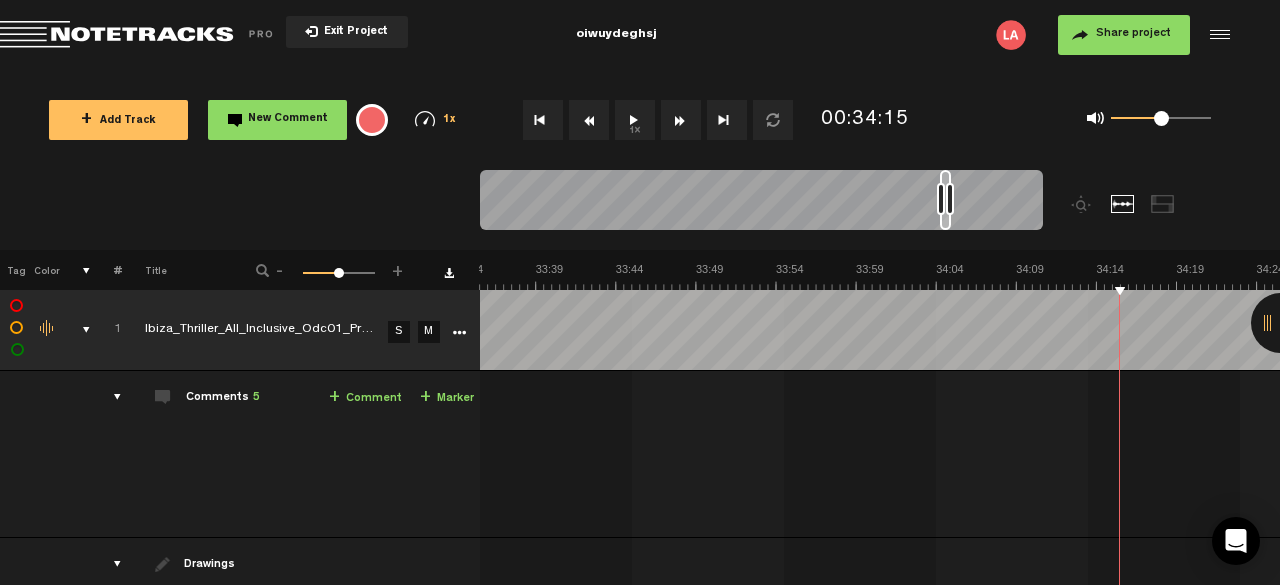 click on "1x" at bounding box center (635, 120) 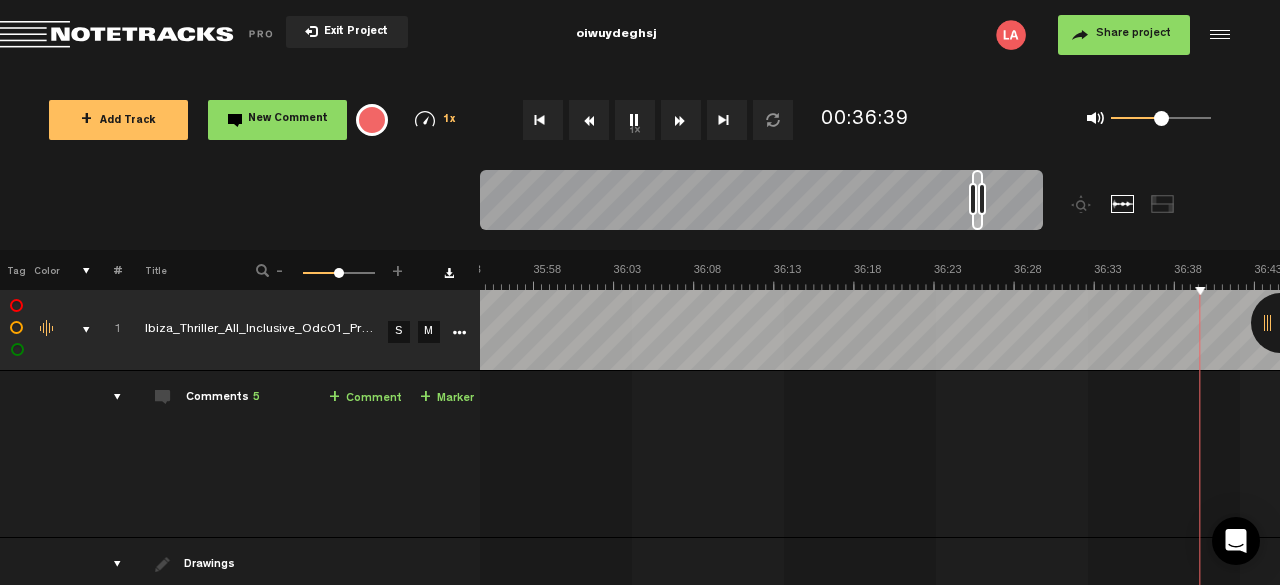scroll, scrollTop: 0, scrollLeft: 35109, axis: horizontal 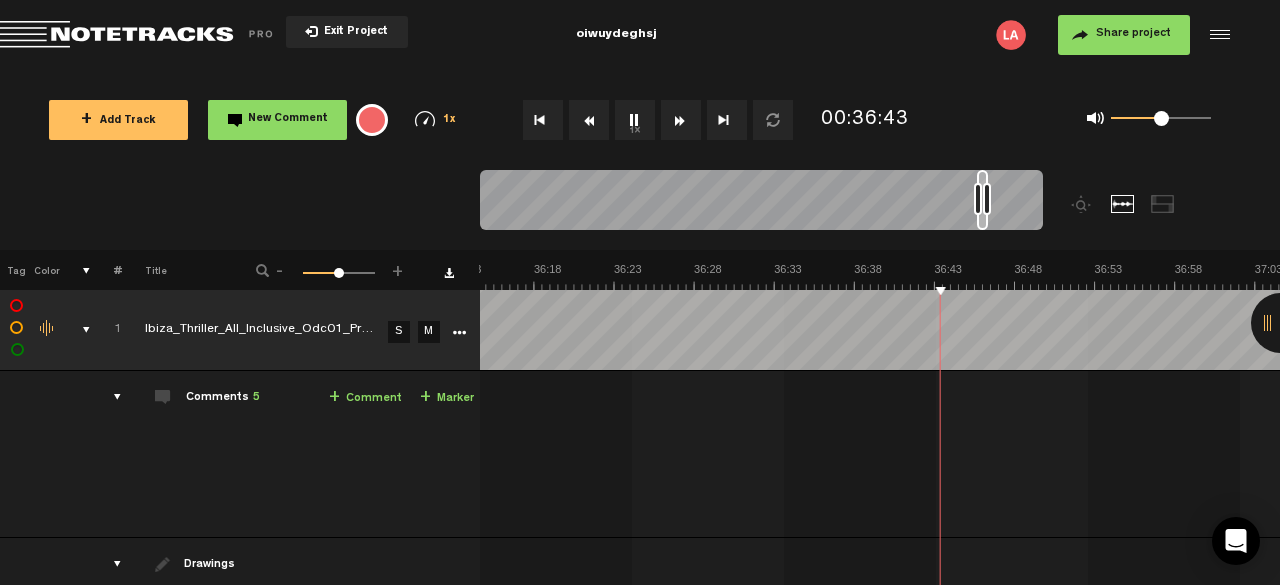 click on "1x" at bounding box center (635, 120) 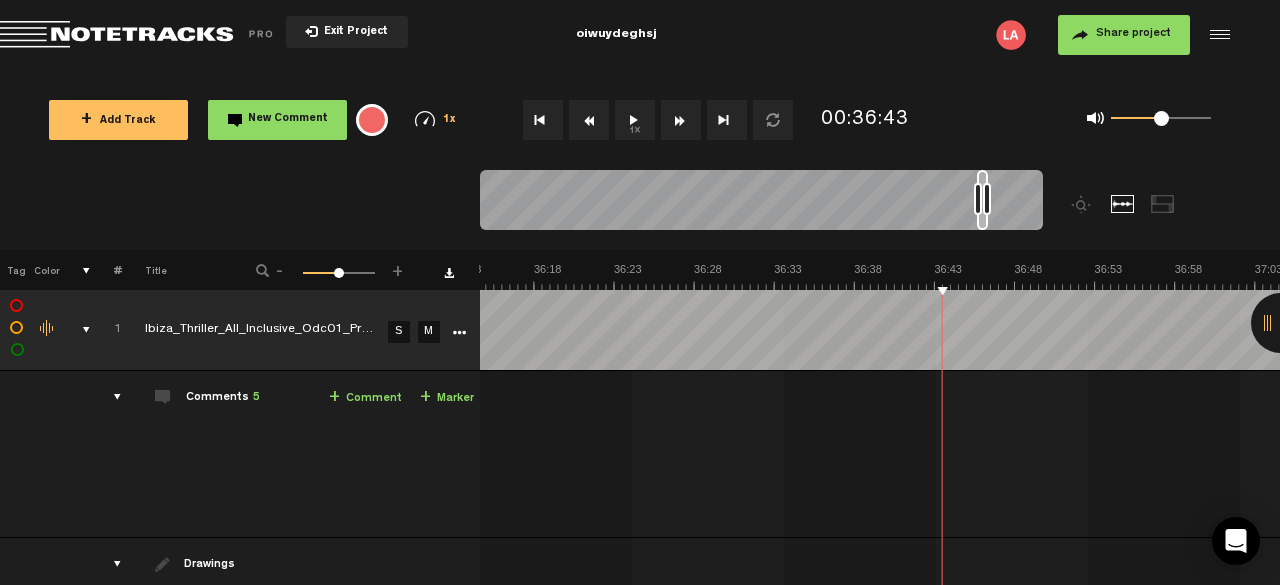 click on "1x" at bounding box center (635, 120) 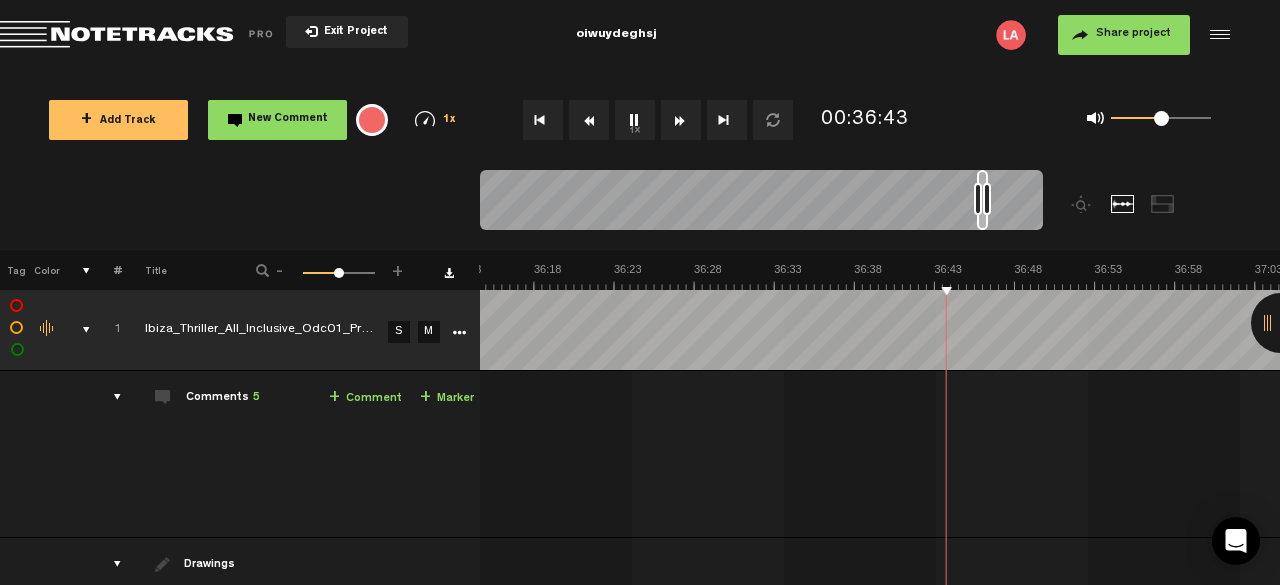 click on "1x" at bounding box center [635, 120] 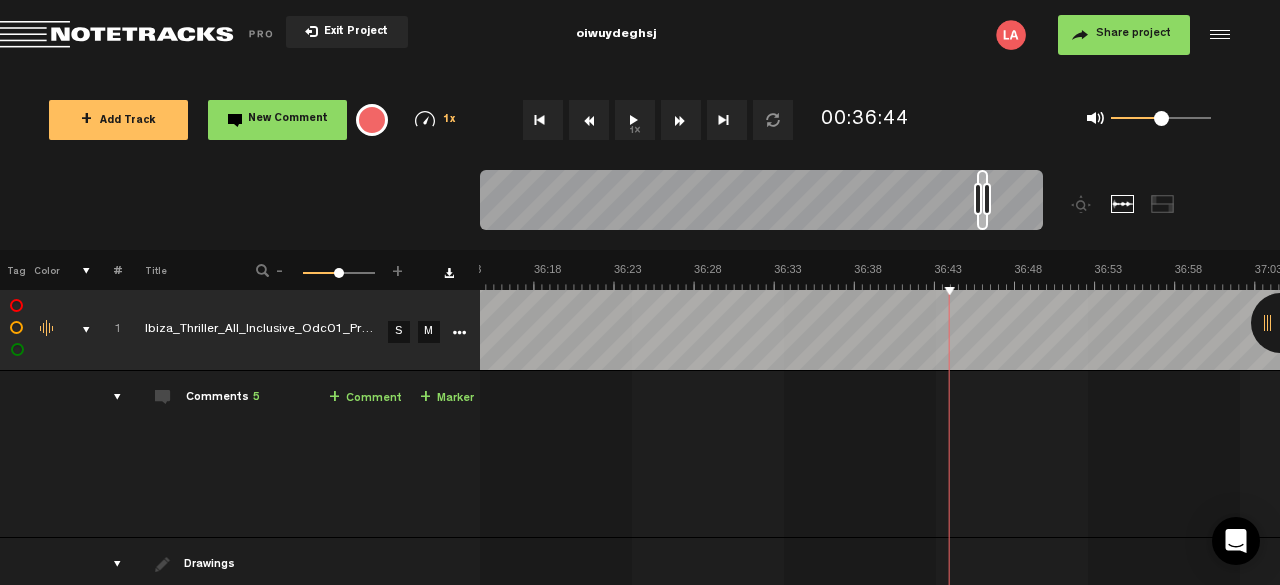 click on "1x" at bounding box center [635, 120] 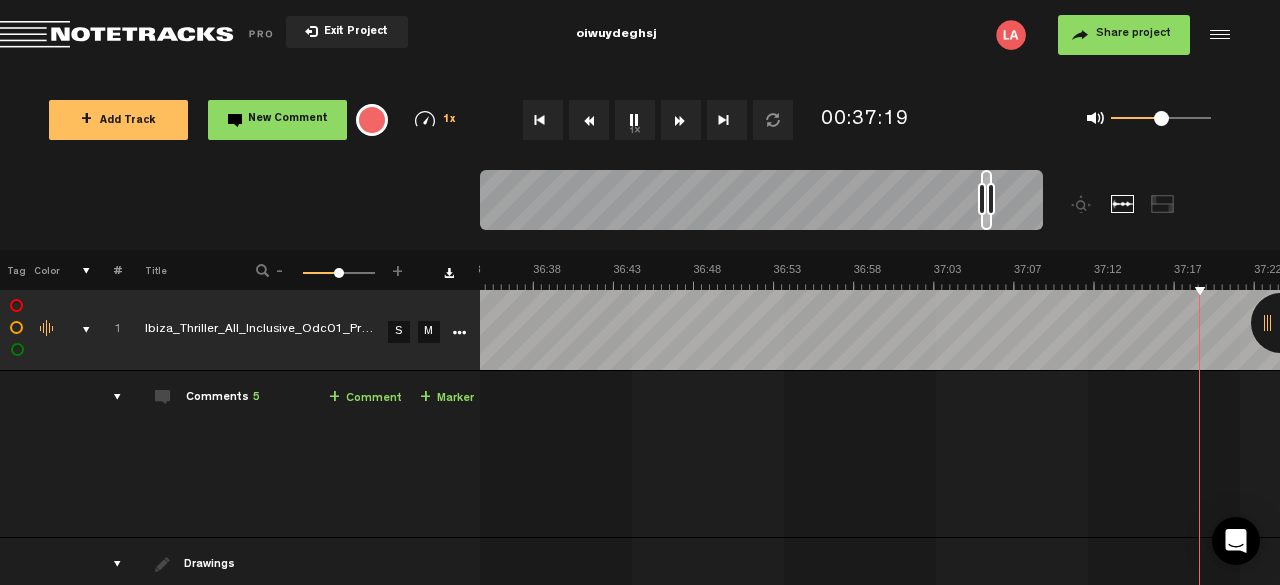 scroll, scrollTop: 0, scrollLeft: 35750, axis: horizontal 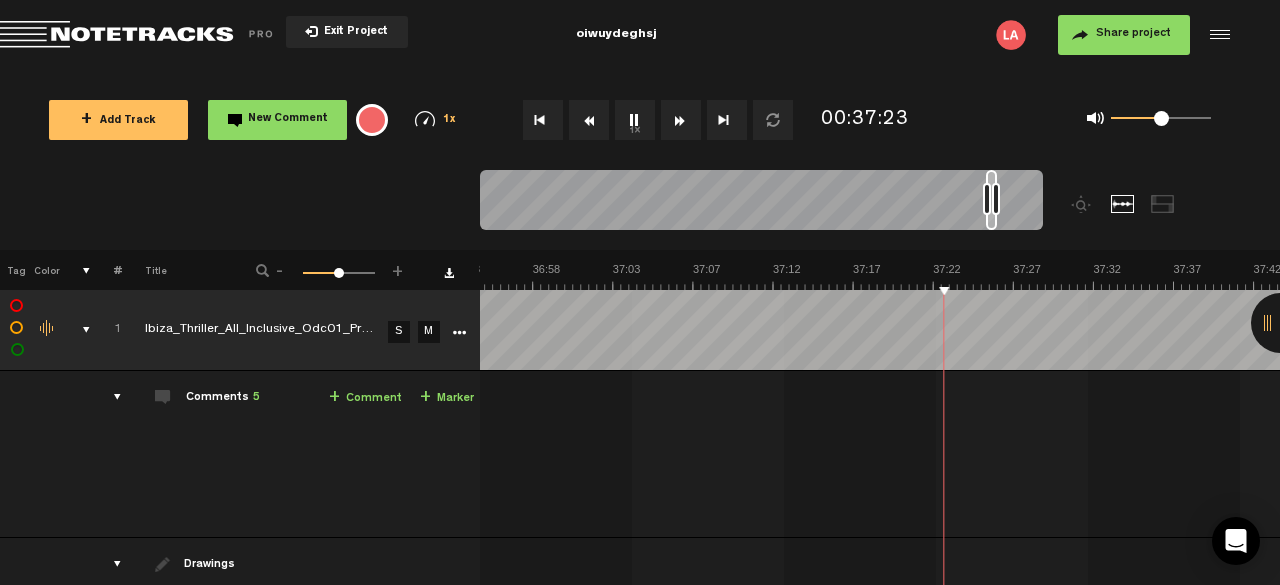 click on "1x" at bounding box center (635, 120) 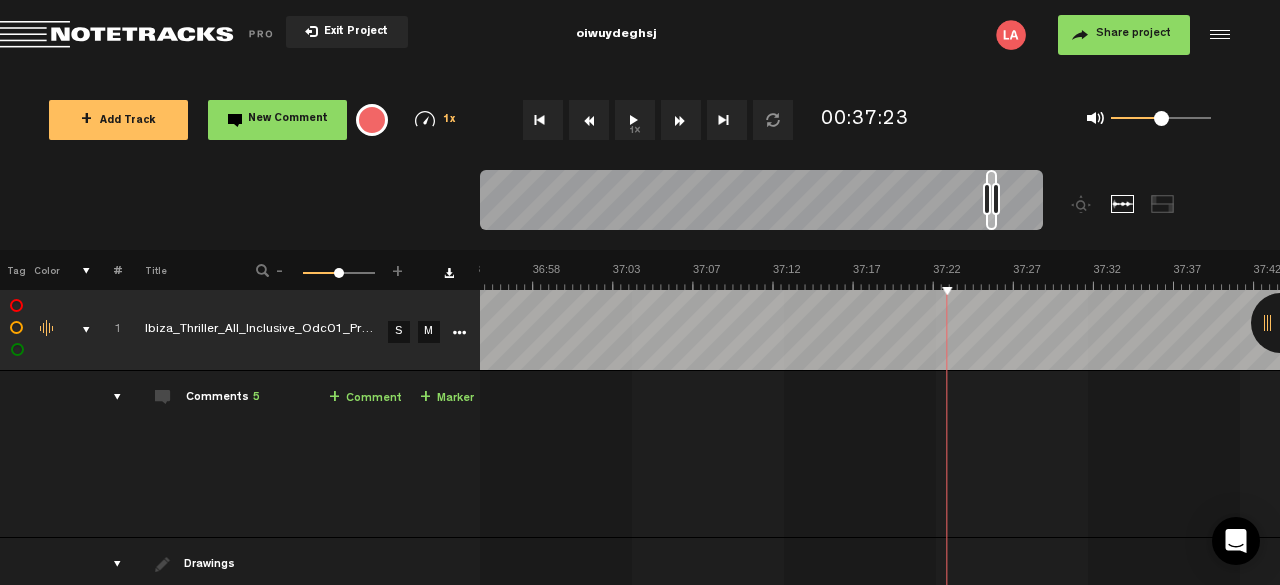 click on "1x" at bounding box center [635, 120] 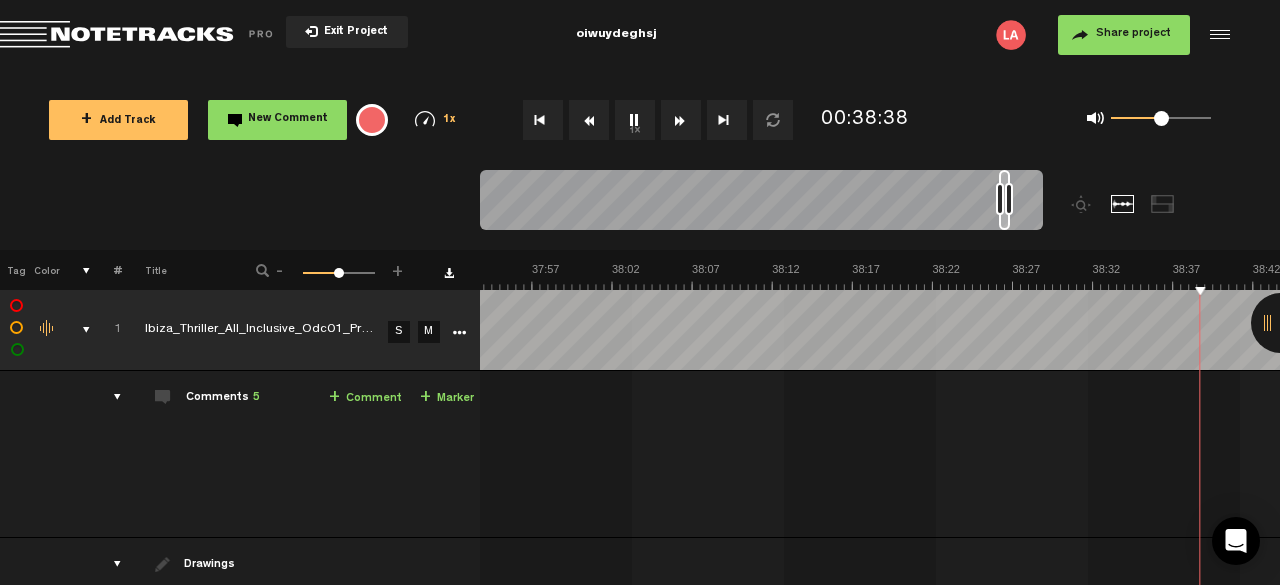 scroll, scrollTop: 0, scrollLeft: 37033, axis: horizontal 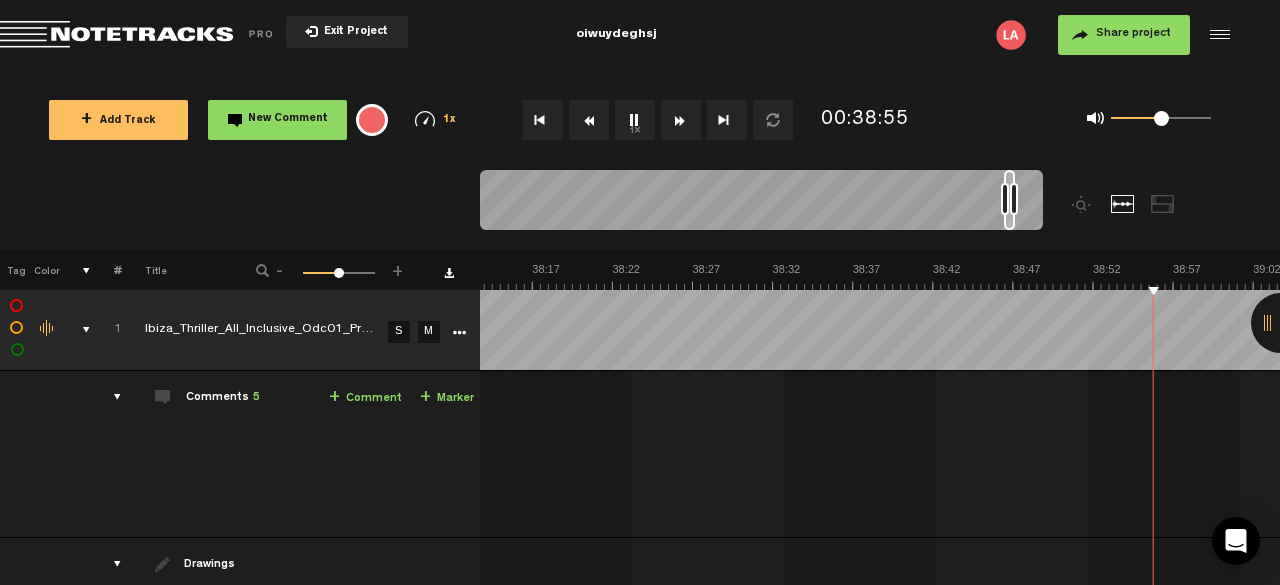 click on "1x" at bounding box center [635, 120] 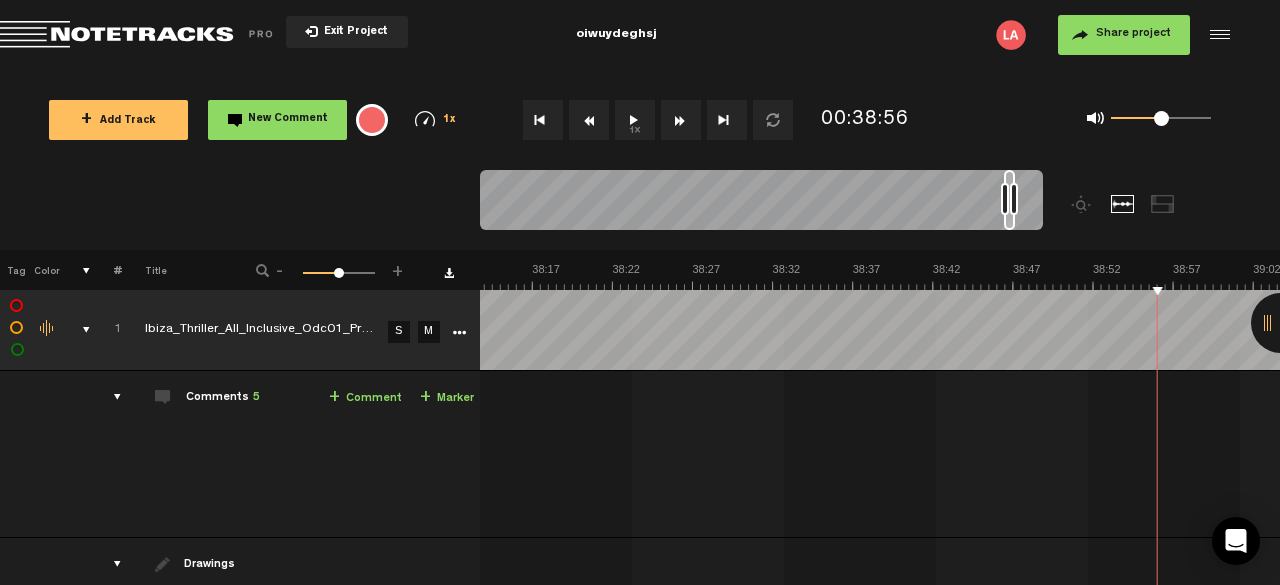 click on "+ Comment" at bounding box center (365, 398) 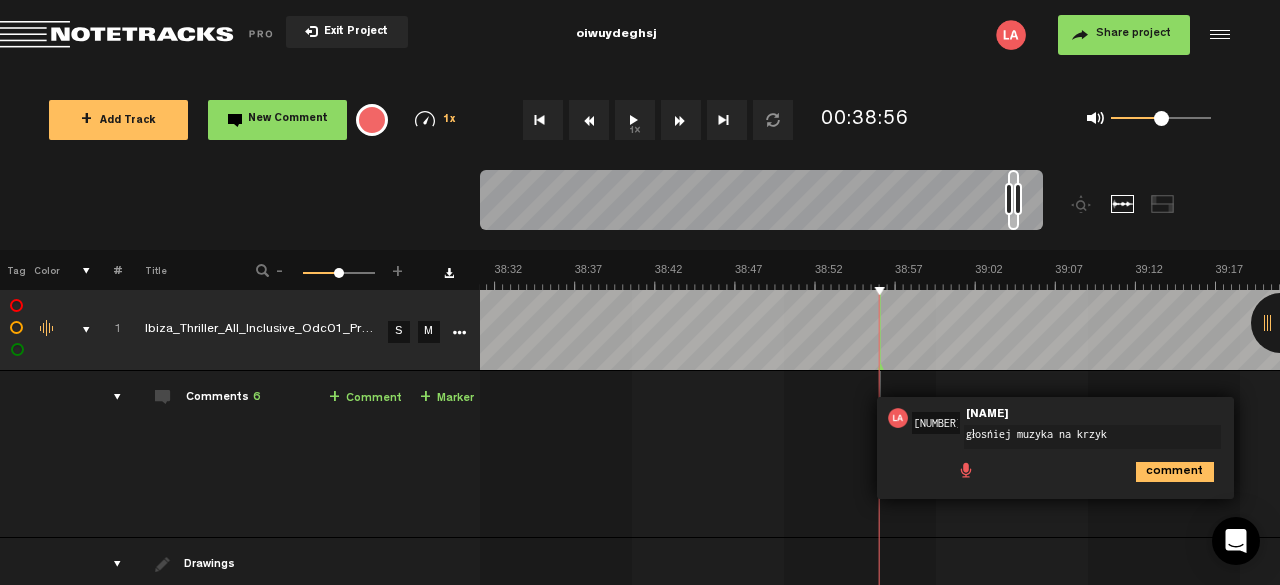 type on "głośniej muzyka na krzyku" 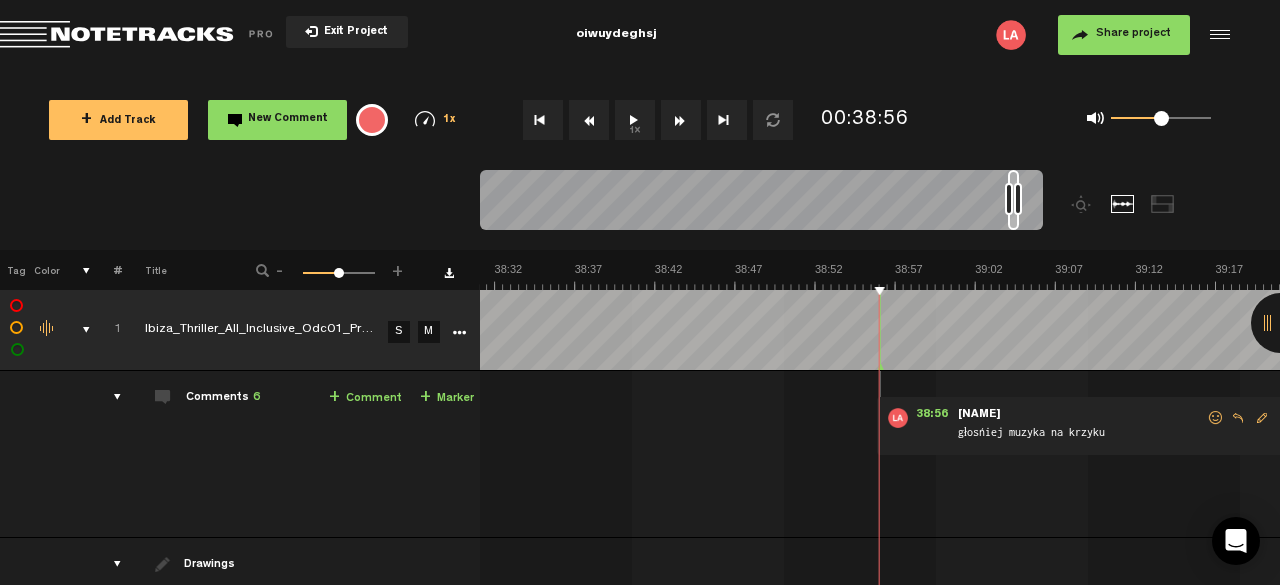 click on "1x" at bounding box center (635, 120) 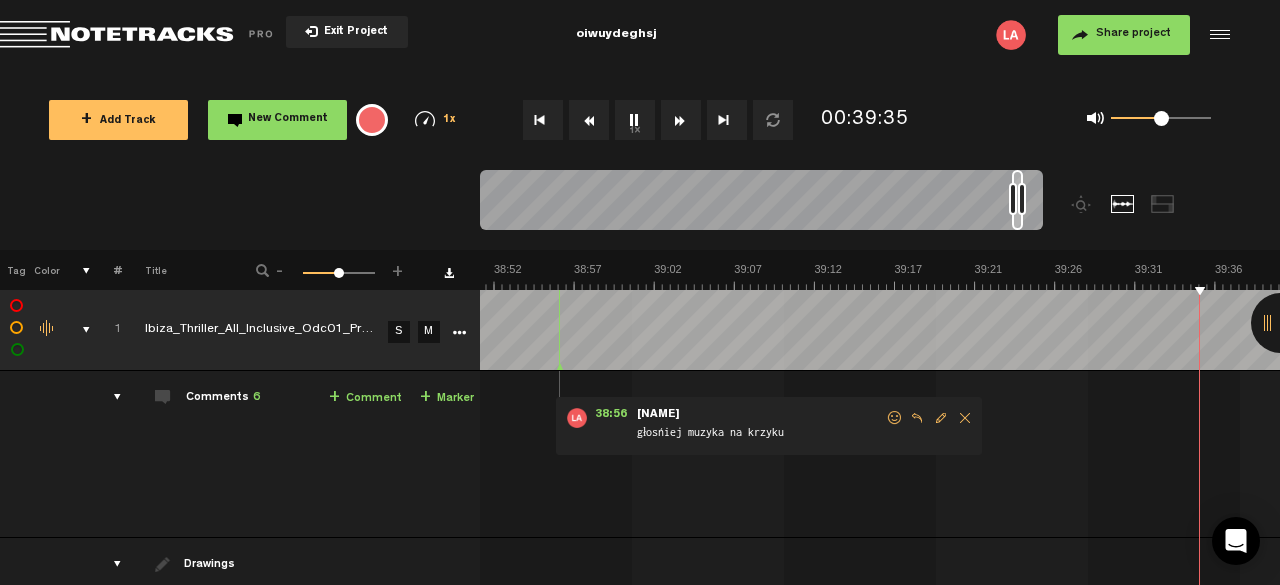 scroll, scrollTop: 0, scrollLeft: 37952, axis: horizontal 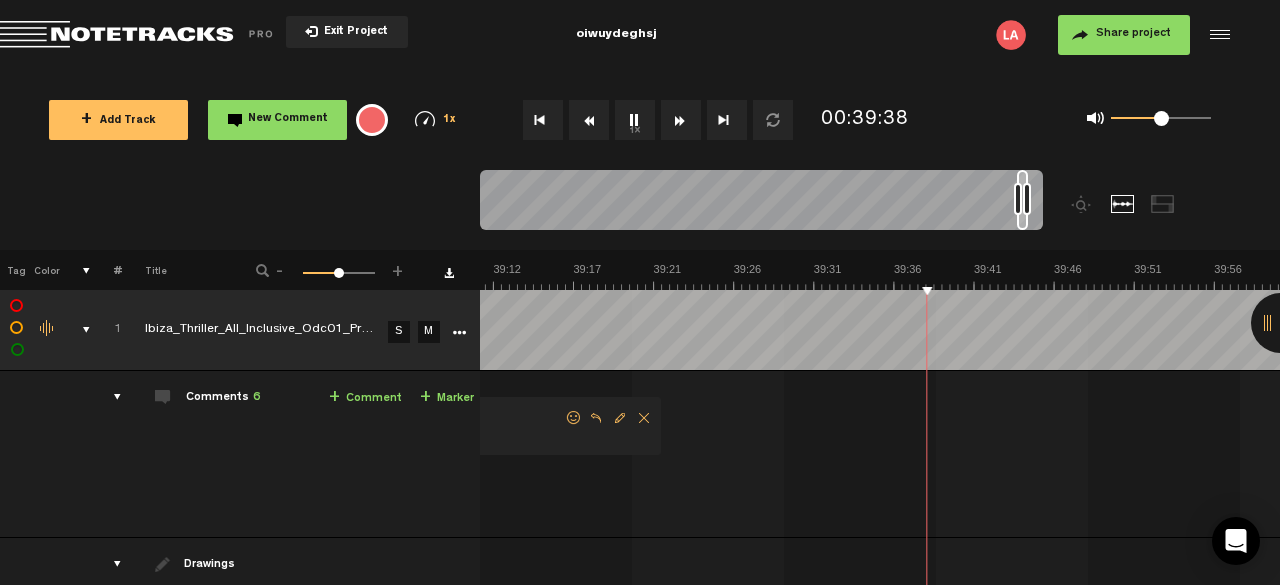 click on "1x" at bounding box center [635, 120] 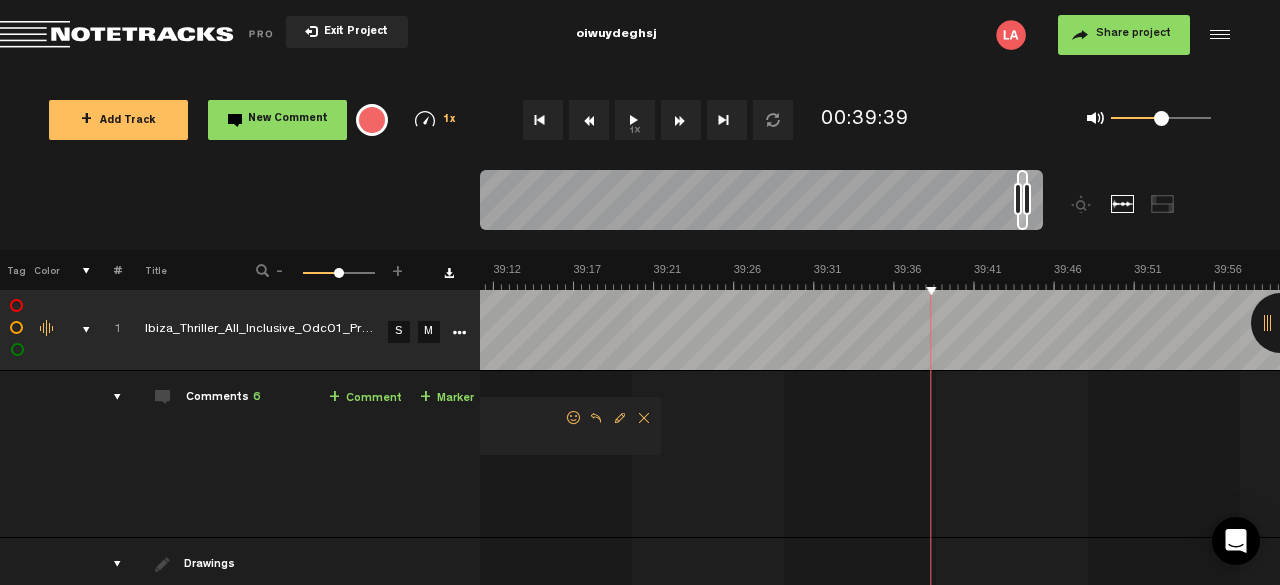 click on "1x" at bounding box center (635, 120) 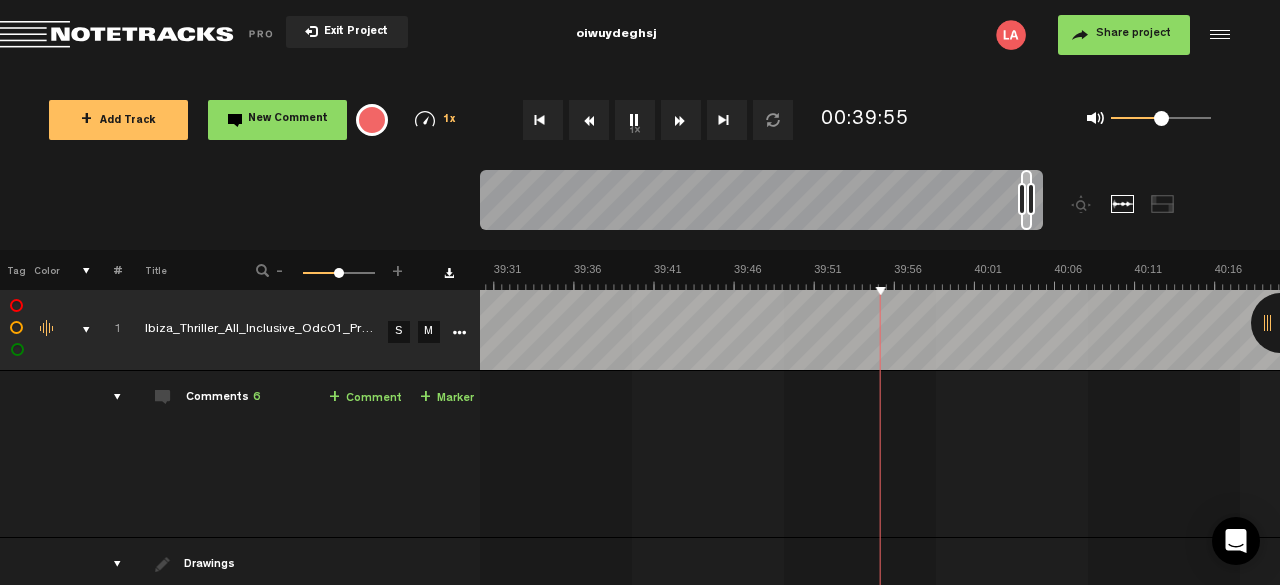 scroll, scrollTop: 0, scrollLeft: 38273, axis: horizontal 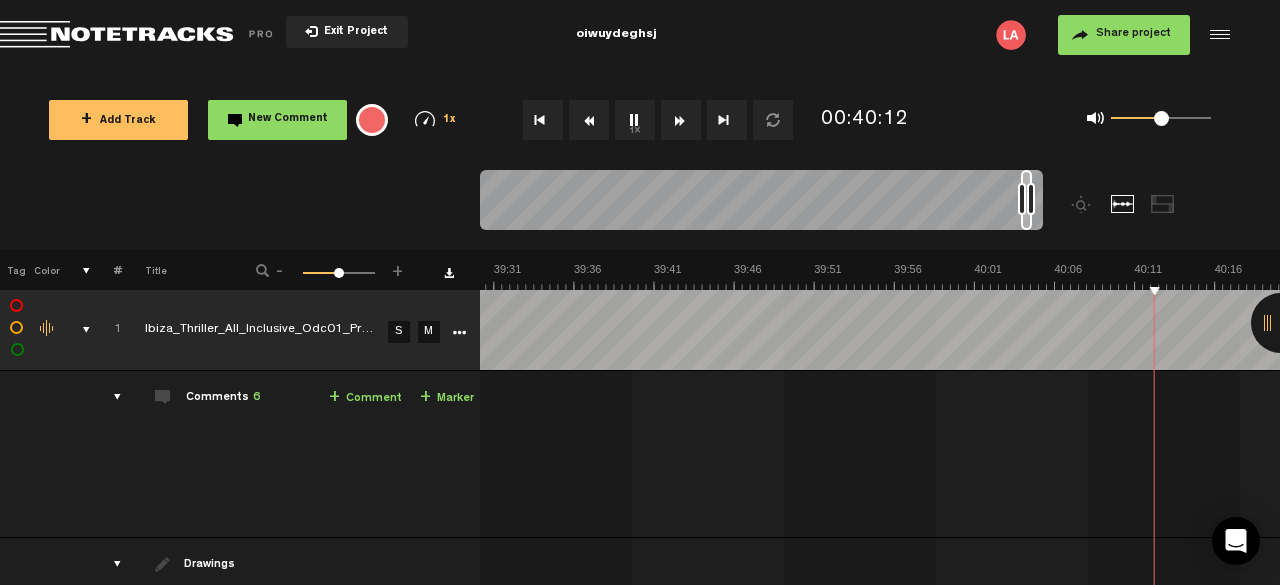 click on "1x" at bounding box center [635, 120] 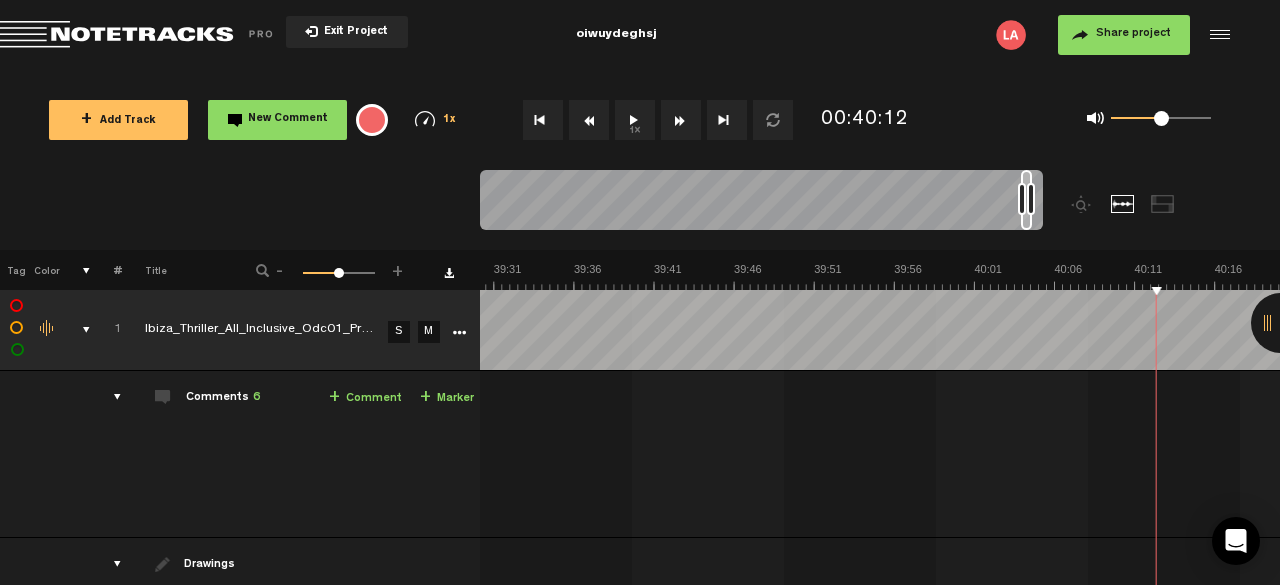 click on "+ Comment" at bounding box center [365, 398] 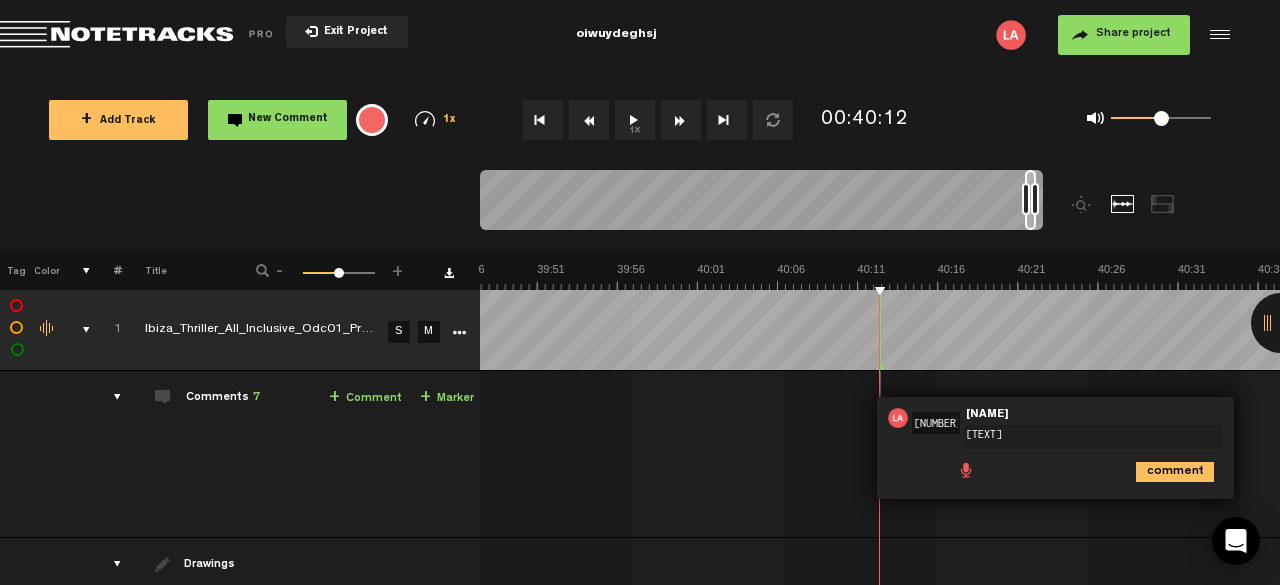 type on "[TEXT]" 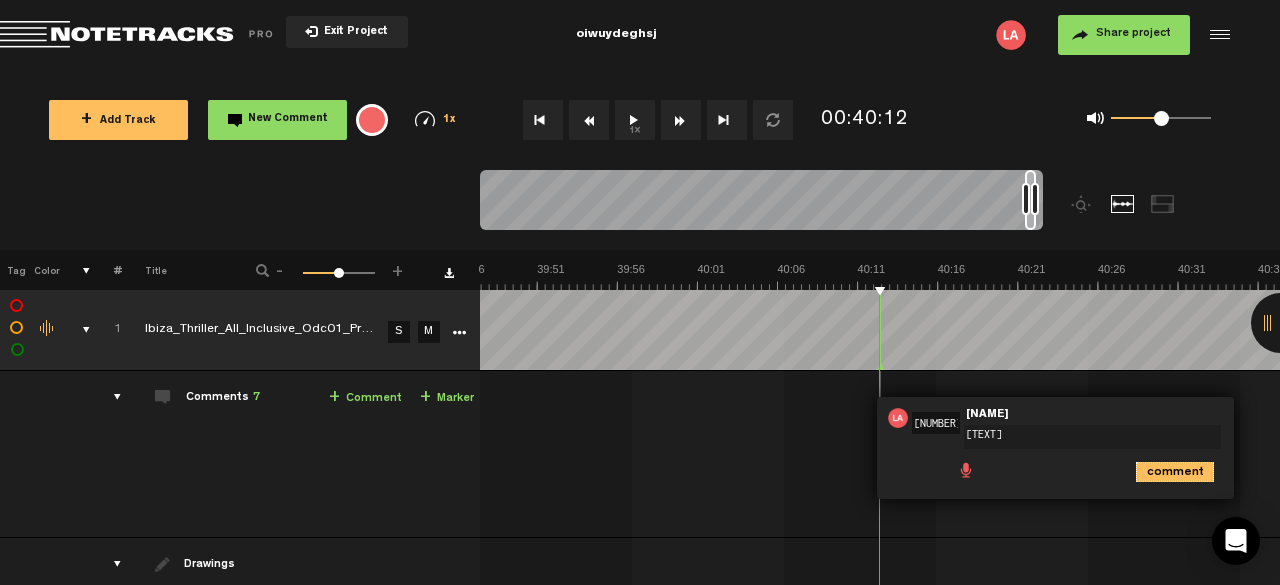click on "comment" at bounding box center (1175, 472) 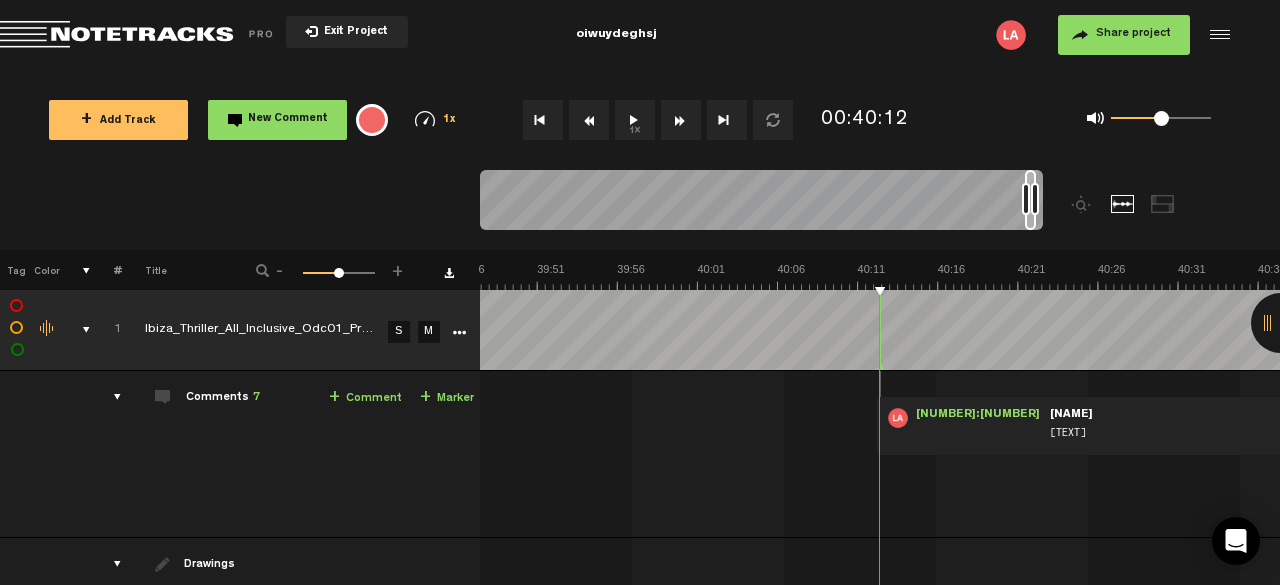 click on "1x" at bounding box center [635, 120] 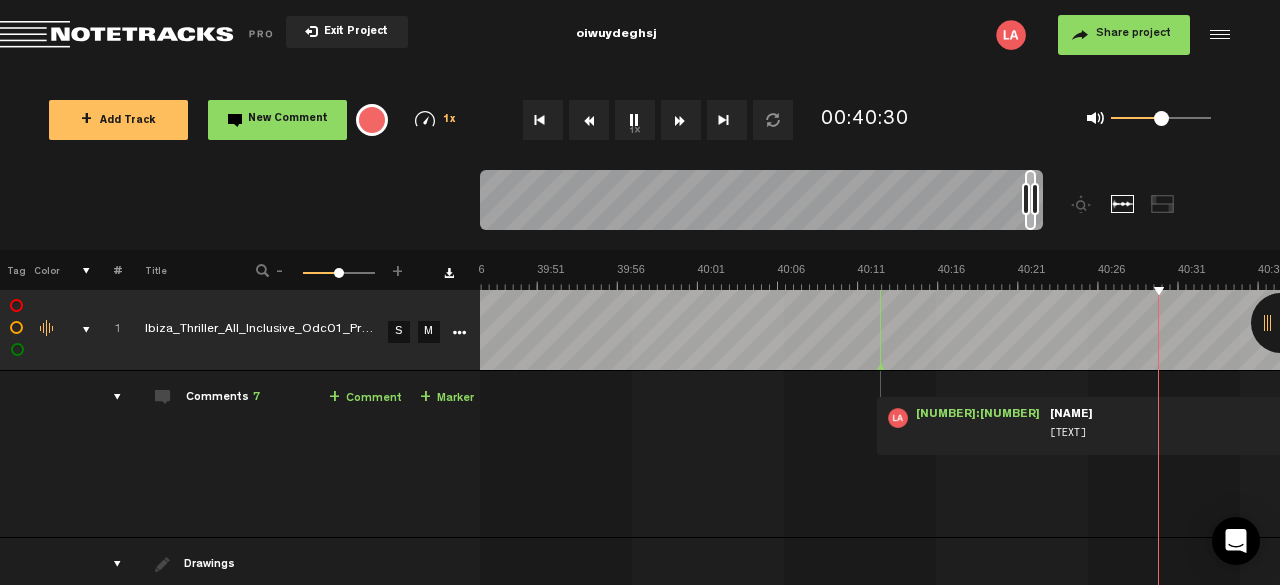 click on "1x" at bounding box center [635, 120] 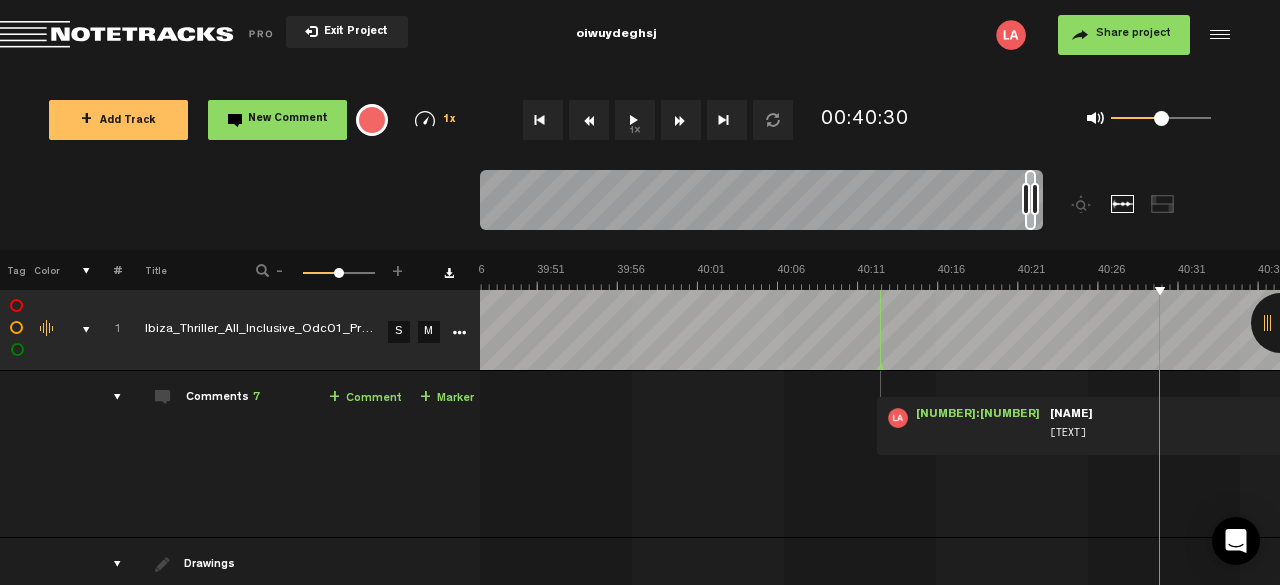 click on "+ Comment" at bounding box center [365, 398] 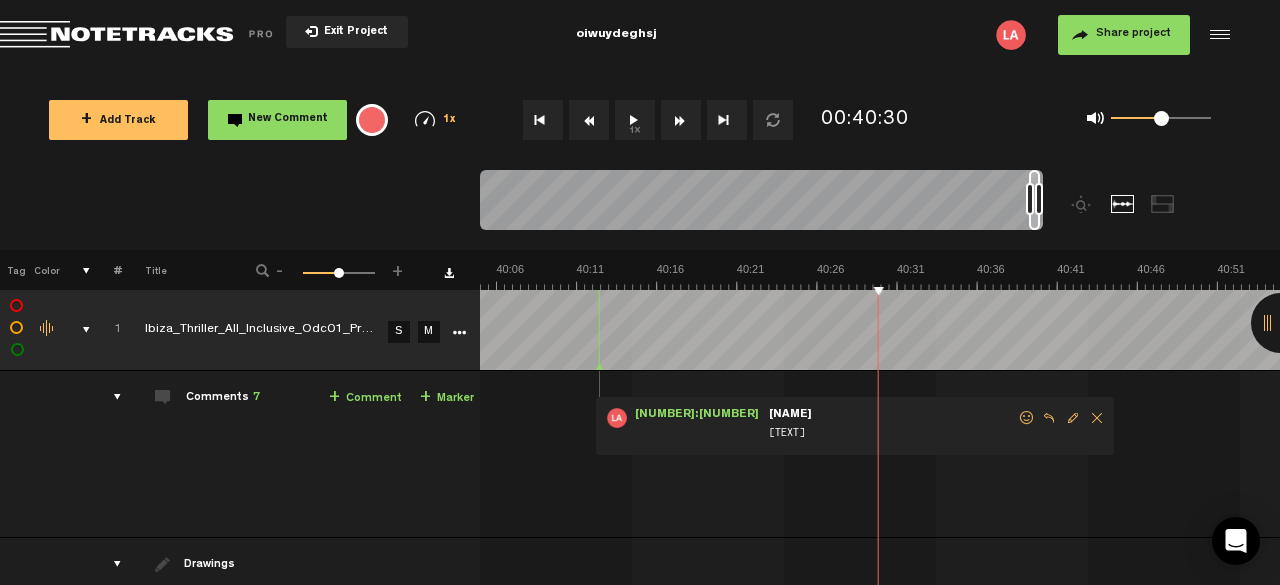 scroll, scrollTop: 0, scrollLeft: 38831, axis: horizontal 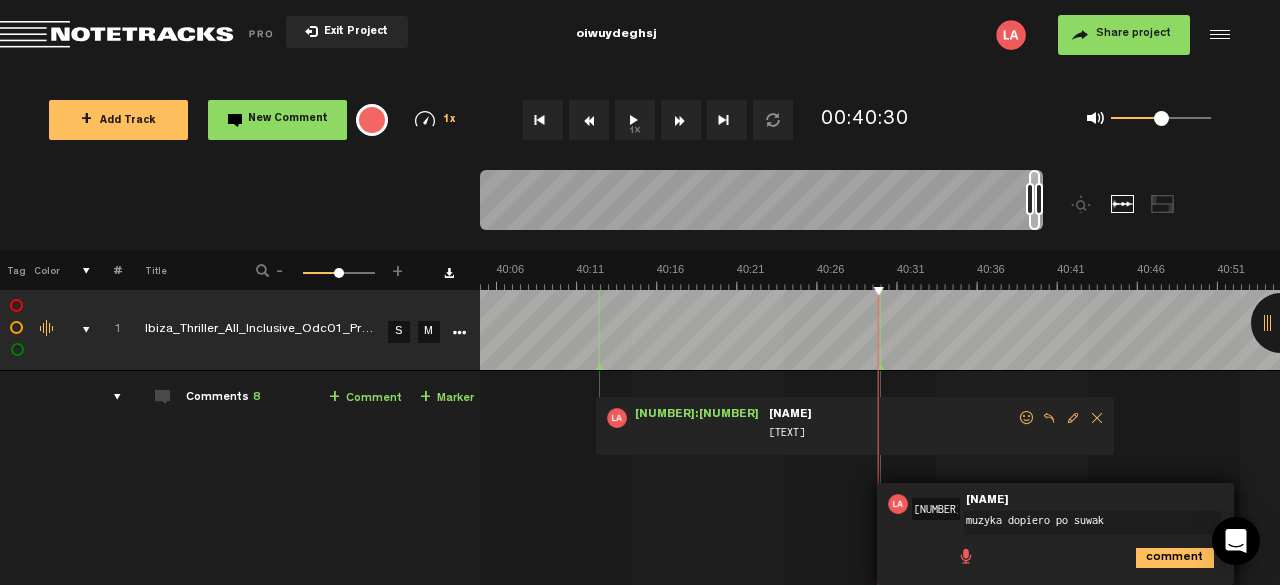 type on "[TEXT]" 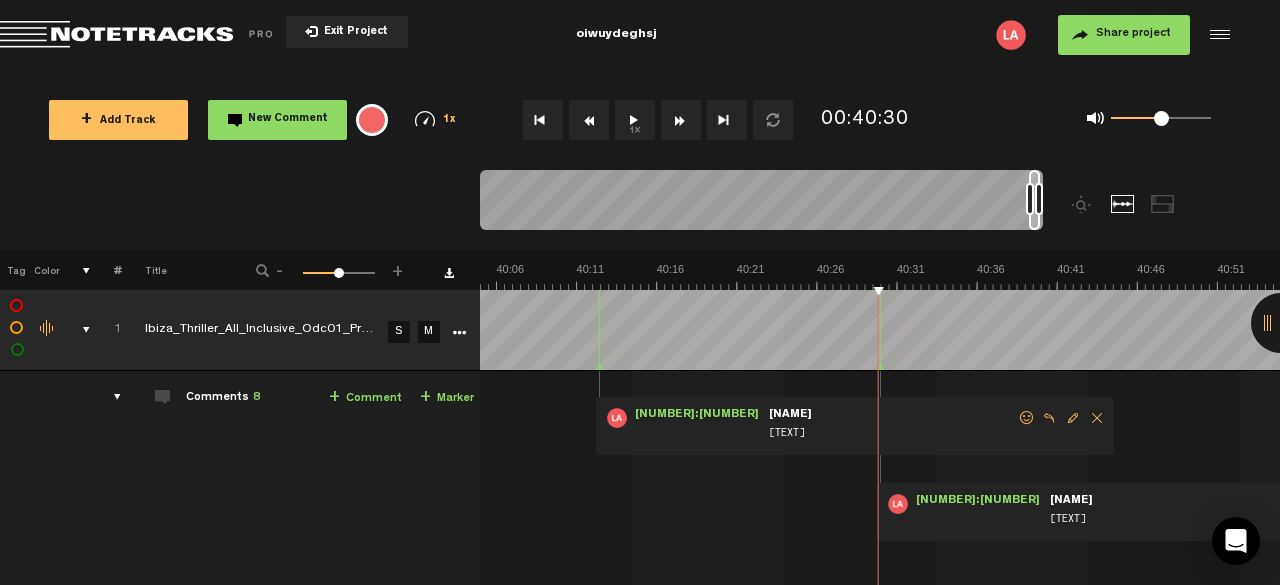 click on "1x" at bounding box center [635, 120] 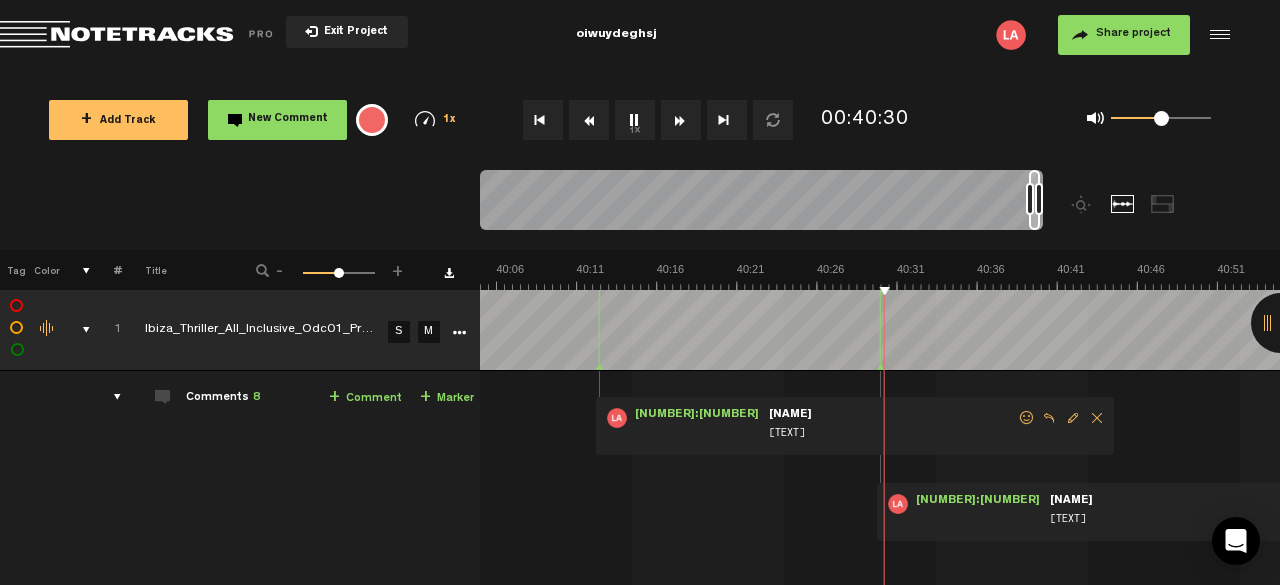 click on "1x" at bounding box center (635, 120) 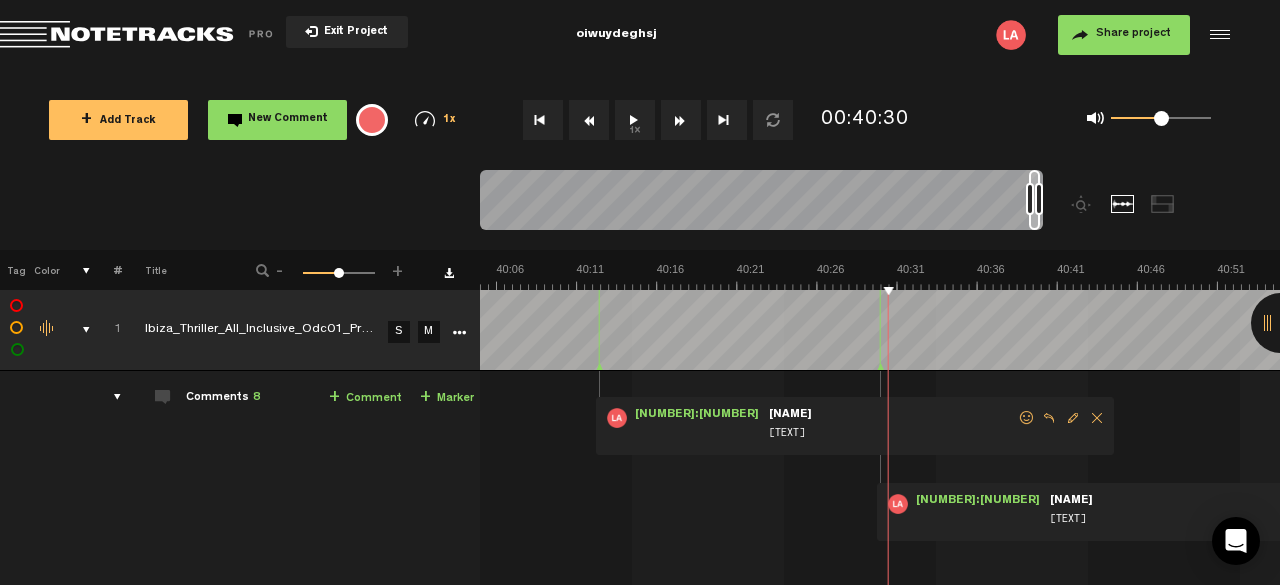 click on "[TEXT]" at bounding box center (1173, 521) 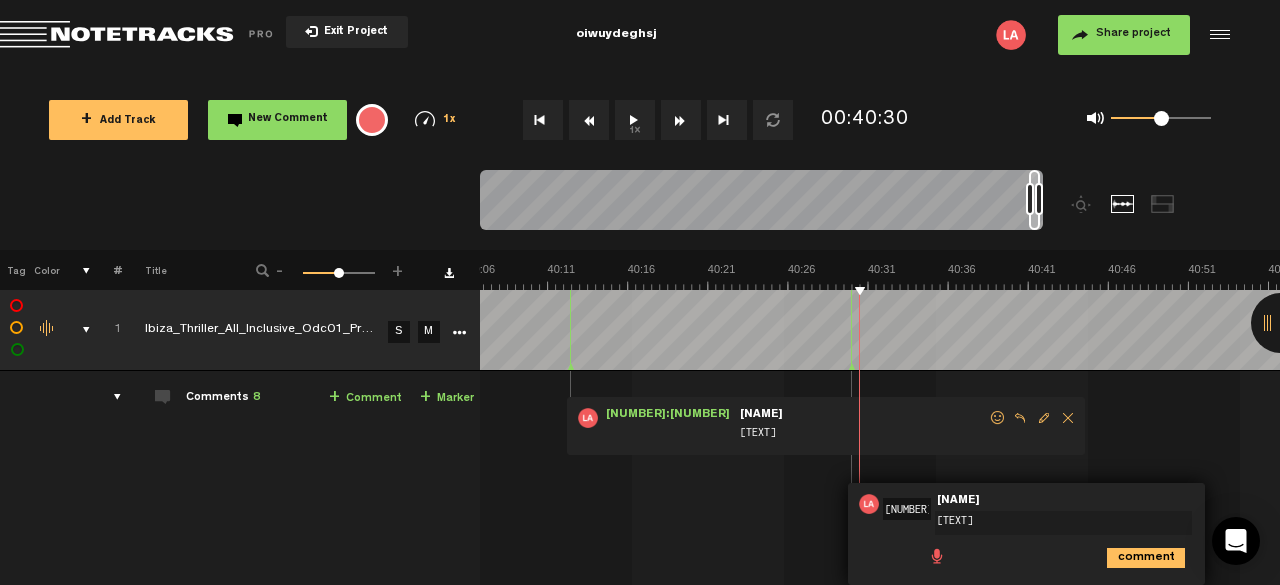 scroll, scrollTop: 0, scrollLeft: 38860, axis: horizontal 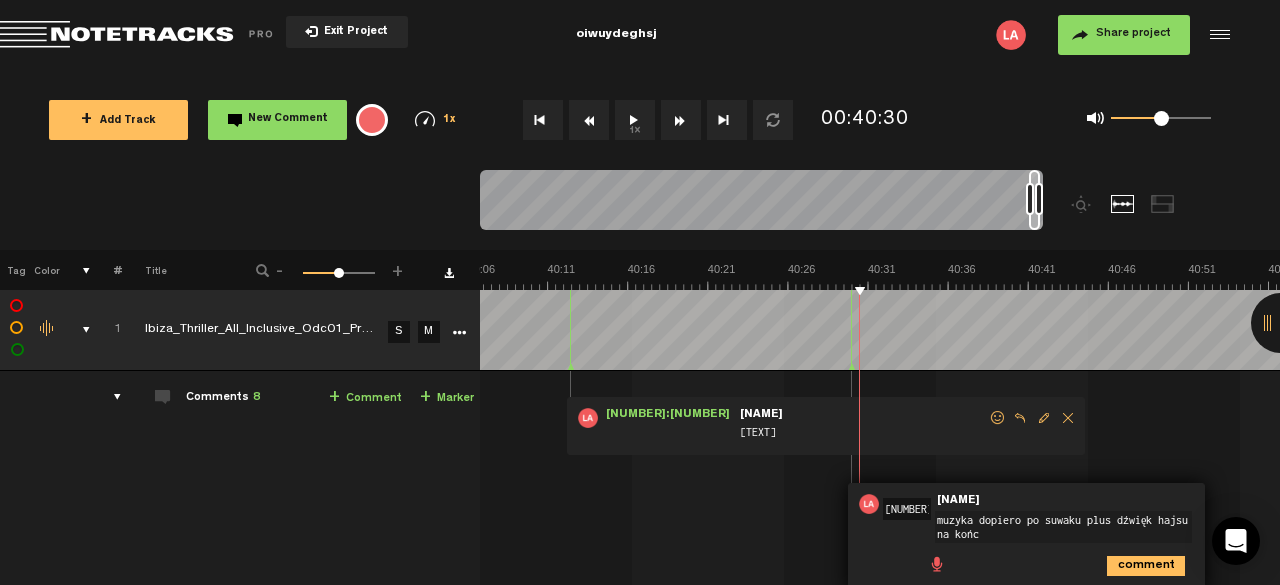 type on "muzyka dopiero po suwaku plus dźwięk hajsu na końcu" 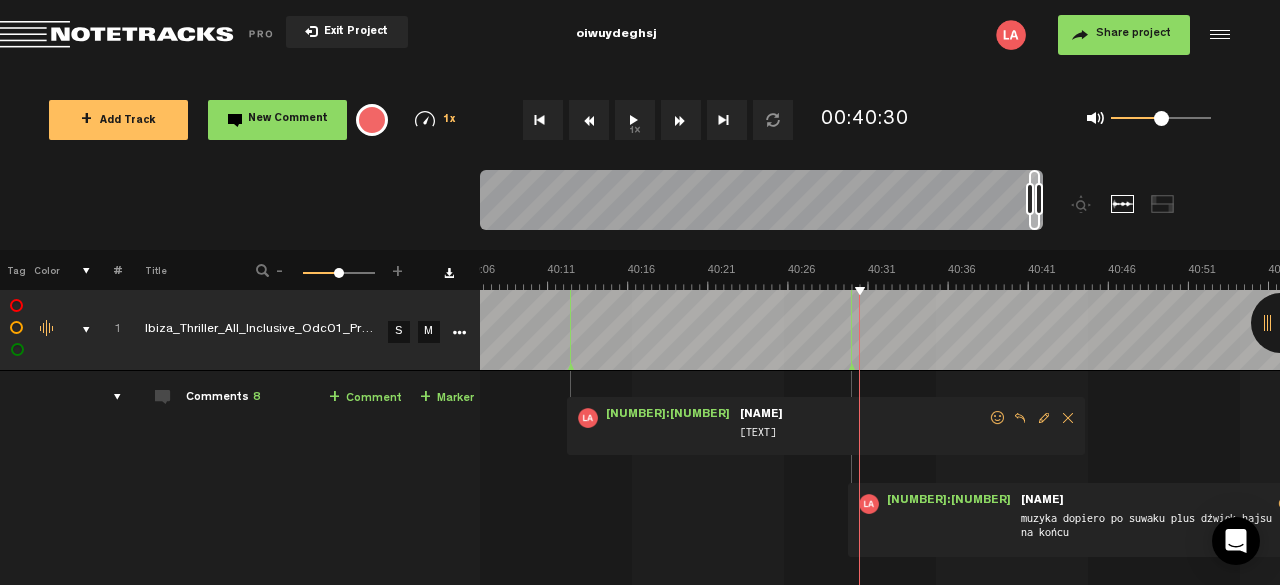 click on "1x" at bounding box center [635, 120] 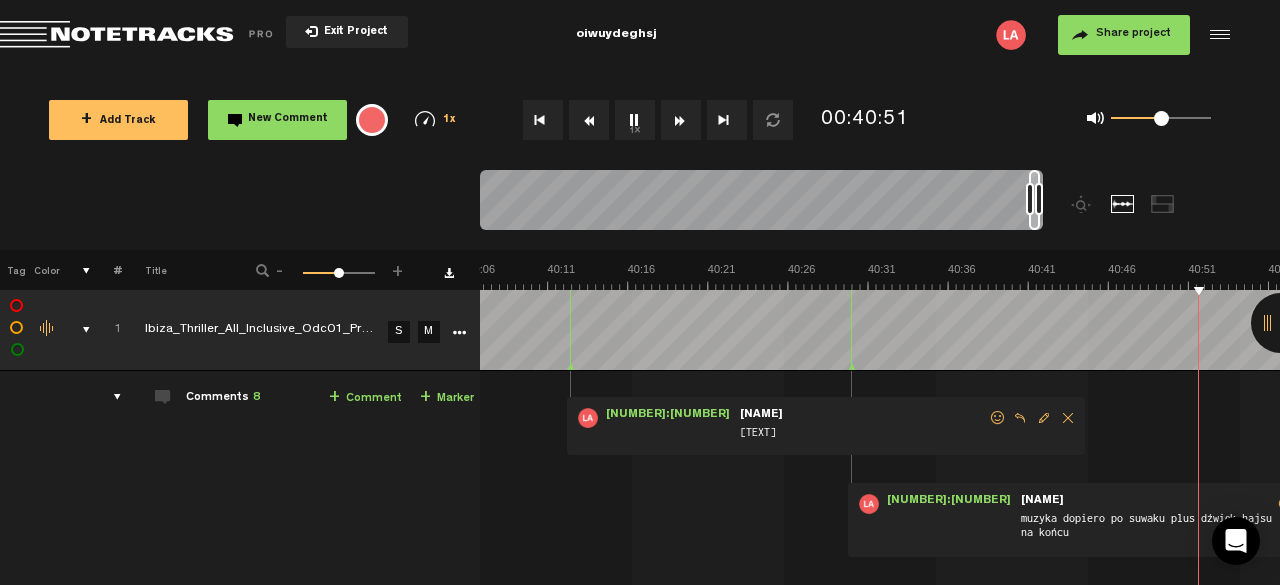 scroll, scrollTop: 0, scrollLeft: 39180, axis: horizontal 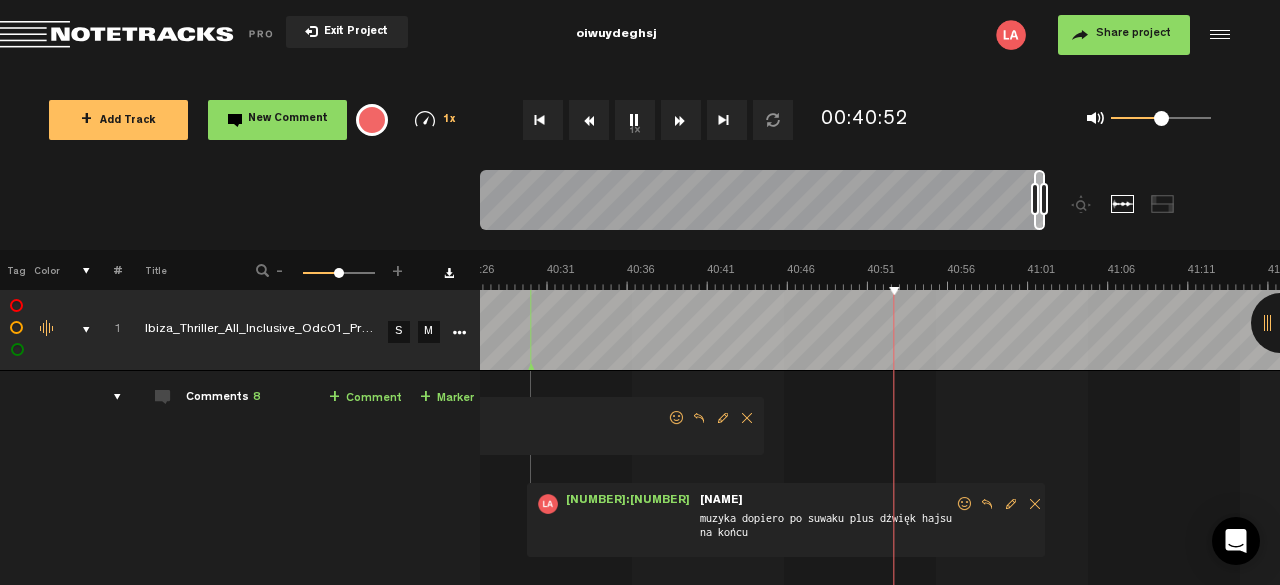 click on "1x" at bounding box center (635, 120) 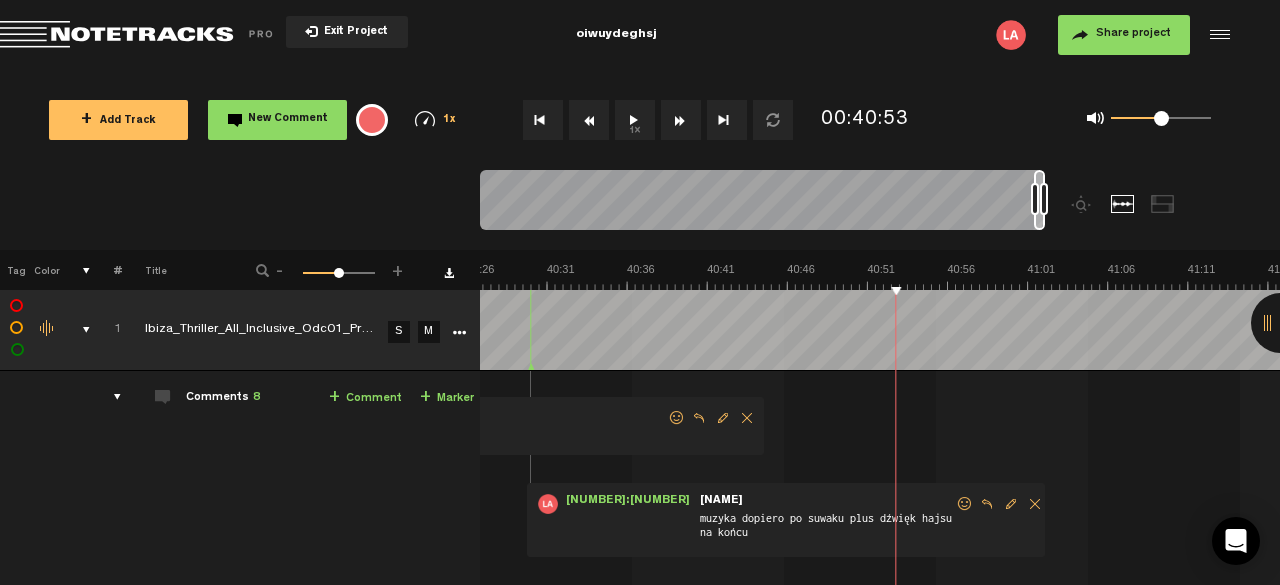 click at bounding box center [1281, 323] 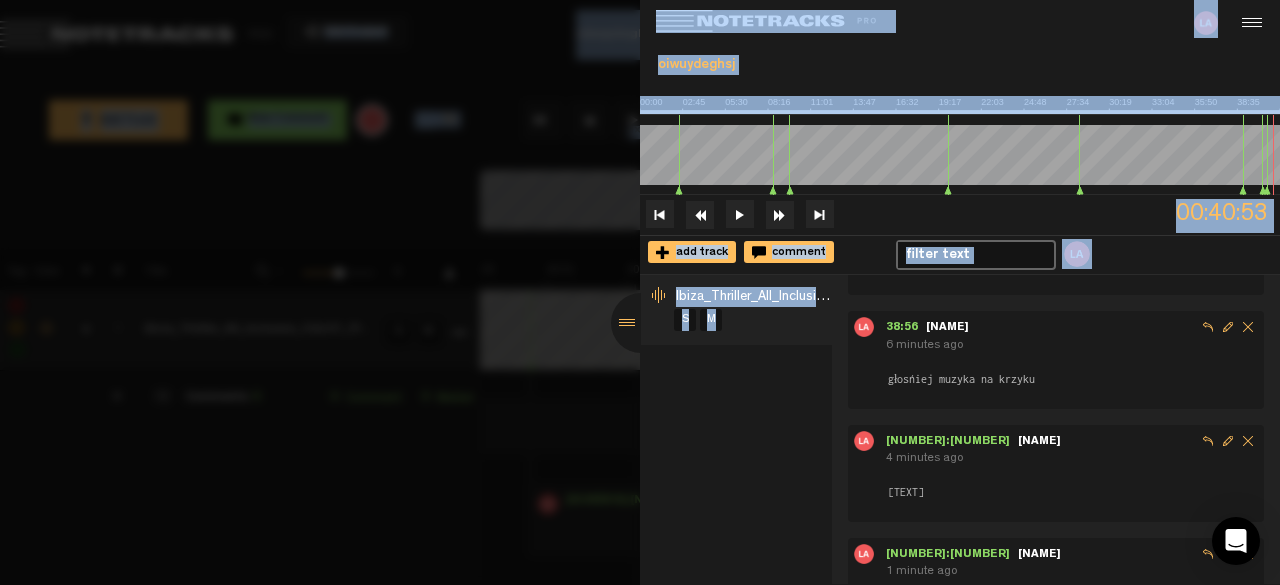 scroll, scrollTop: 628, scrollLeft: 0, axis: vertical 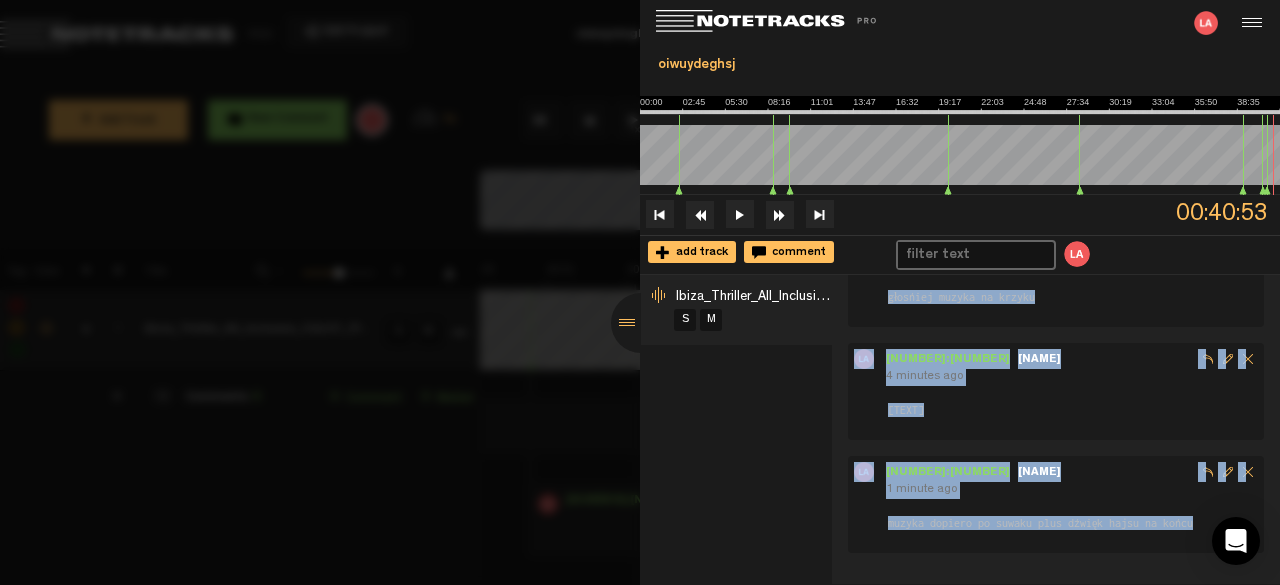 drag, startPoint x: 882, startPoint y: 302, endPoint x: 1194, endPoint y: 525, distance: 383.50098 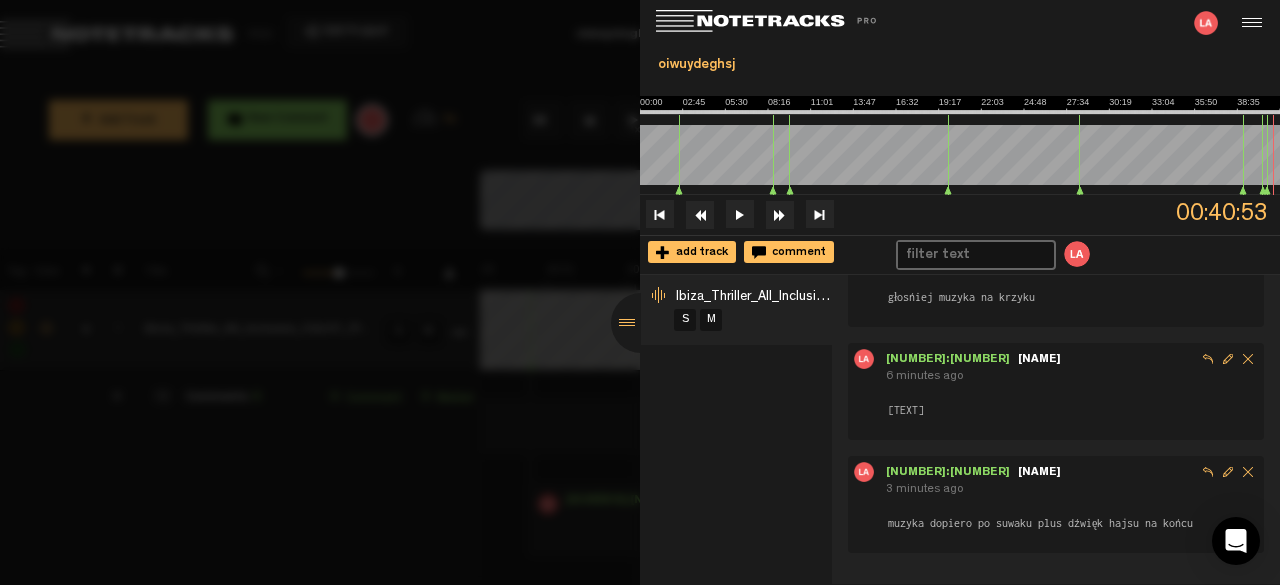 click at bounding box center [641, 323] 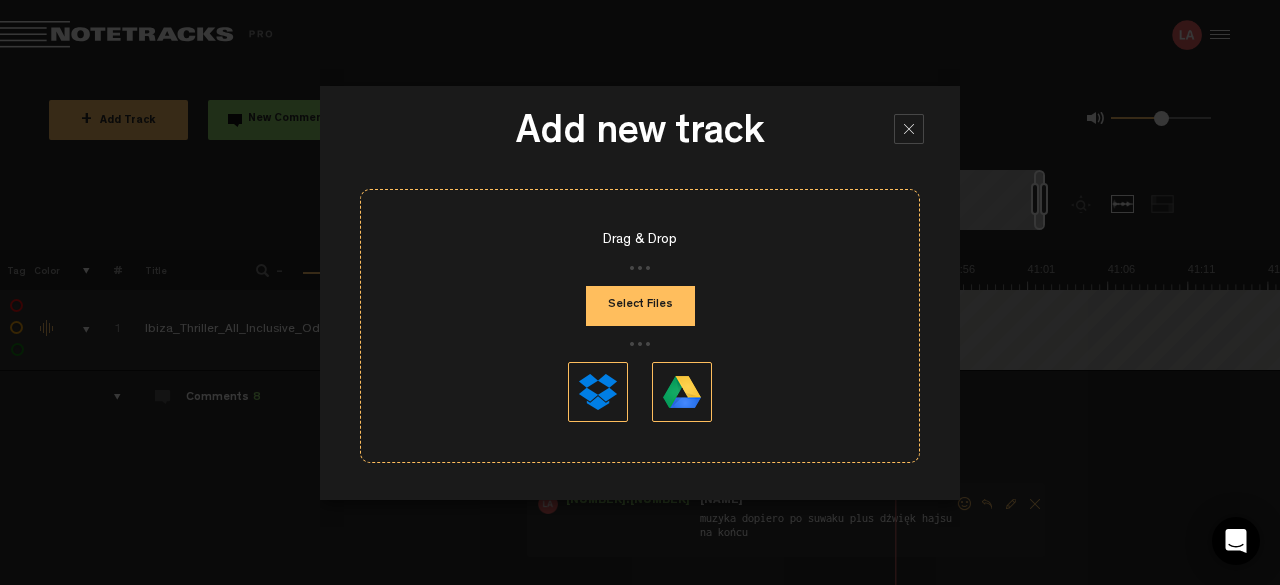 click at bounding box center (909, 129) 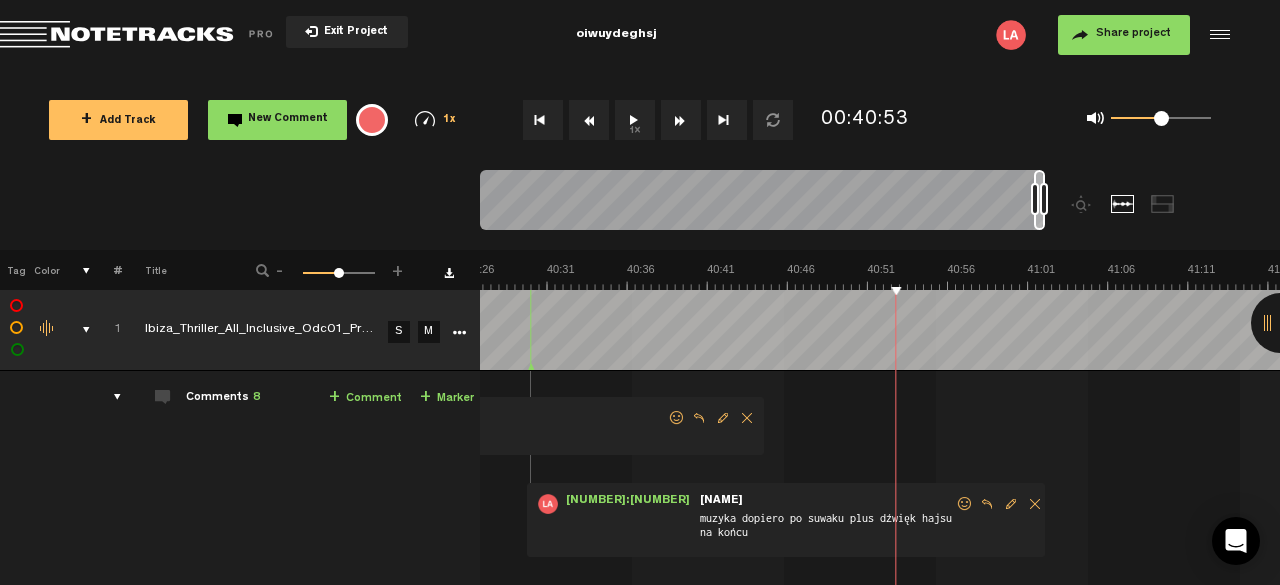 click at bounding box center (140, 35) 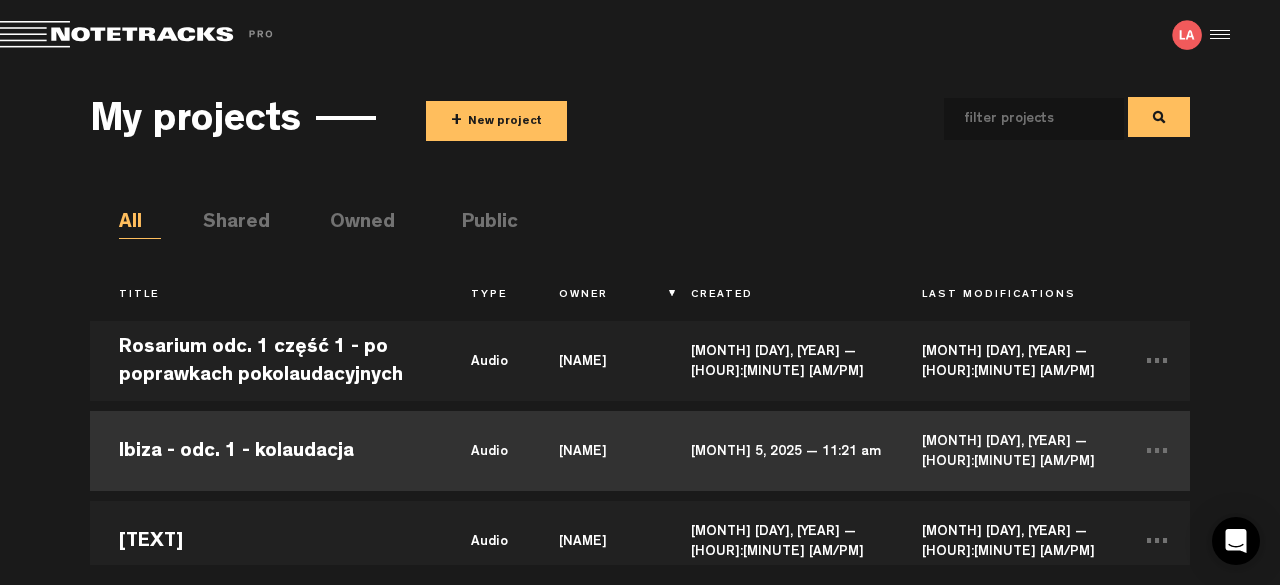 scroll, scrollTop: 300, scrollLeft: 0, axis: vertical 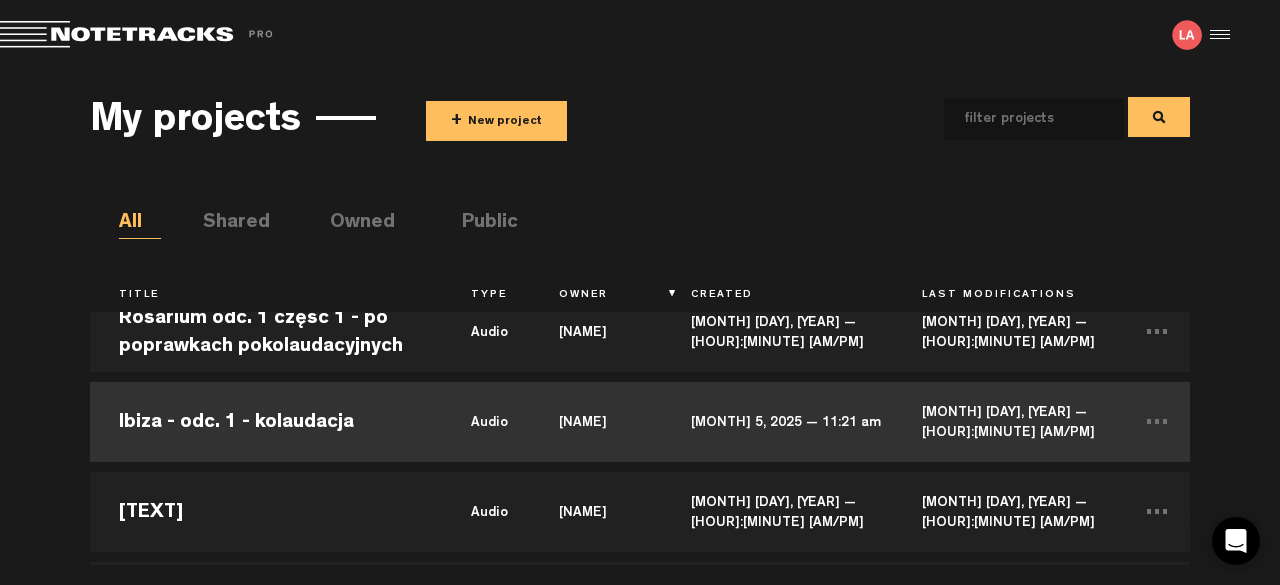 click on "Ibiza - odc. 1 - kolaudacja" at bounding box center [266, 422] 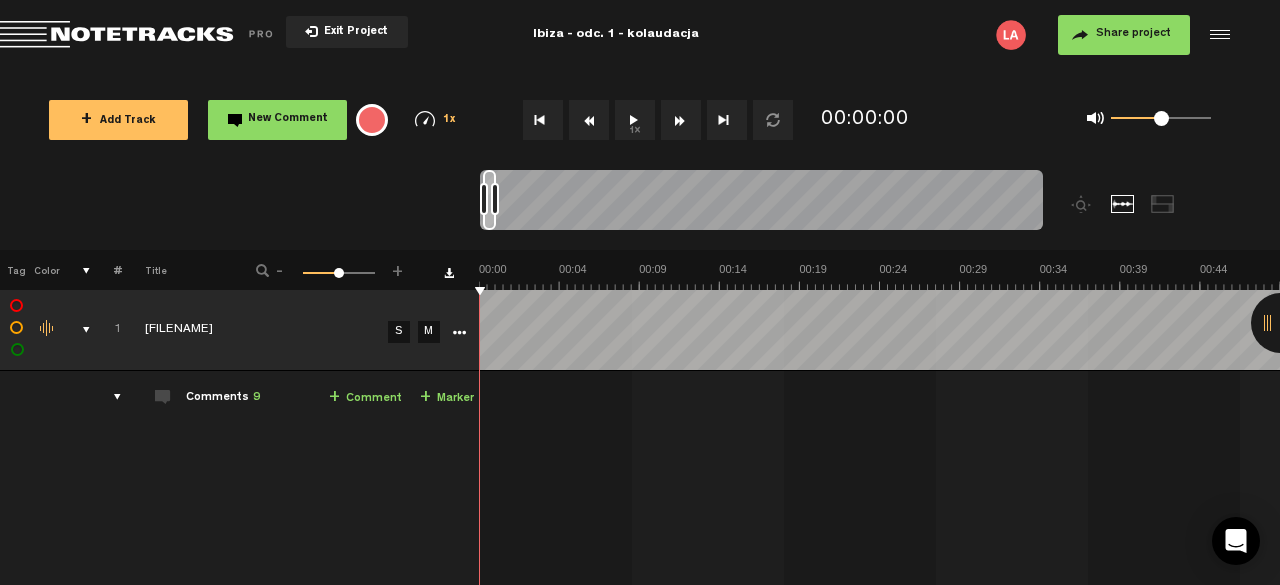 click at bounding box center (1281, 323) 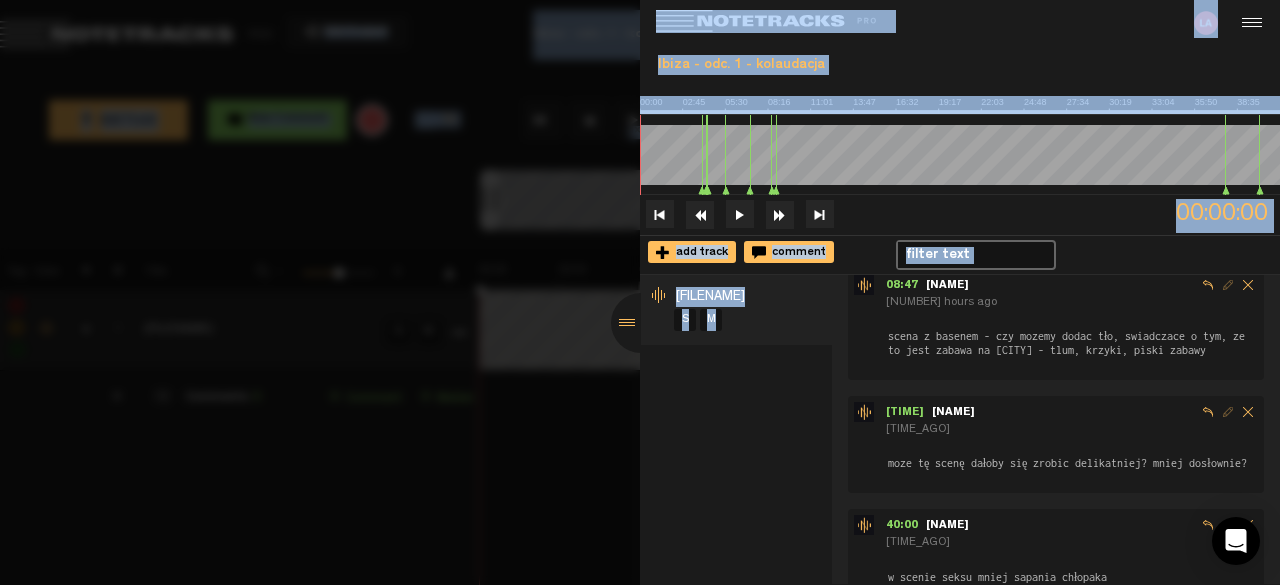 scroll, scrollTop: 796, scrollLeft: 0, axis: vertical 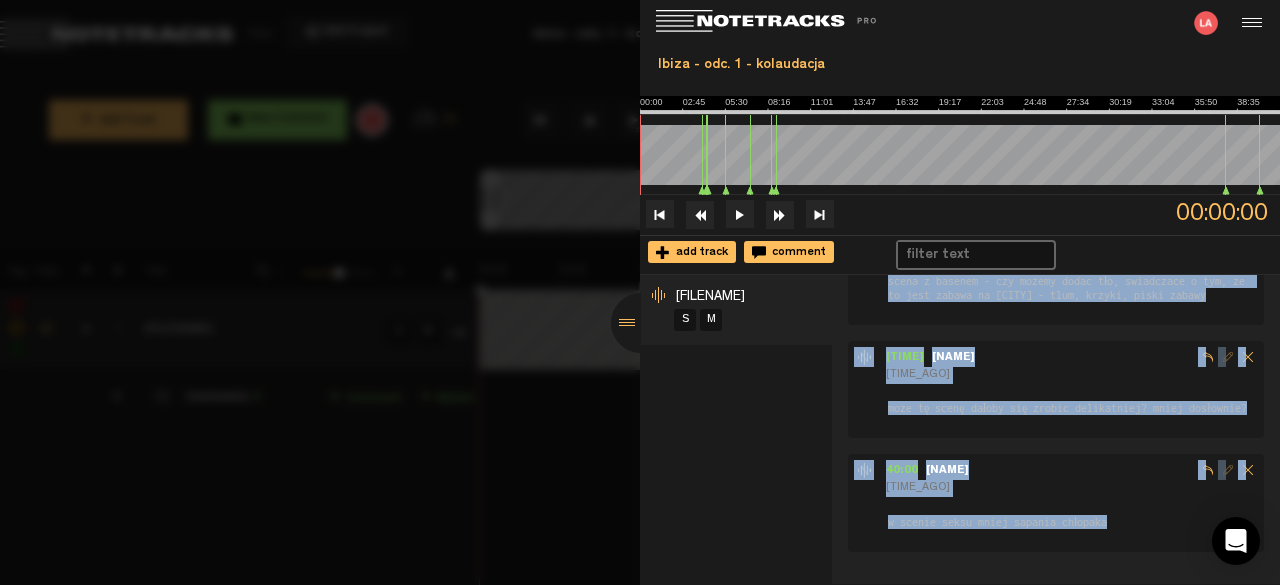 drag, startPoint x: 874, startPoint y: 298, endPoint x: 1110, endPoint y: 530, distance: 330.93805 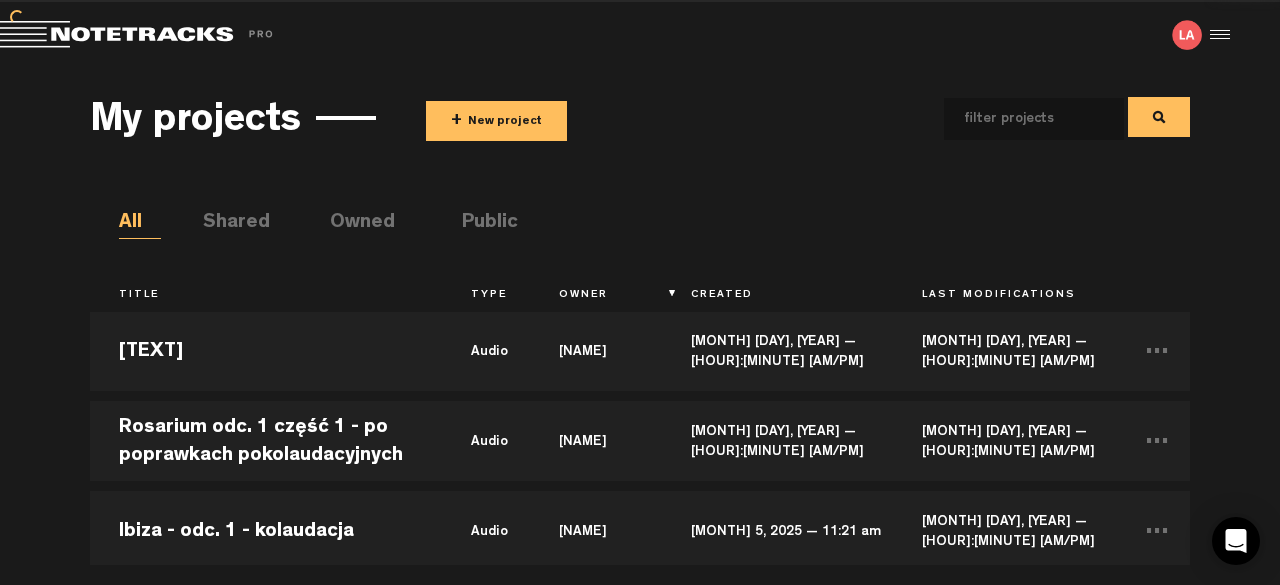 scroll, scrollTop: 200, scrollLeft: 0, axis: vertical 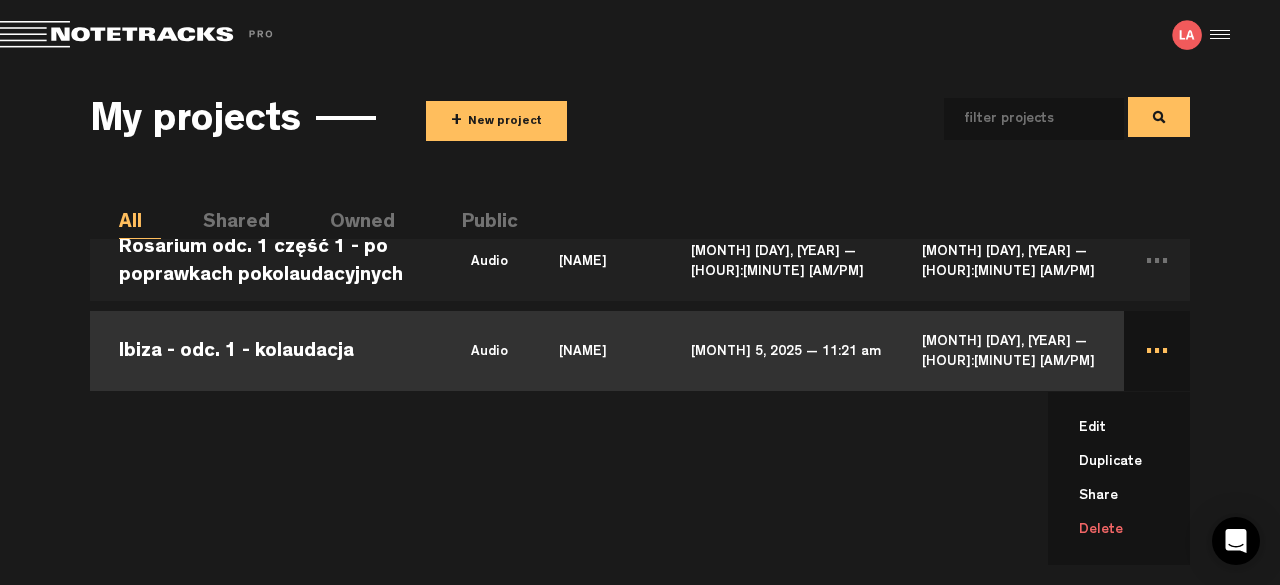 click on "Delete" at bounding box center [1131, 530] 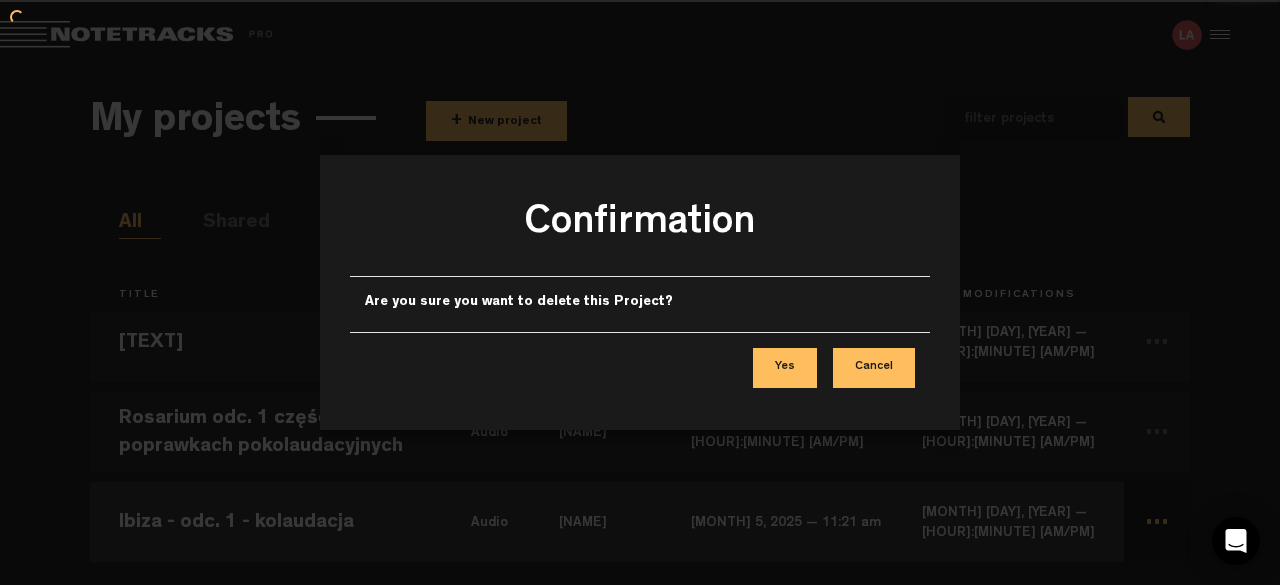 scroll, scrollTop: 0, scrollLeft: 0, axis: both 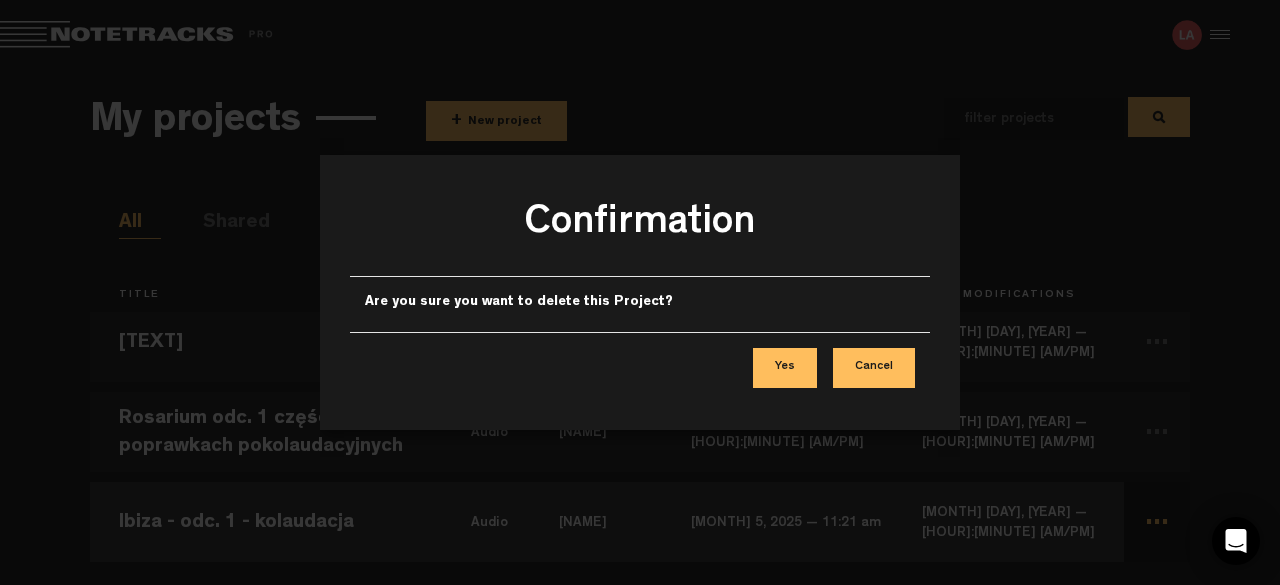 click on "Yes" at bounding box center [785, 368] 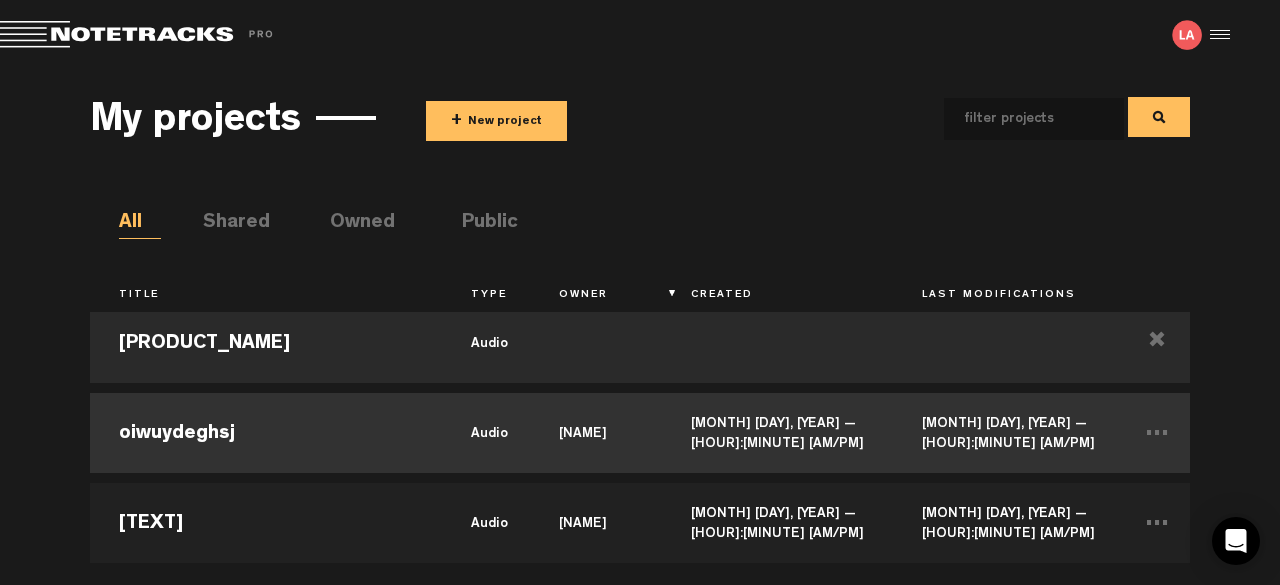 scroll, scrollTop: 0, scrollLeft: 0, axis: both 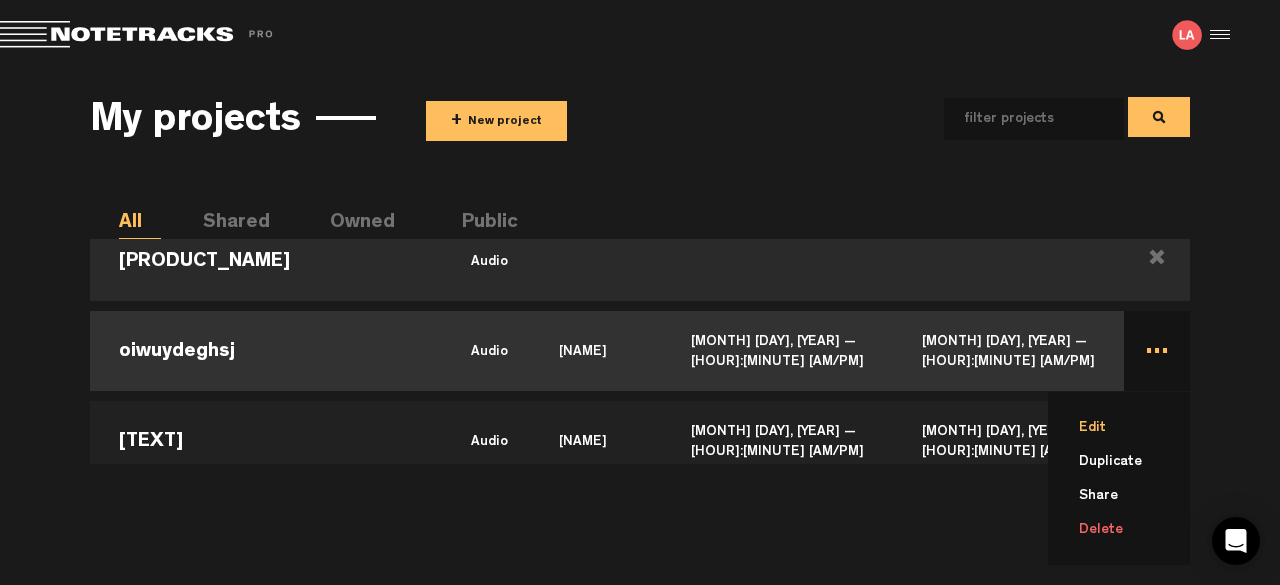 click on "Edit" at bounding box center (1131, 428) 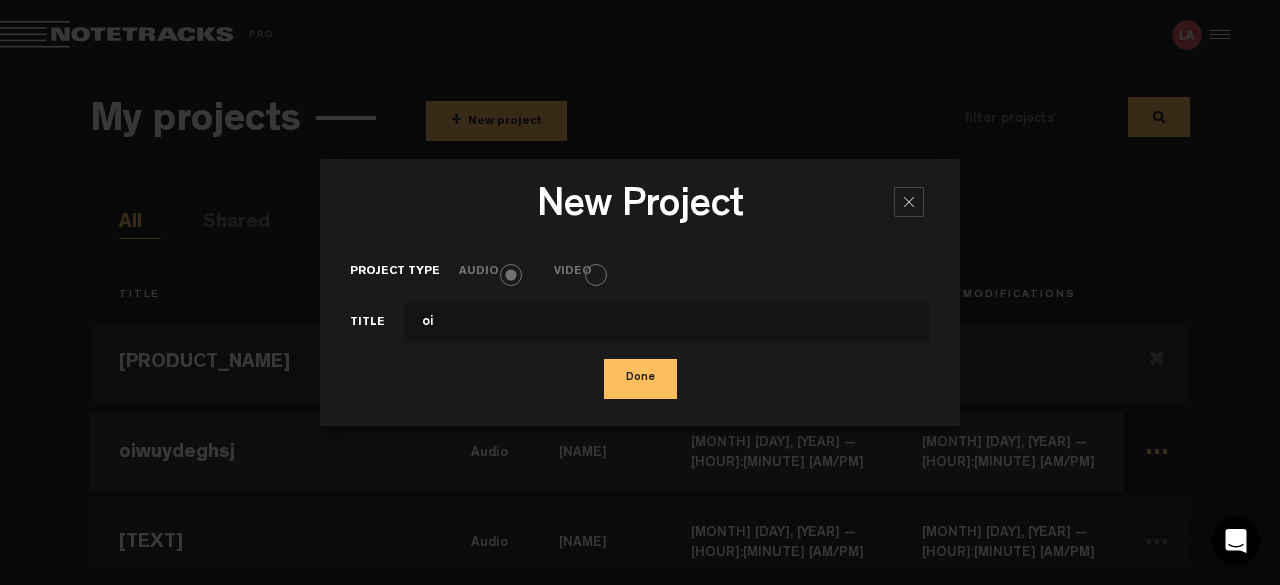 type on "o" 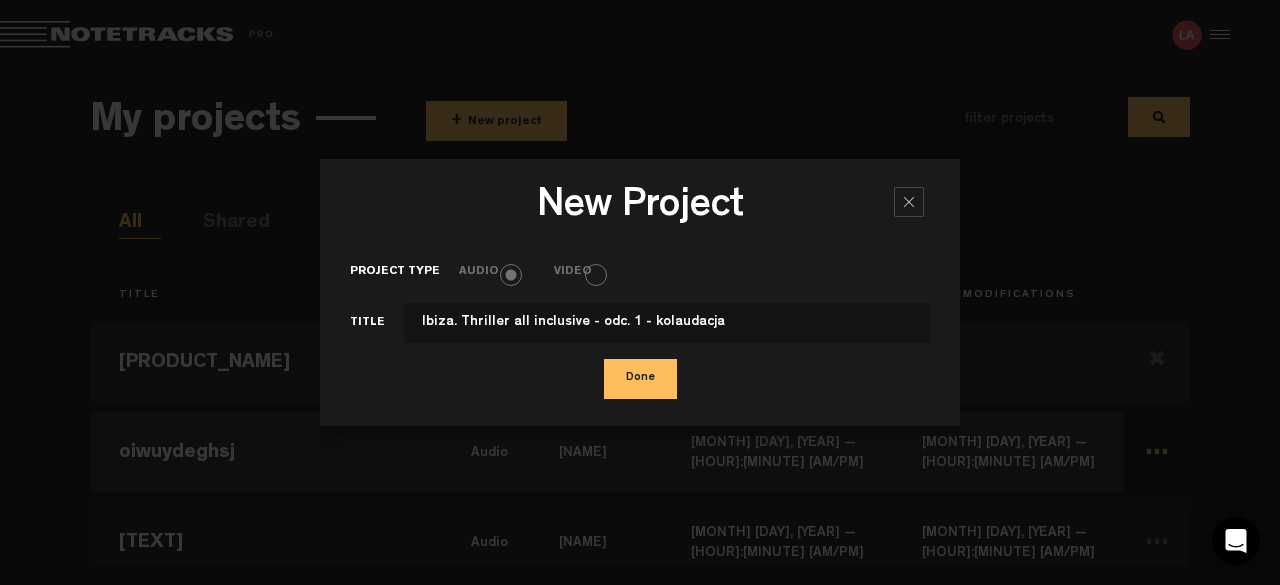 type on "Ibiza. Thriller all inclusive - odc. 1 - kolaudacja" 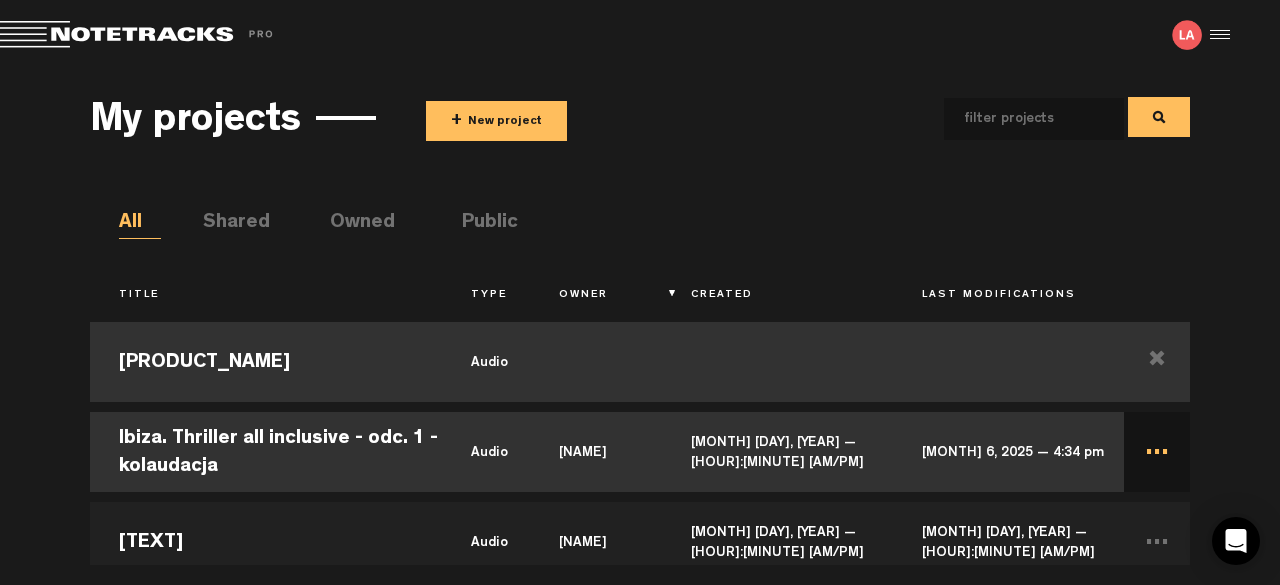 scroll, scrollTop: 0, scrollLeft: 0, axis: both 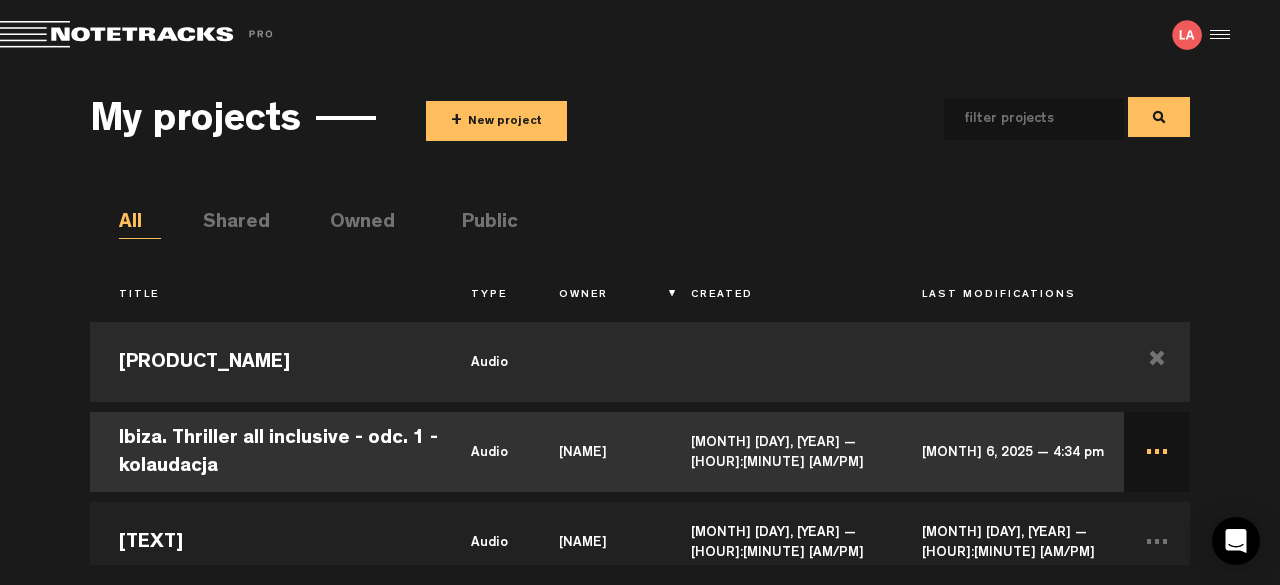 click on "[NAME]" at bounding box center [596, 452] 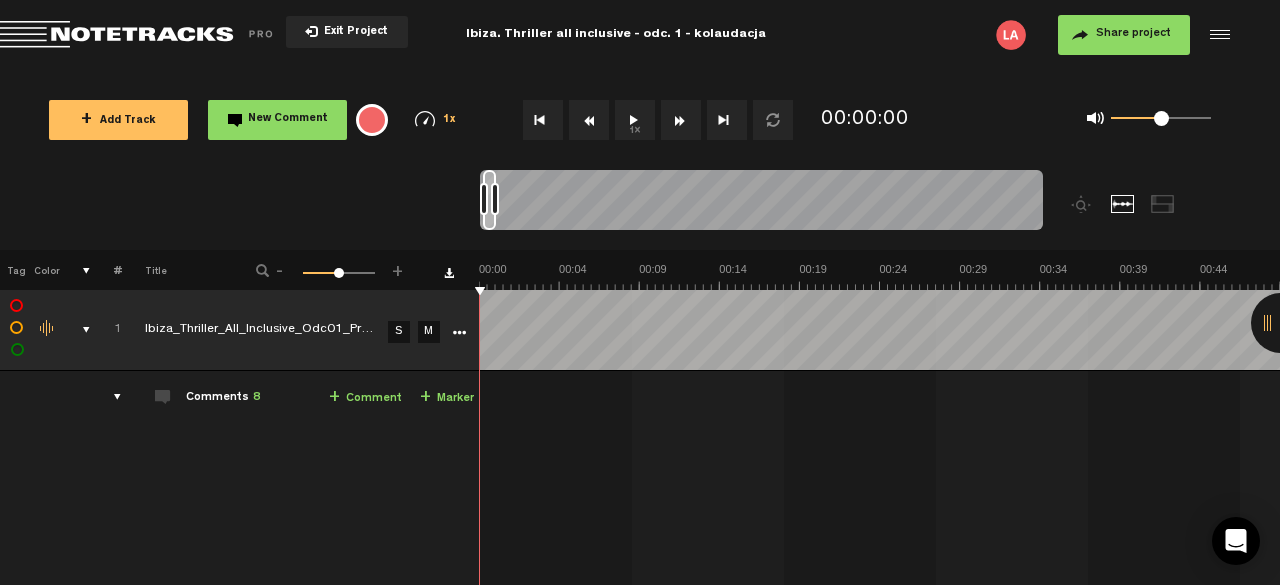 click at bounding box center [109, 397] 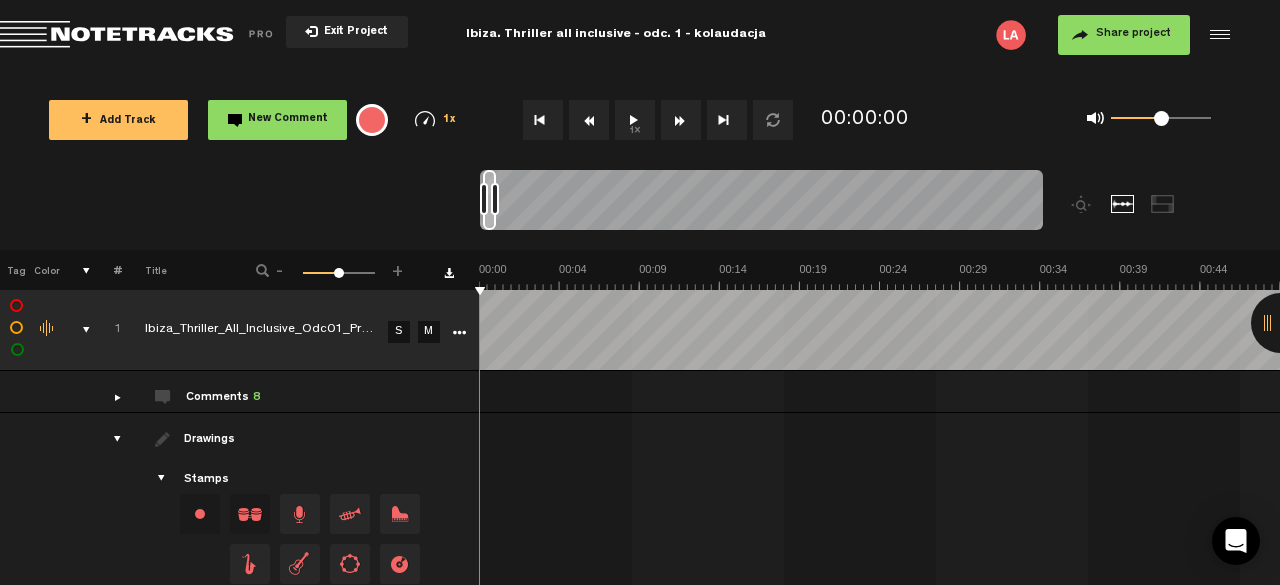 click at bounding box center [1281, 323] 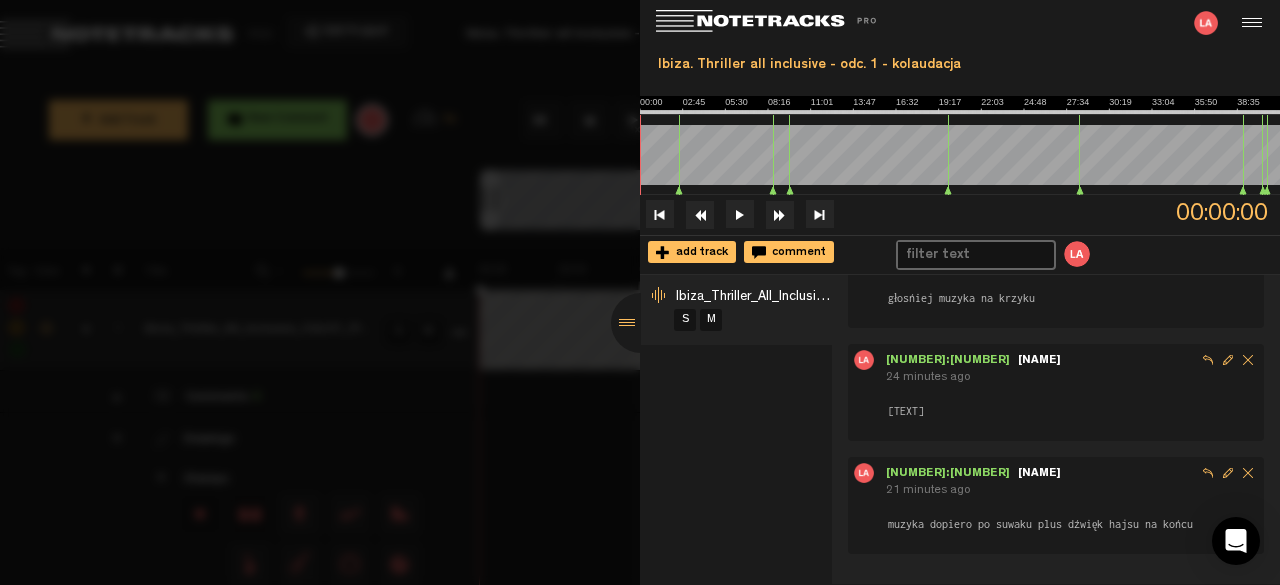 scroll, scrollTop: 628, scrollLeft: 0, axis: vertical 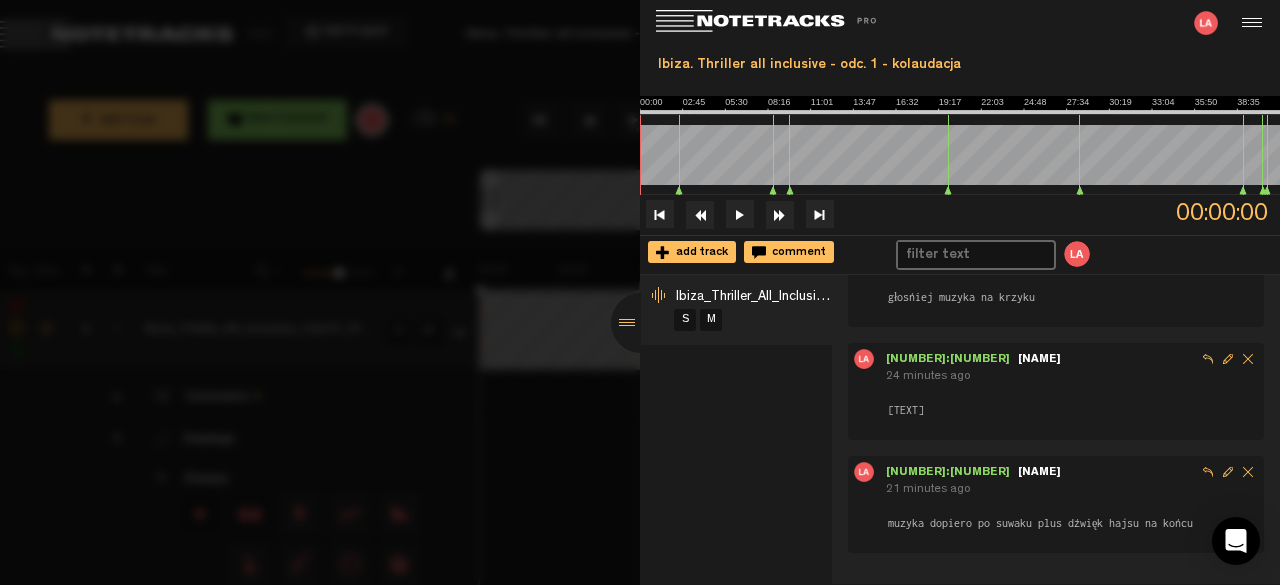 click at bounding box center [641, 323] 